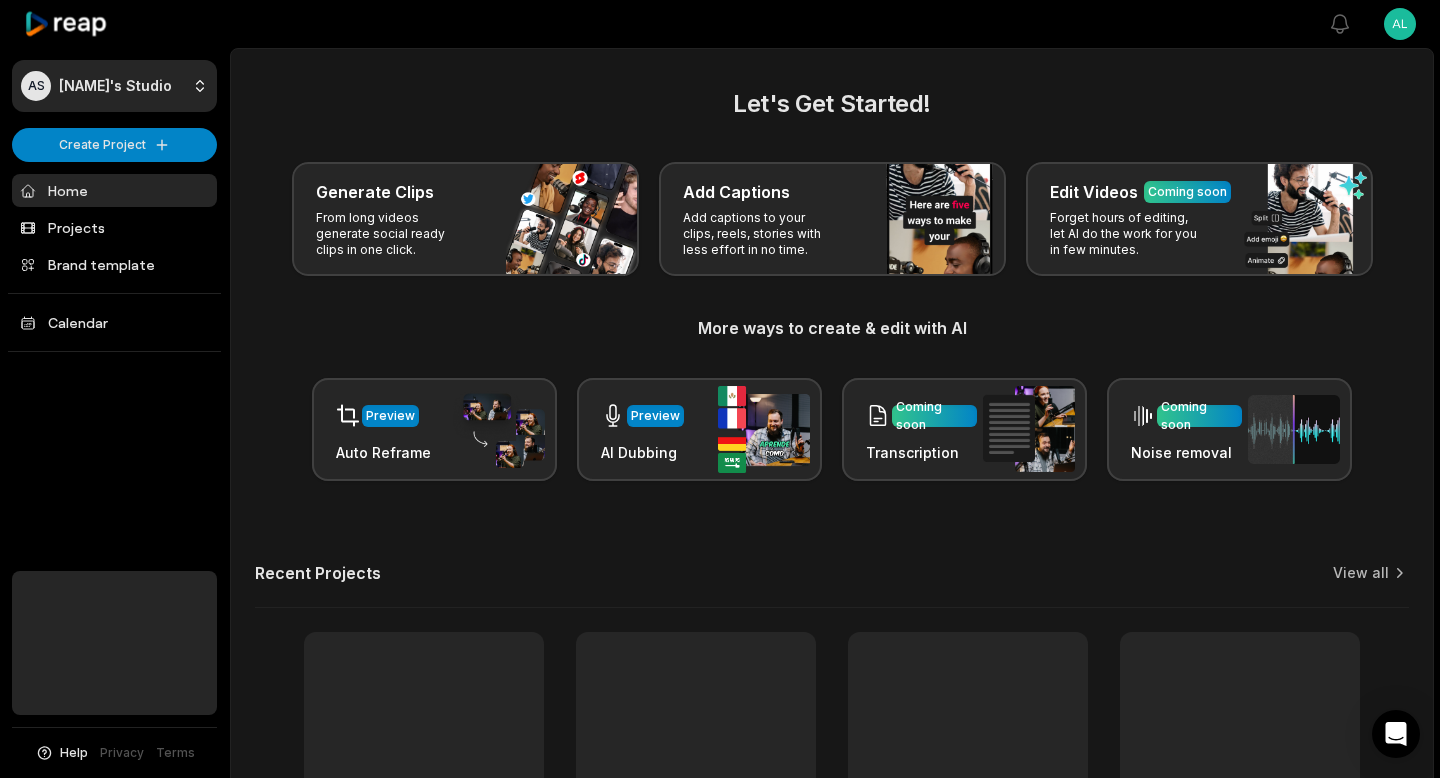 scroll, scrollTop: 0, scrollLeft: 0, axis: both 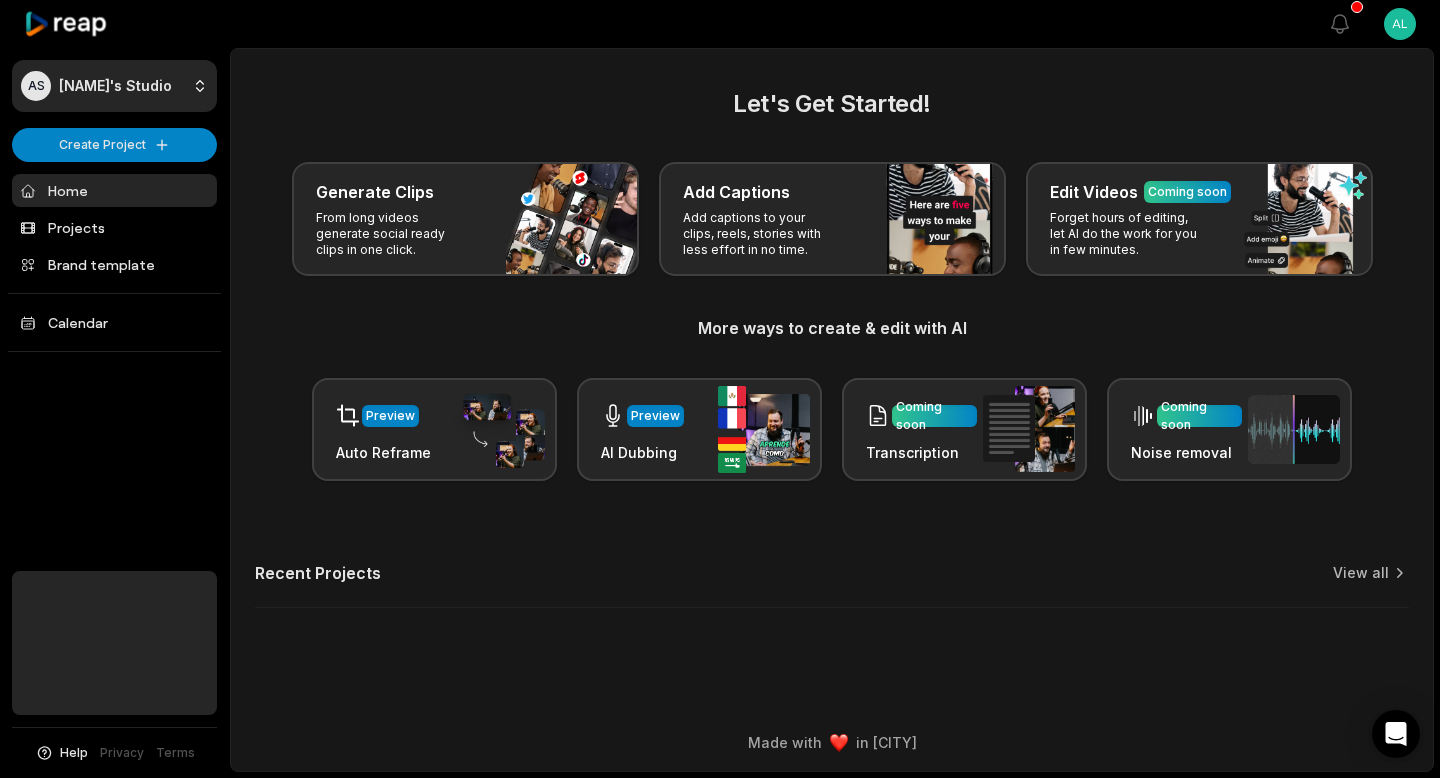 click on "[NAME] [NAME] [NAME]'s Studio Create Project Home Projects Brand template Calendar Help Privacy Terms Open sidebar View notifications Open user menu   Let's Get Started! Generate Clips From long videos generate social ready clips in one click. Add Captions Add captions to your clips, reels, stories with less effort in no time. Edit Videos Coming soon Forget hours of editing, let AI do the work for you in few minutes. More ways to create & edit with AI Preview Auto Reframe Preview AI Dubbing Coming soon Transcription Coming soon Noise removal Recent Projects View all Made with   in [CITY]" at bounding box center [720, 389] 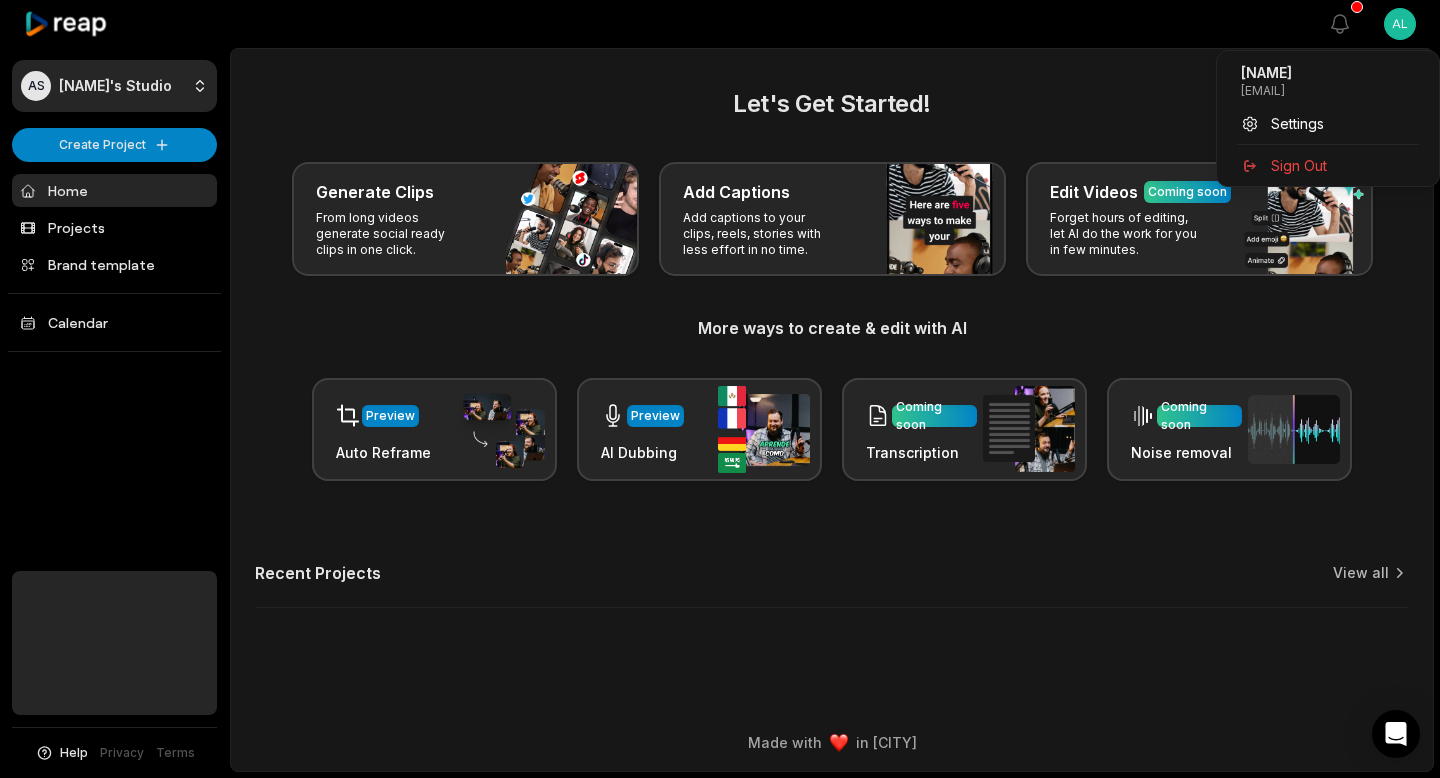 click on "AS Alessio's Studio Create Project Home Projects Brand template Calendar Help Privacy Terms Open sidebar View notifications Open user menu   Let's Get Started! Generate Clips From long videos generate social ready clips in one click. Add Captions Add captions to your clips, reels, stories with less effort in no time. Edit Videos Coming soon Forget hours of editing, let AI do the work for you in few minutes. More ways to create & edit with AI Preview Auto Reframe Preview AI Dubbing Coming soon Transcription Coming soon Noise removal Recent Projects View all Made with   in San Francisco
Alessio alessiosinisi@icloud.com Settings Sign Out" at bounding box center [720, 389] 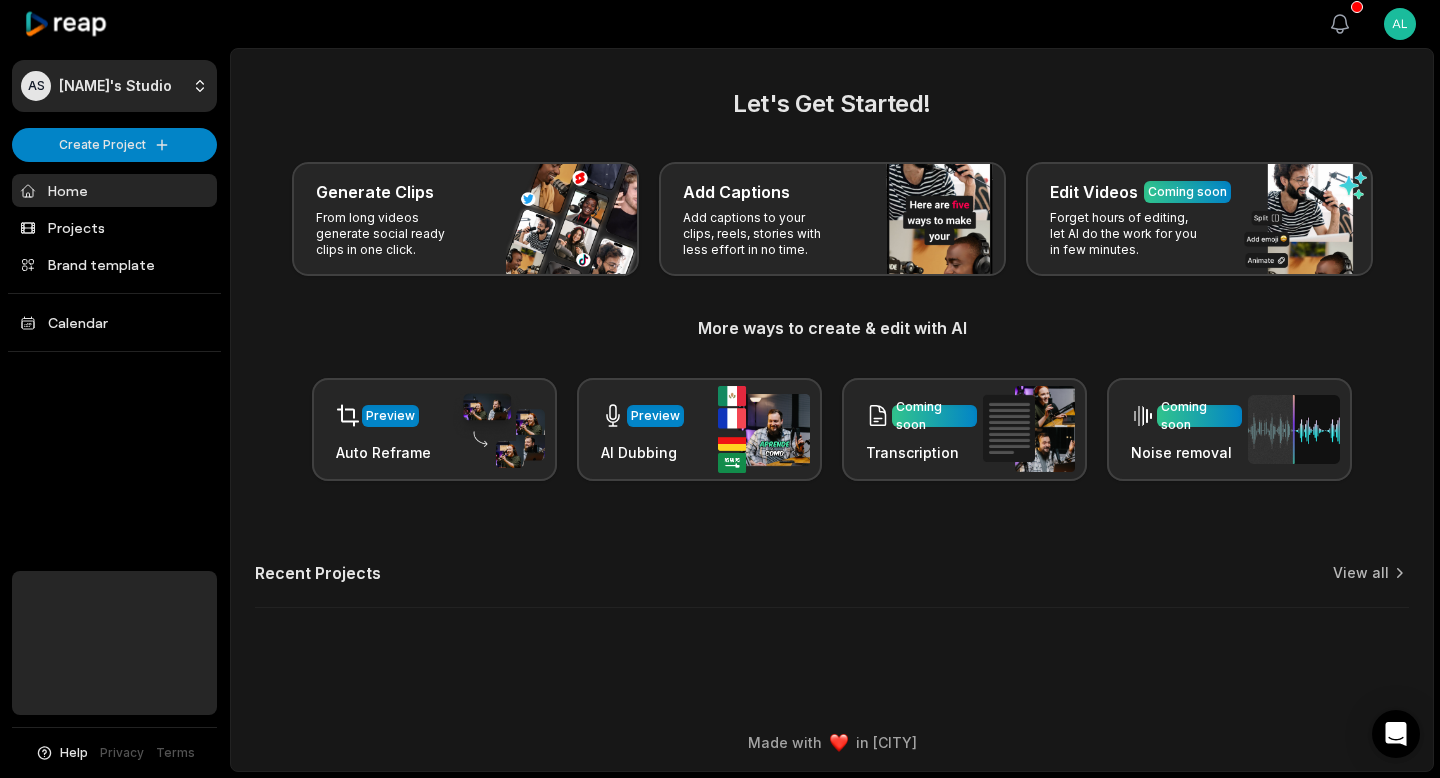 click 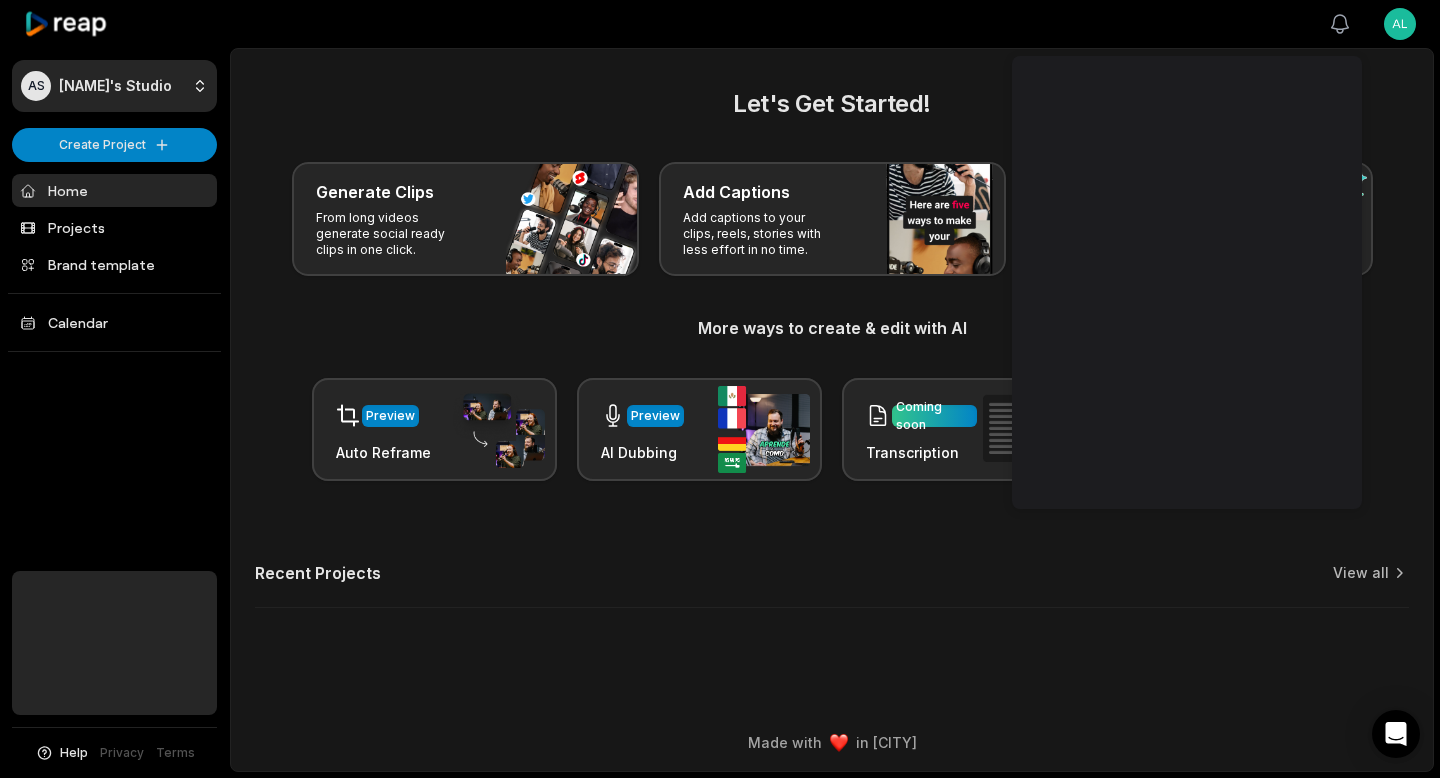 click 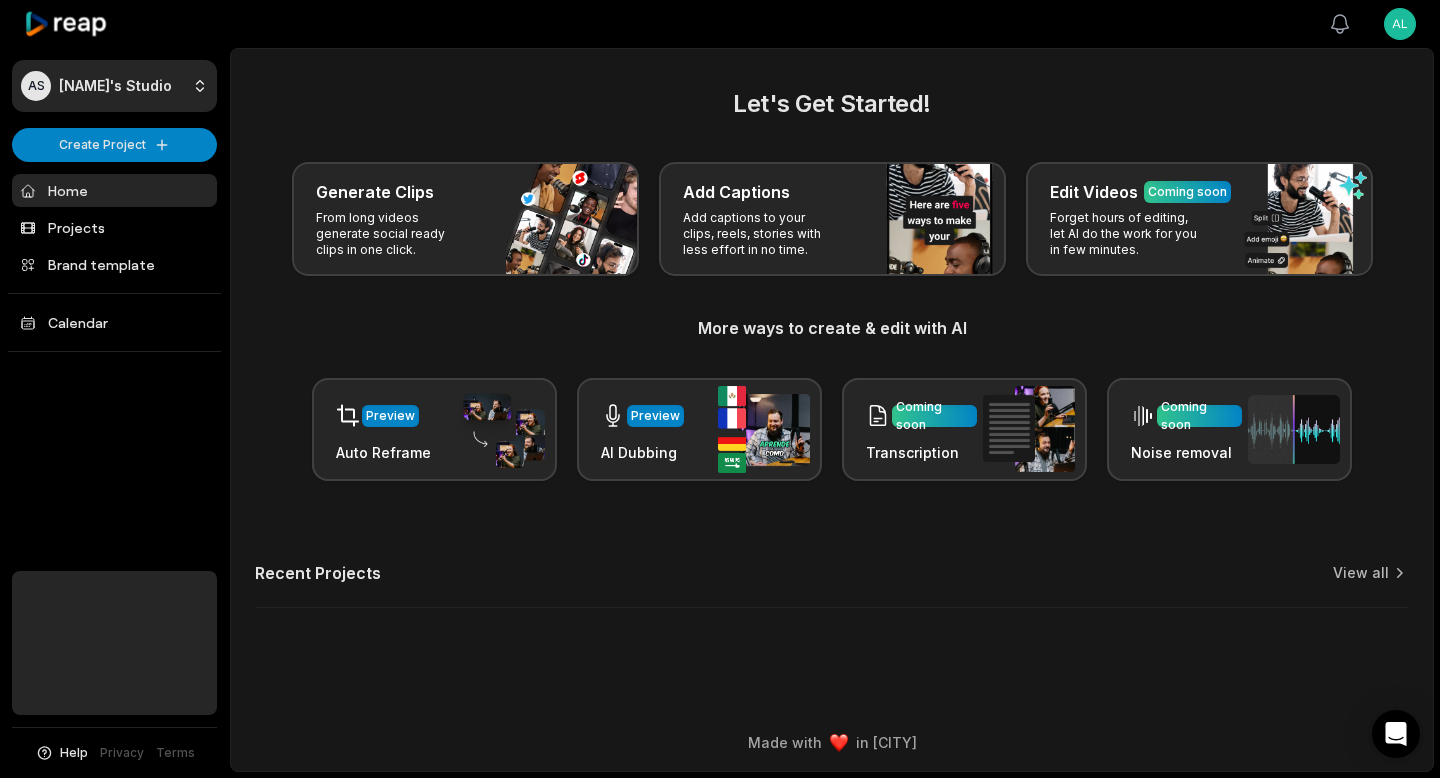 click 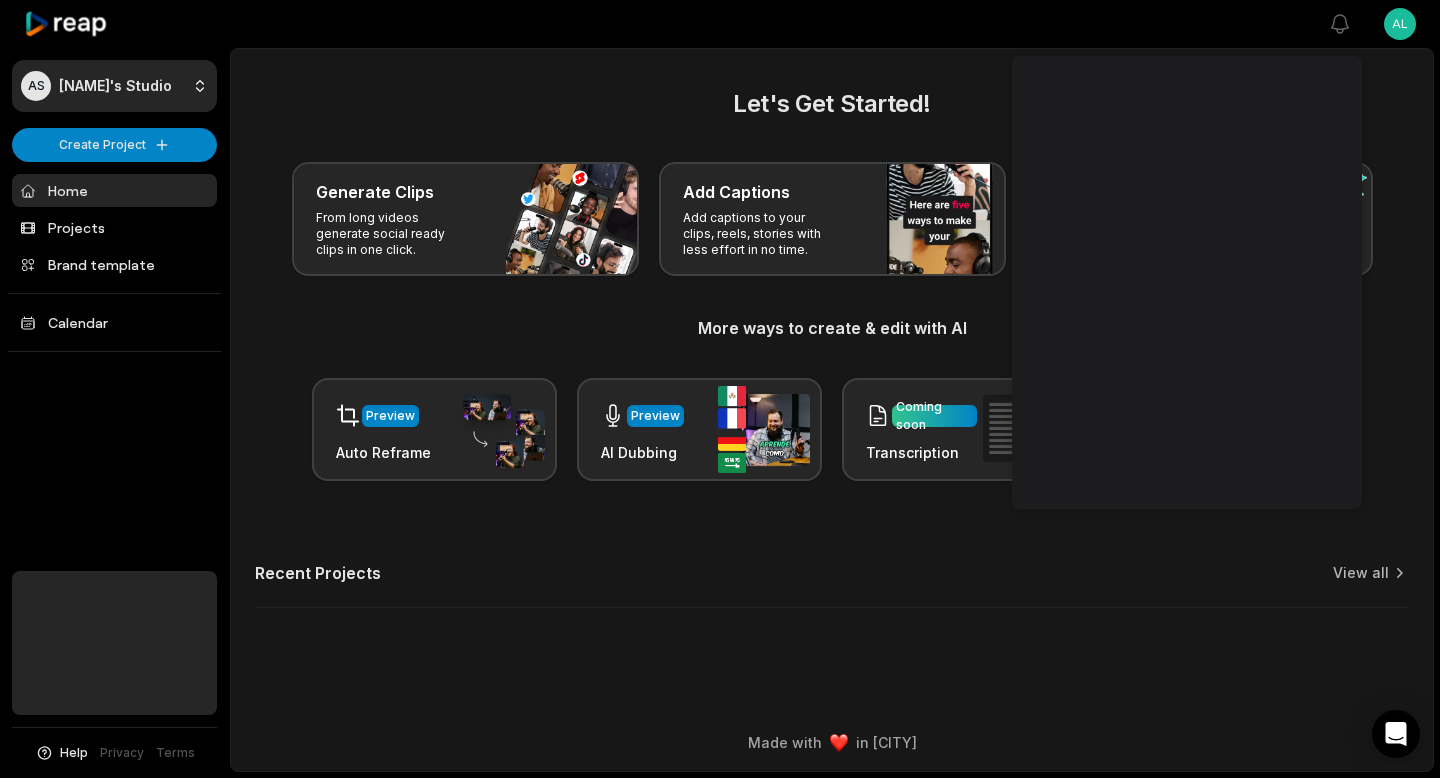 click at bounding box center (779, 24) 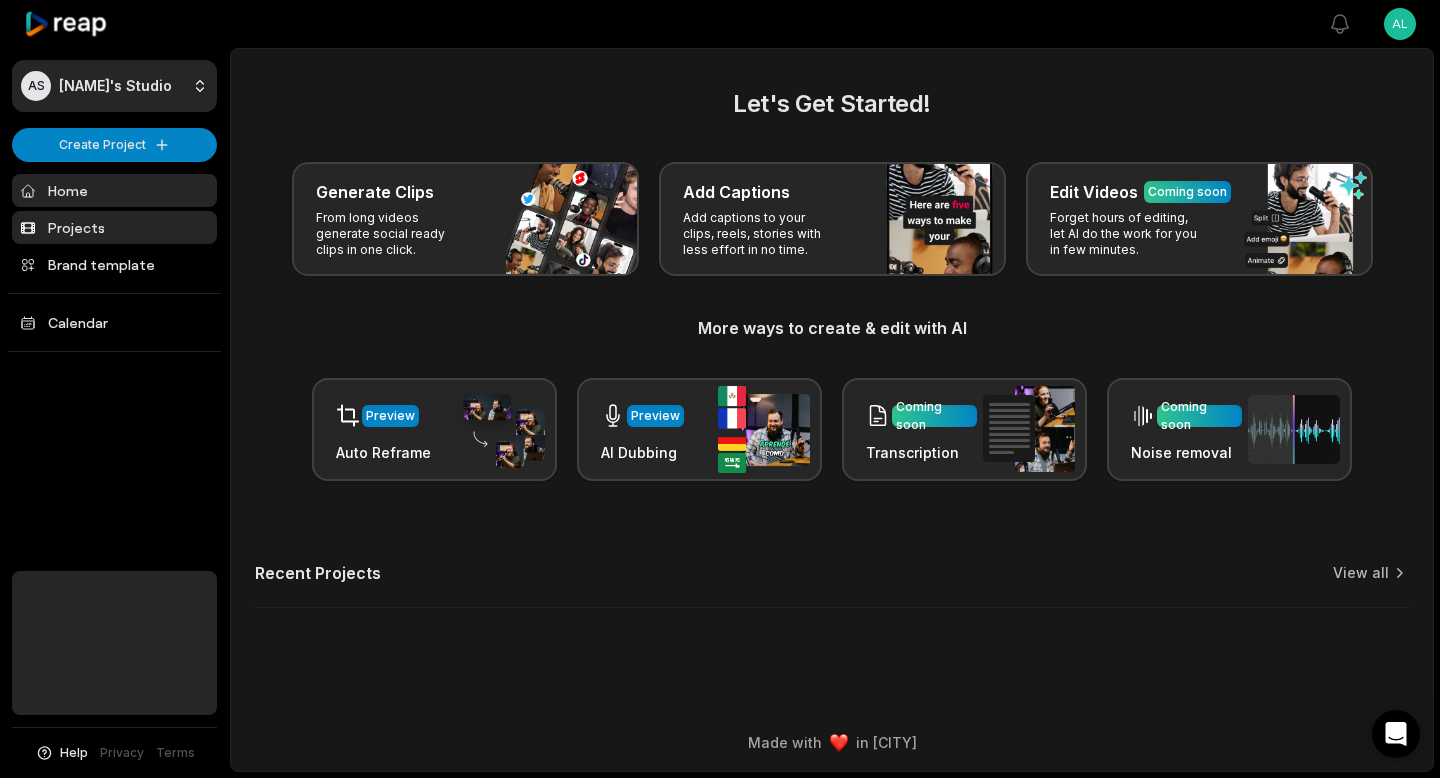 click on "Projects" at bounding box center [114, 227] 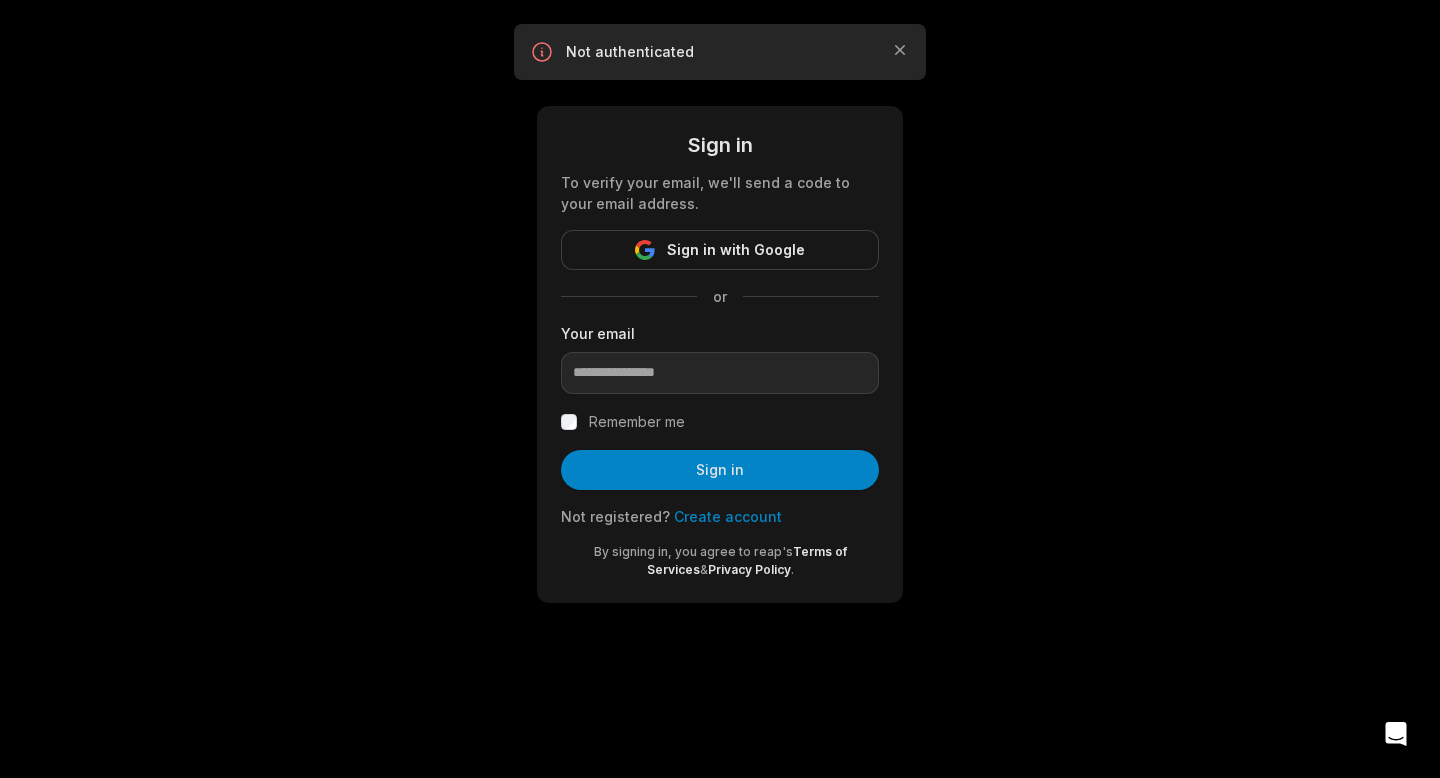 scroll, scrollTop: 0, scrollLeft: 0, axis: both 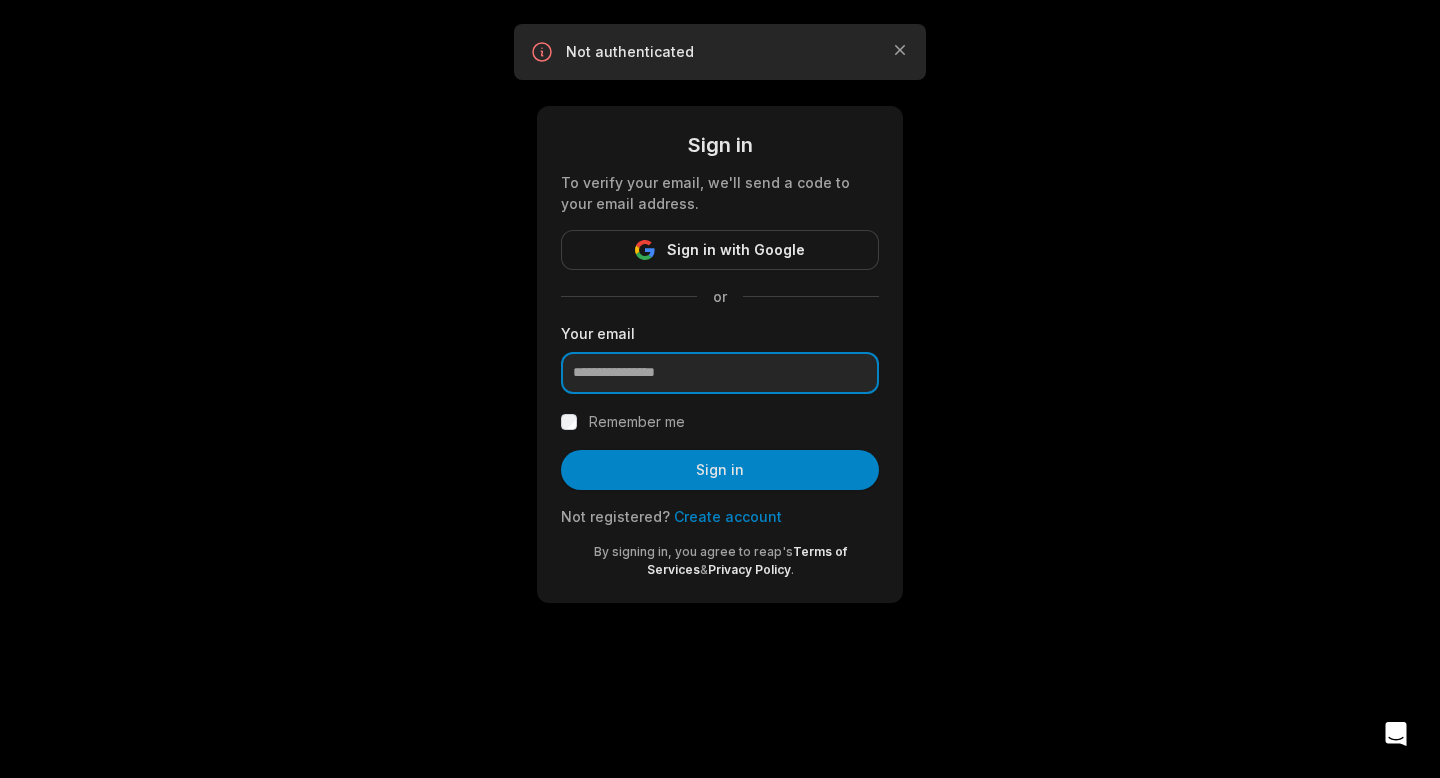 click at bounding box center [720, 373] 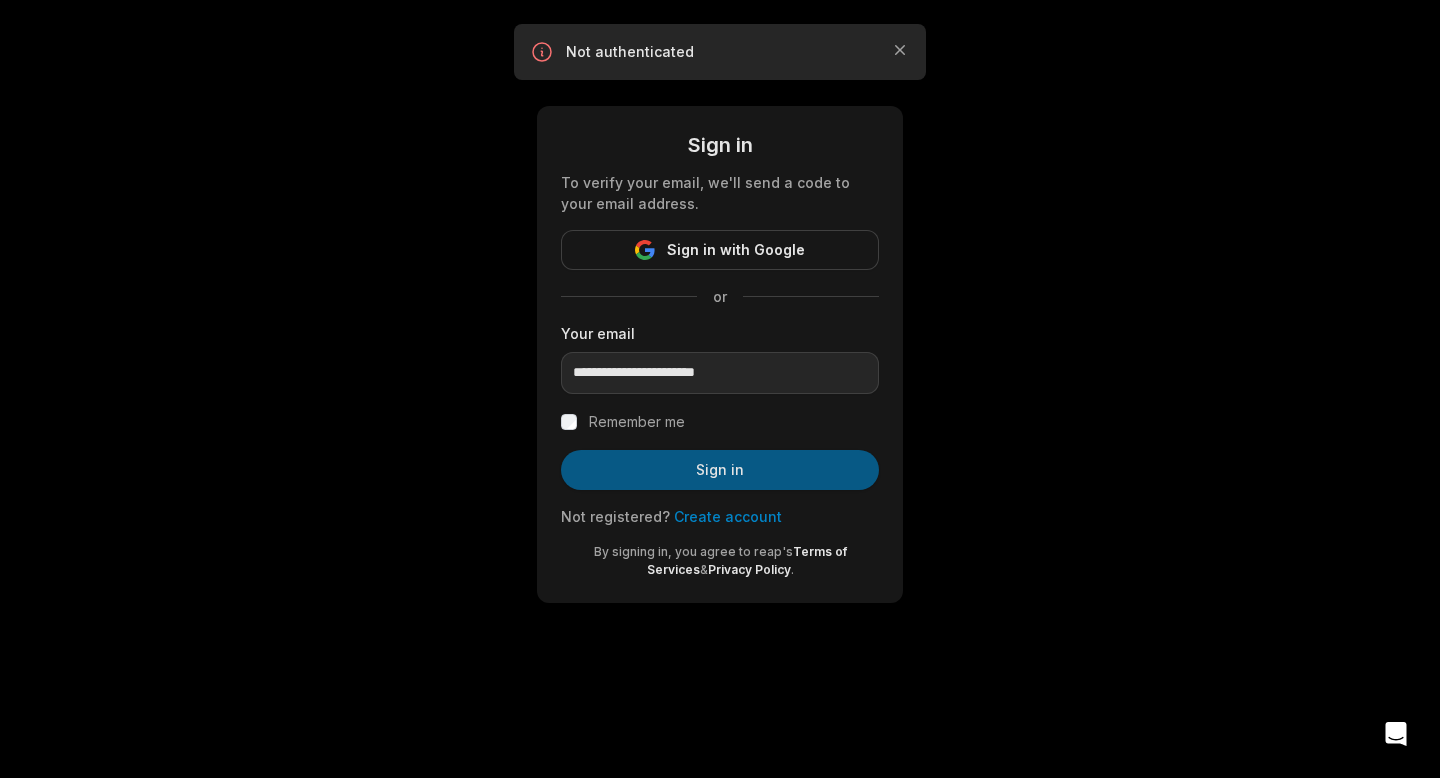 click on "Sign in" at bounding box center (720, 470) 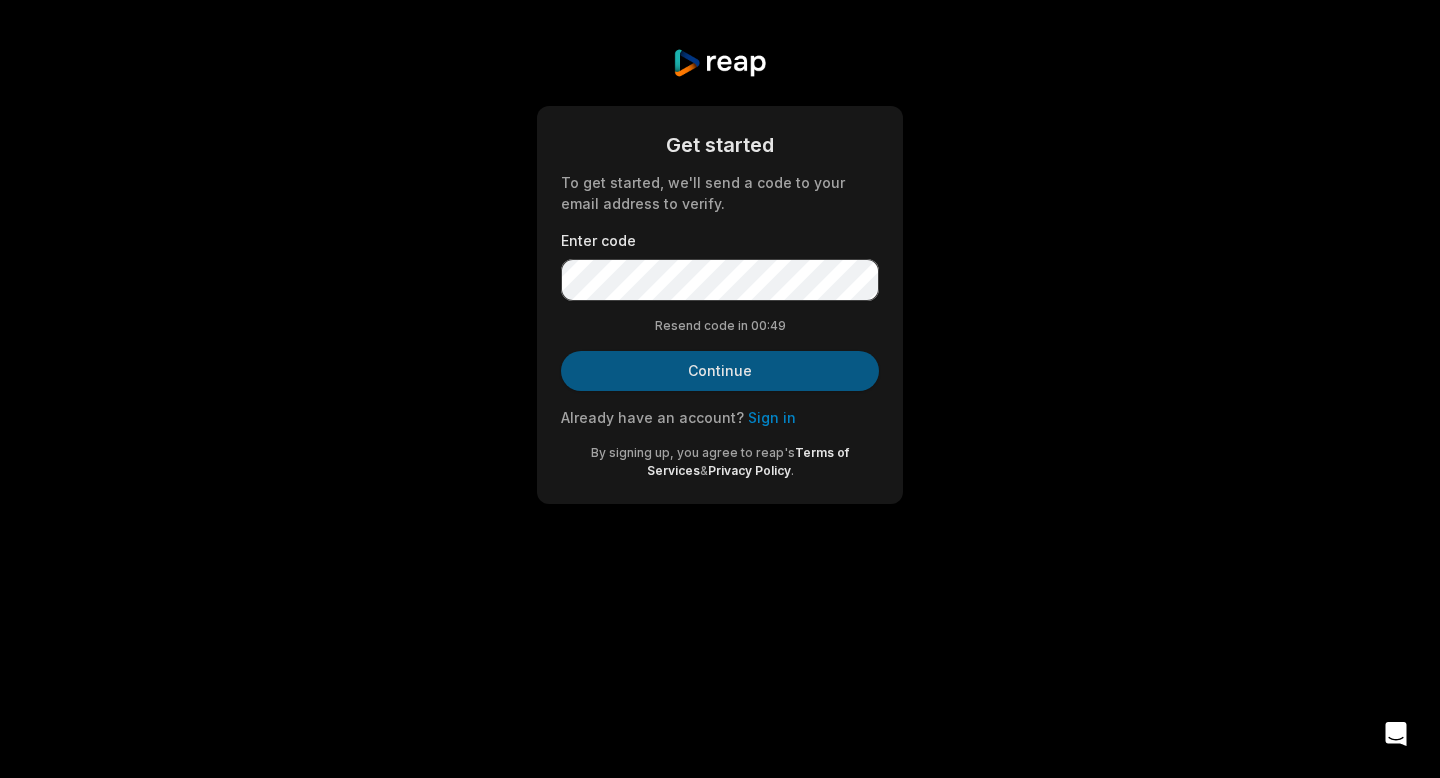 click on "Continue" at bounding box center (720, 371) 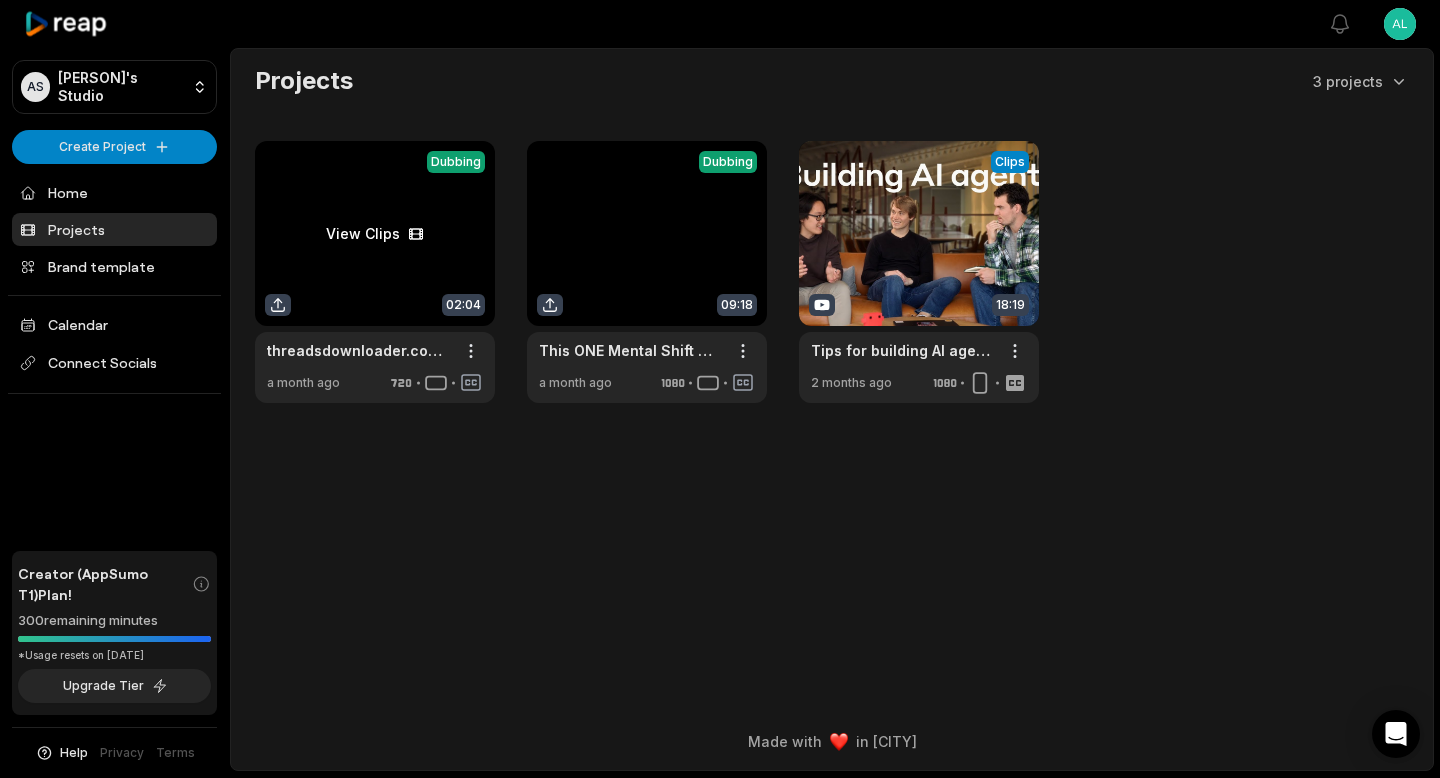 click at bounding box center [375, 272] 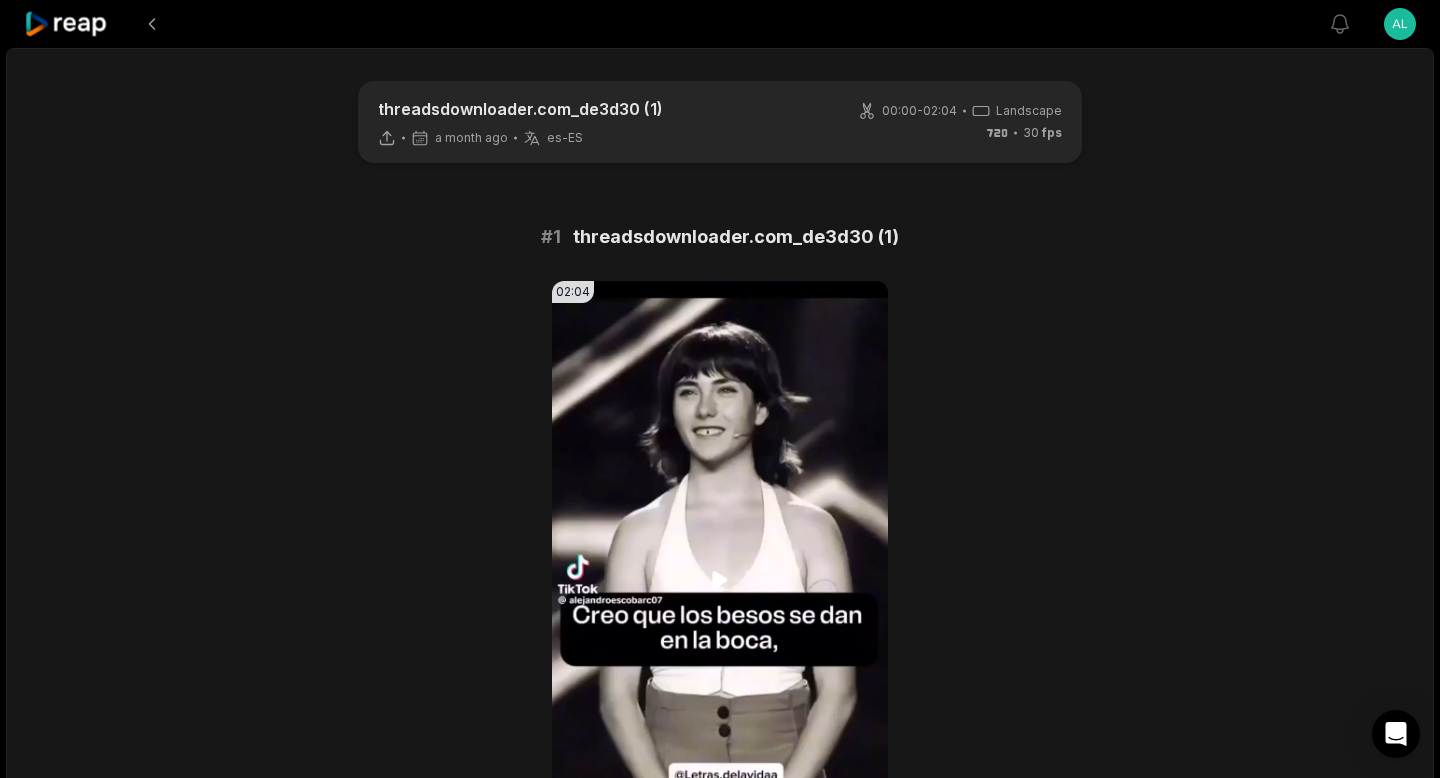 click 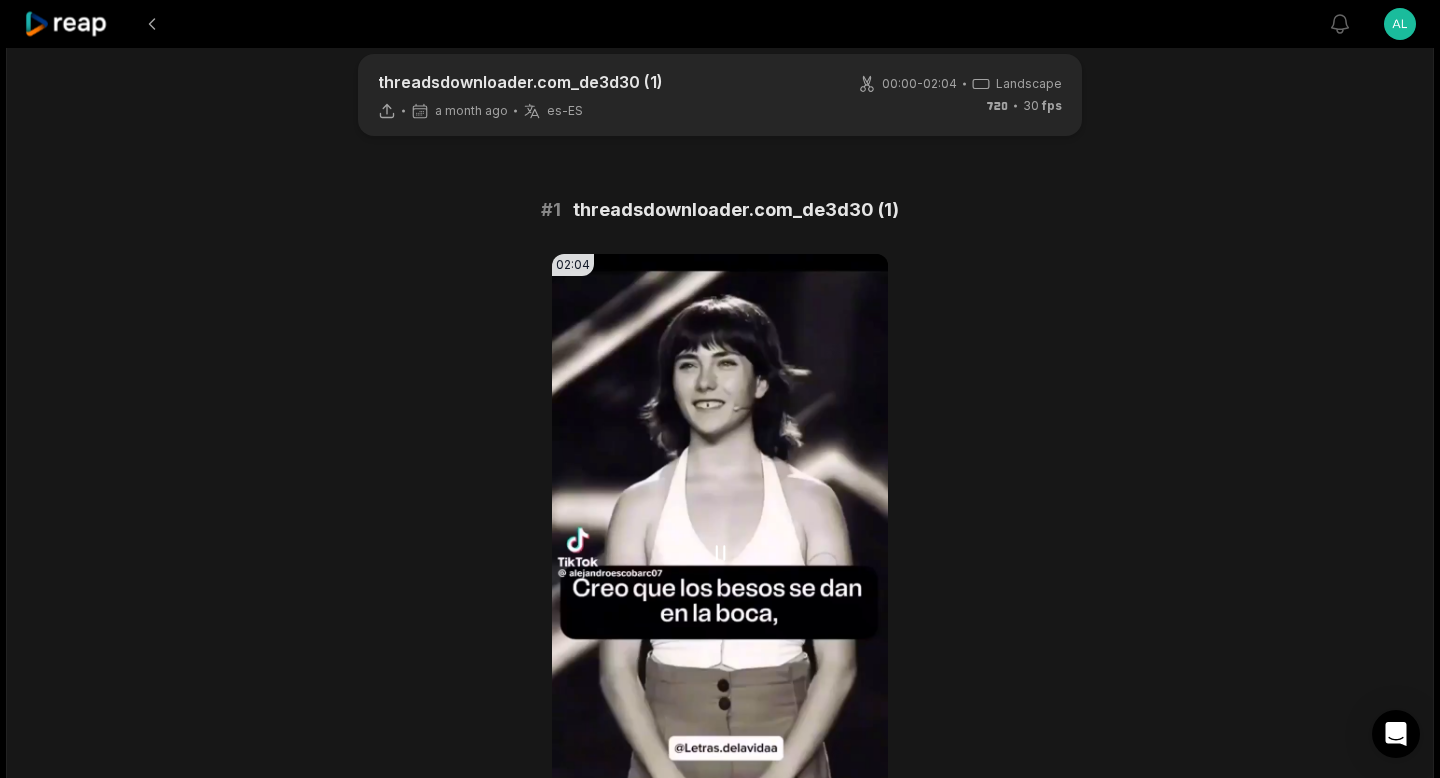 scroll, scrollTop: 21, scrollLeft: 0, axis: vertical 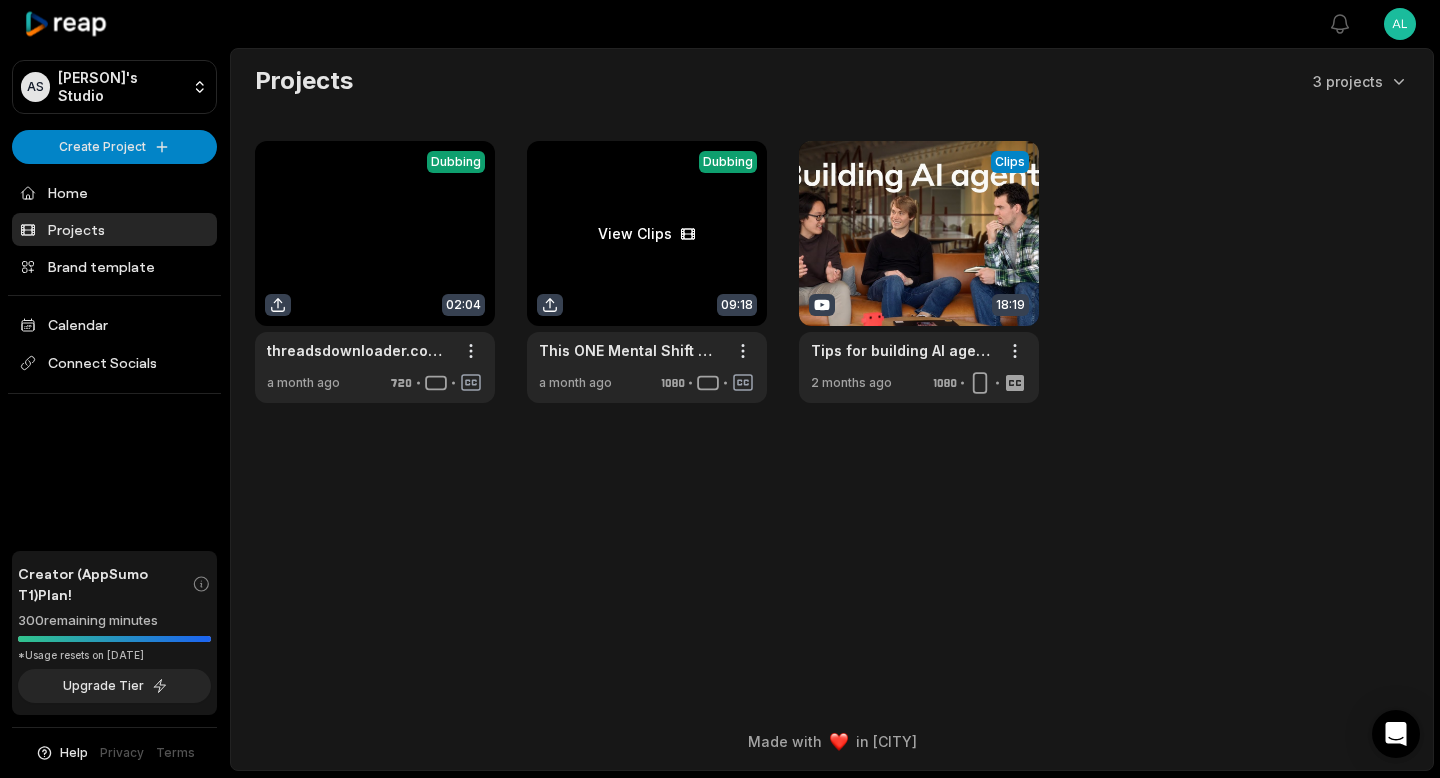 click at bounding box center [647, 272] 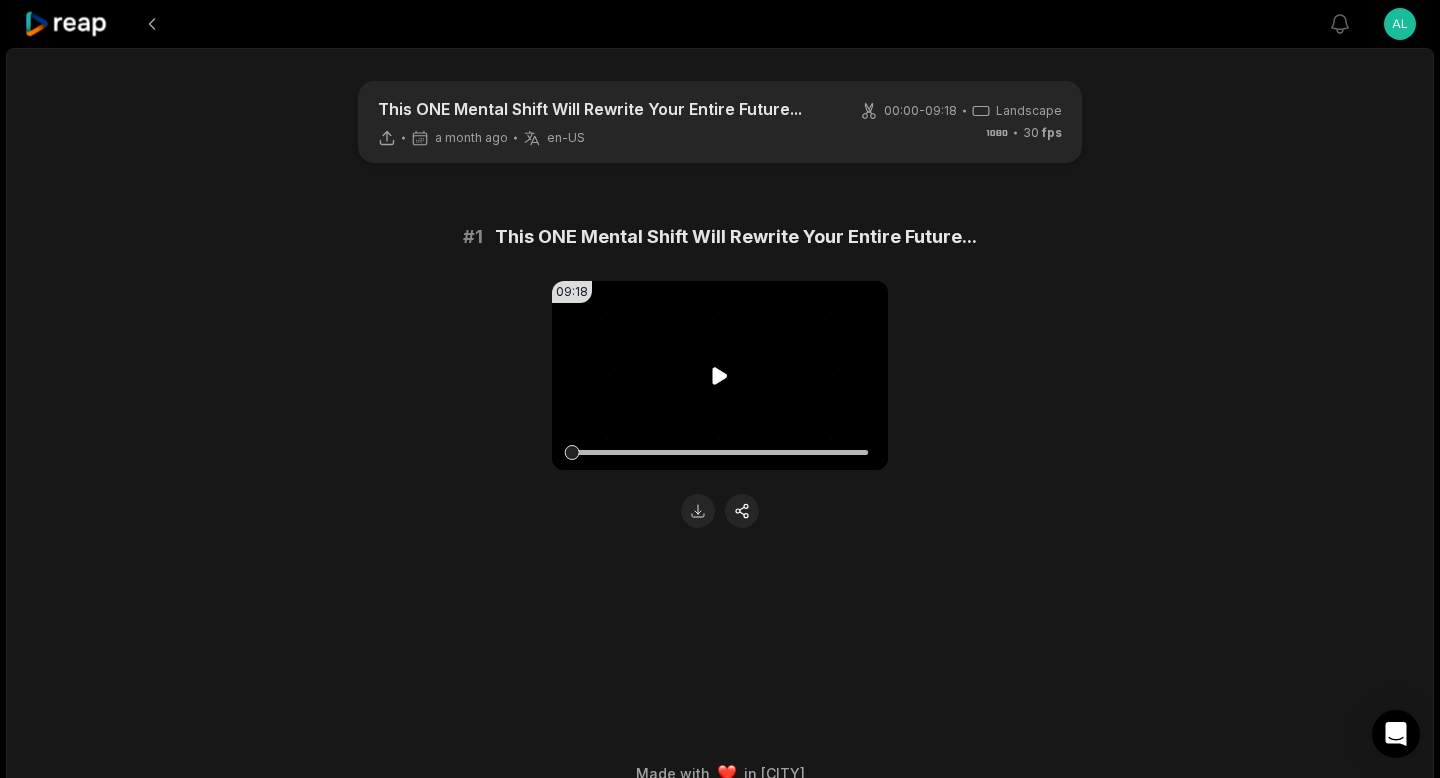 click 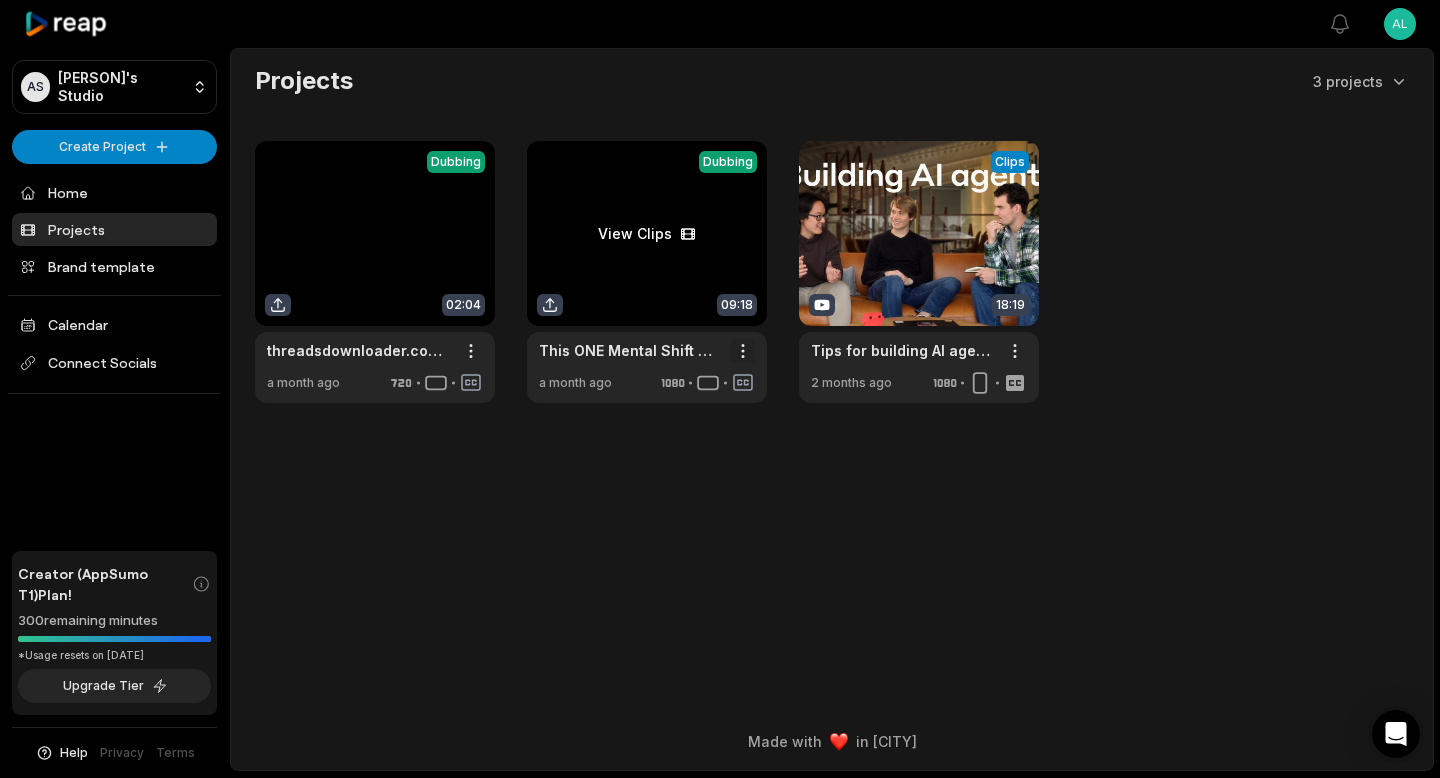 click on "AS Alessio's Studio Create Project Home Projects Brand template Calendar Connect Socials Creator (AppSumo T1)  Plan! 300  remaining minutes *Usage resets on July 27, 2025 Upgrade Tier Help Privacy Terms Open sidebar View notifications Open user menu Projects   3 projects   View Clips Dubbing 02:04 threadsdownloader.com_de3d30 (1) Open options a month ago View Clips Dubbing 09:18 This ONE Mental Shift Will Rewrite Your Entire Future... Open options a month ago View Clips Clips 18:19 Tips for building AI agents Open options 2 months ago Made with   in San Francisco
This ONE Mental Shift Will Rewrite Your Entire Future..." at bounding box center (720, 389) 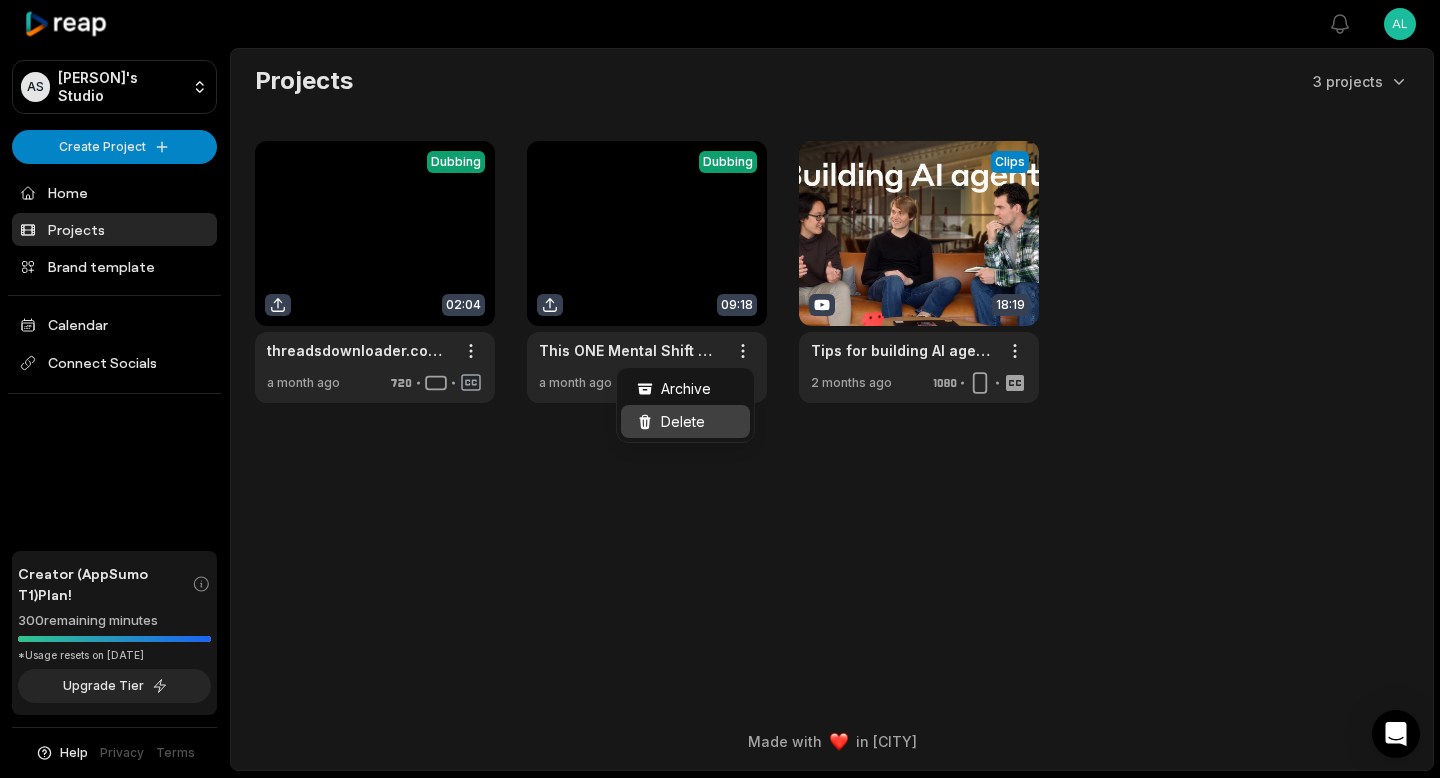 click on "Delete" at bounding box center [683, 421] 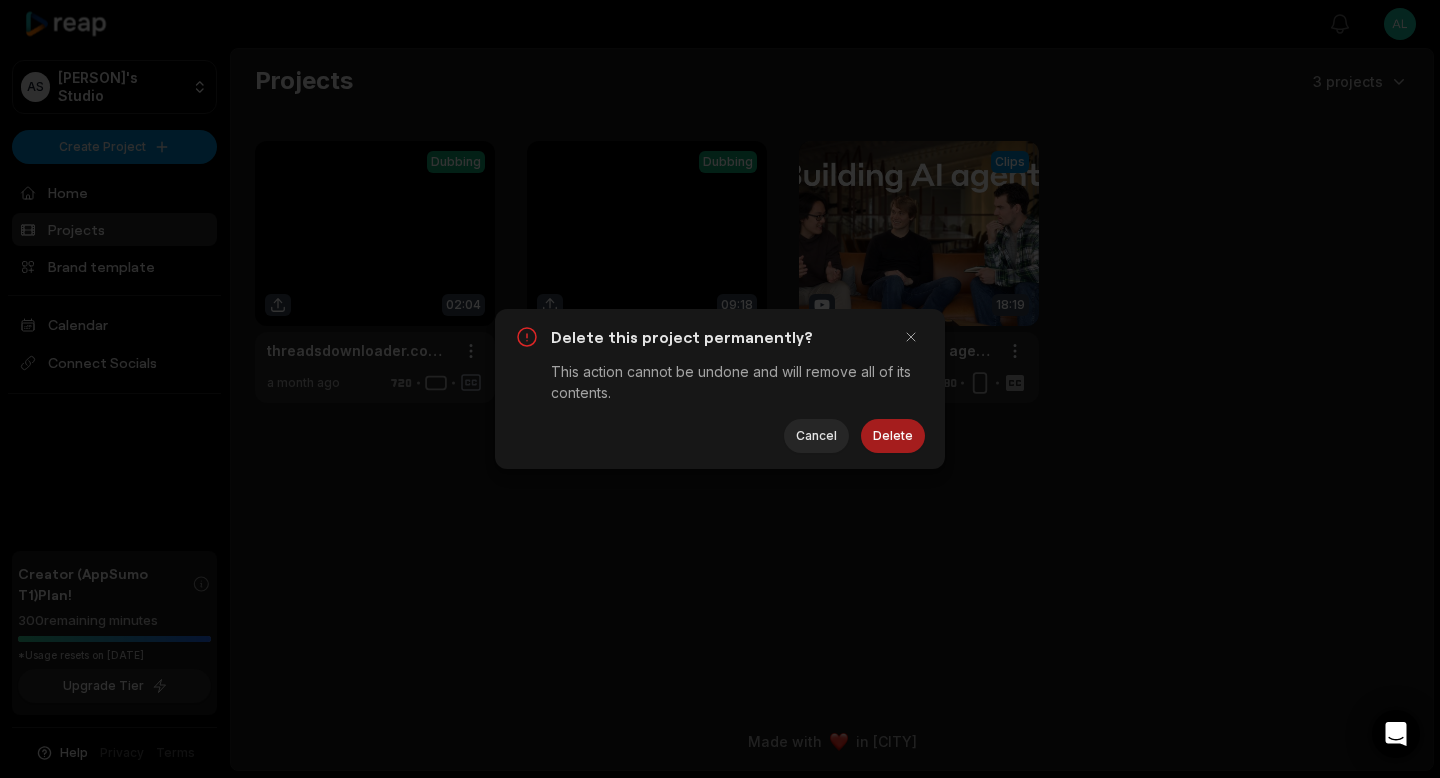 click on "Delete" at bounding box center [893, 436] 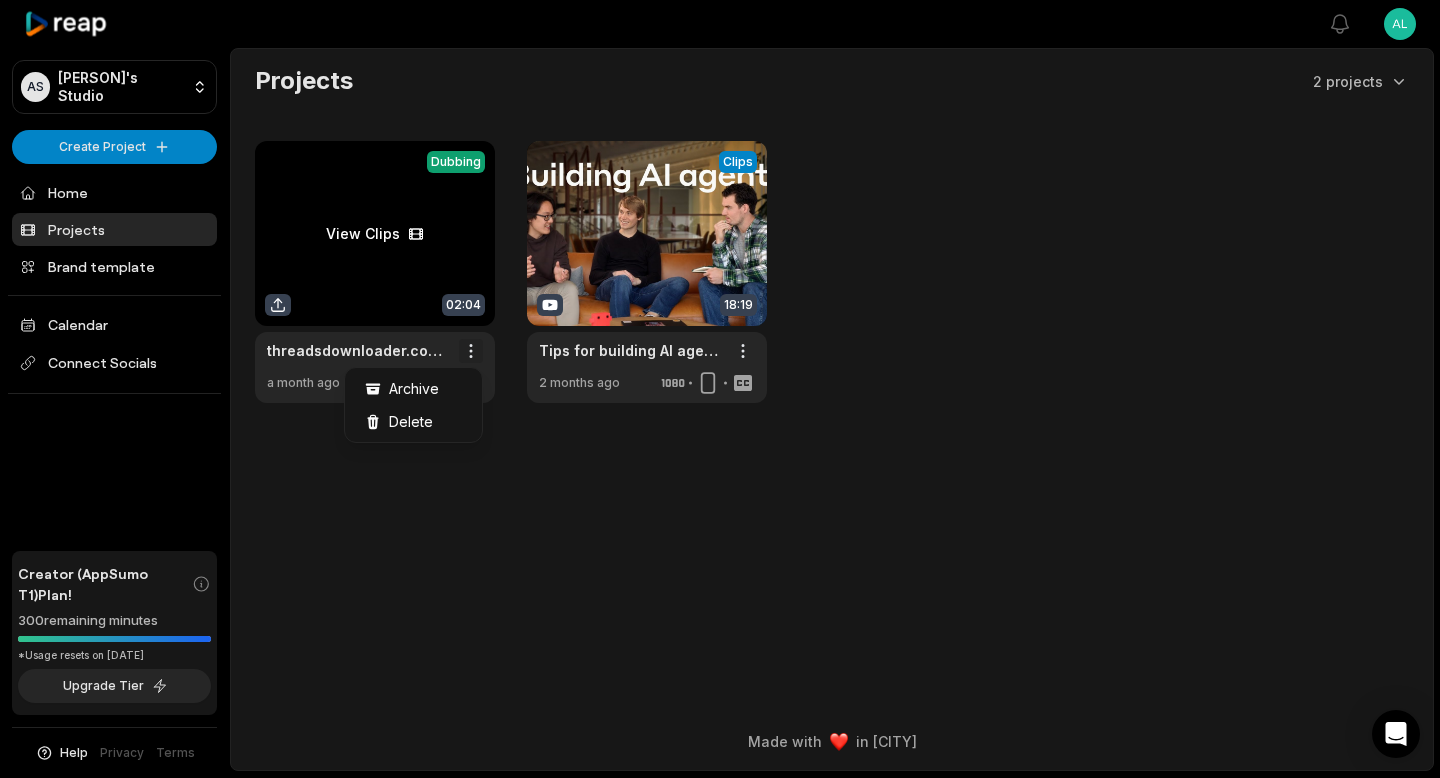 click on "AS Alessio's Studio Create Project Home Projects Brand template Calendar Connect Socials Creator (AppSumo T1)  Plan! 300  remaining minutes *Usage resets on July 27, 2025 Upgrade Tier Help Privacy Terms Open sidebar View notifications Open user menu Projects   2 projects   View Clips Dubbing 02:04 threadsdownloader.com_de3d30 (1) Open options a month ago View Clips Clips 18:19 Tips for building AI agents Open options 2 months ago Made with   in San Francisco
Tips for building AI agents Archive Delete" at bounding box center [720, 389] 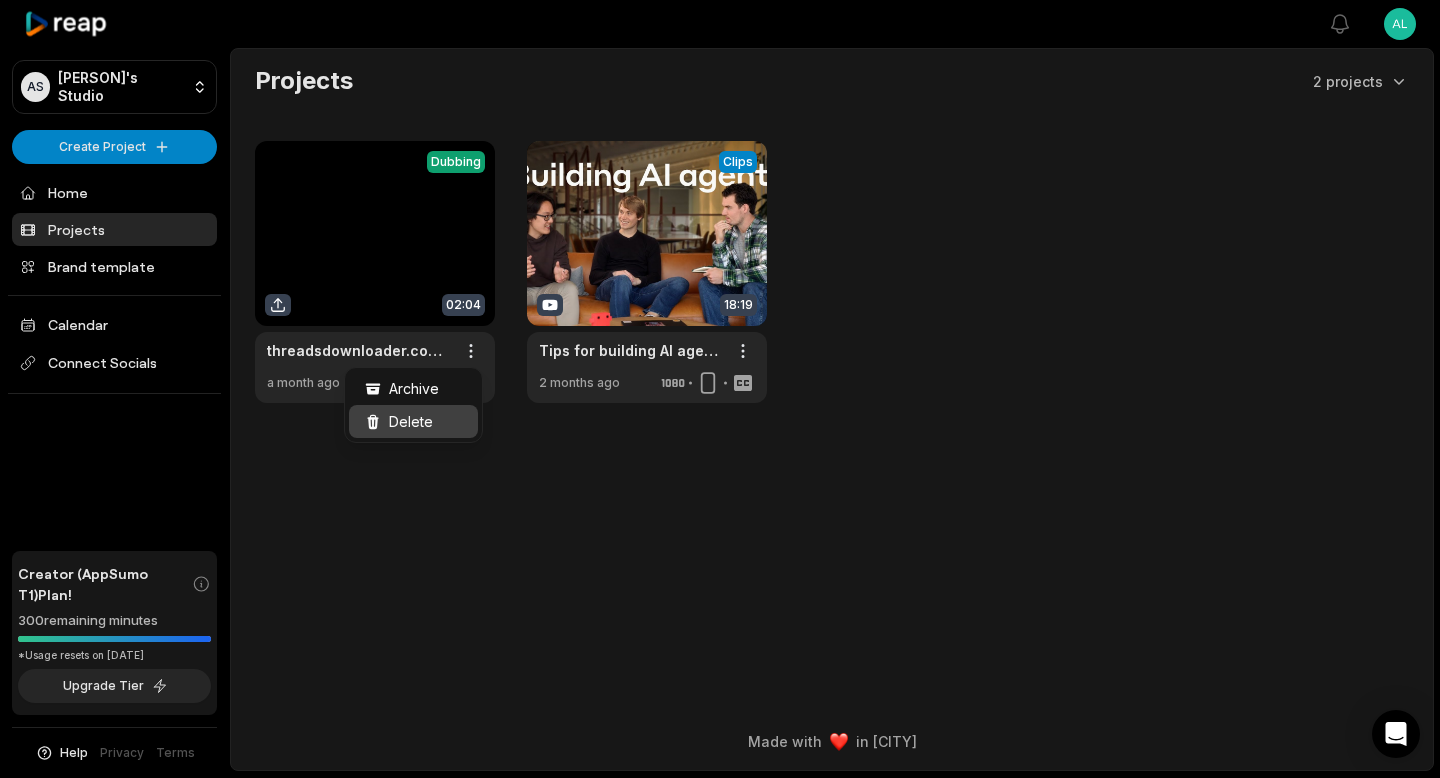 click on "Delete" at bounding box center [413, 421] 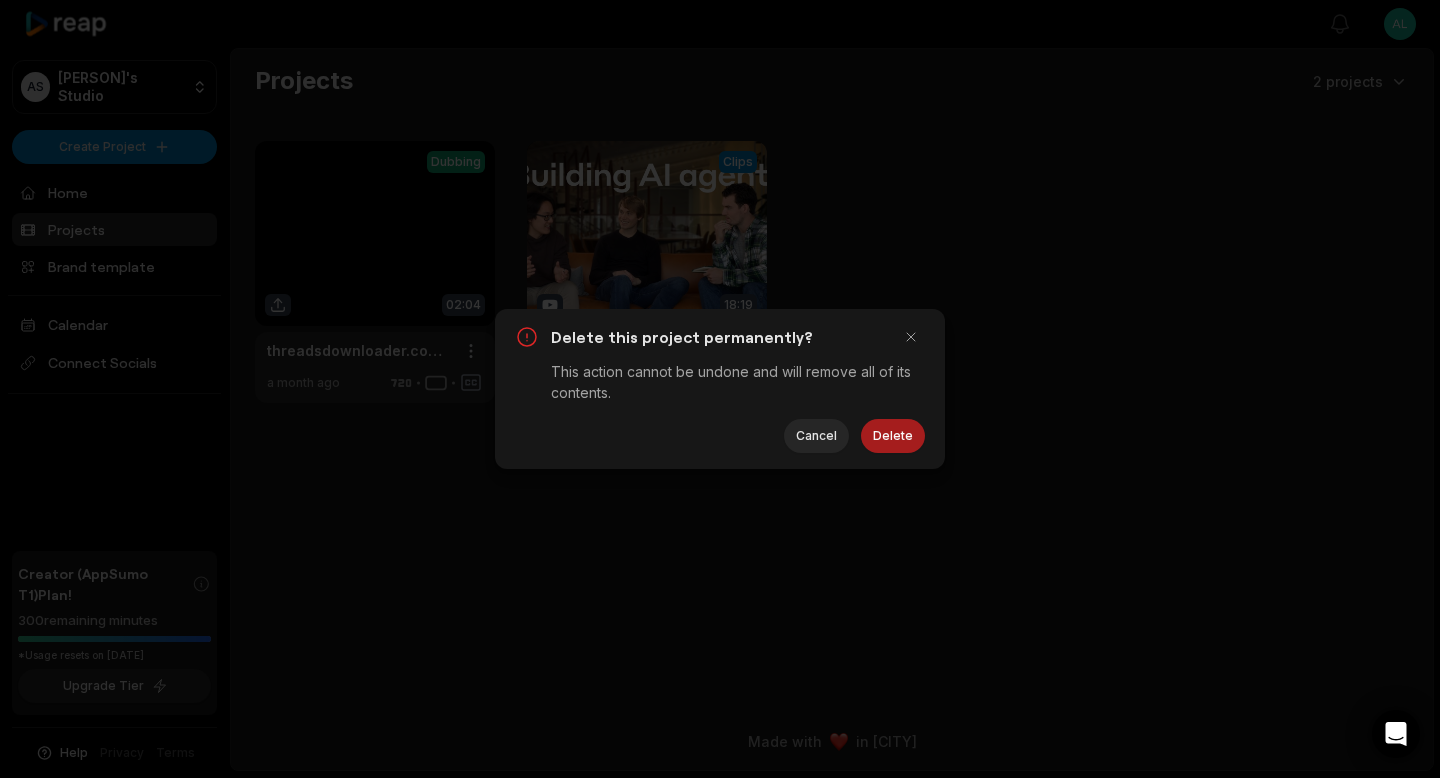 click on "Delete" at bounding box center [893, 436] 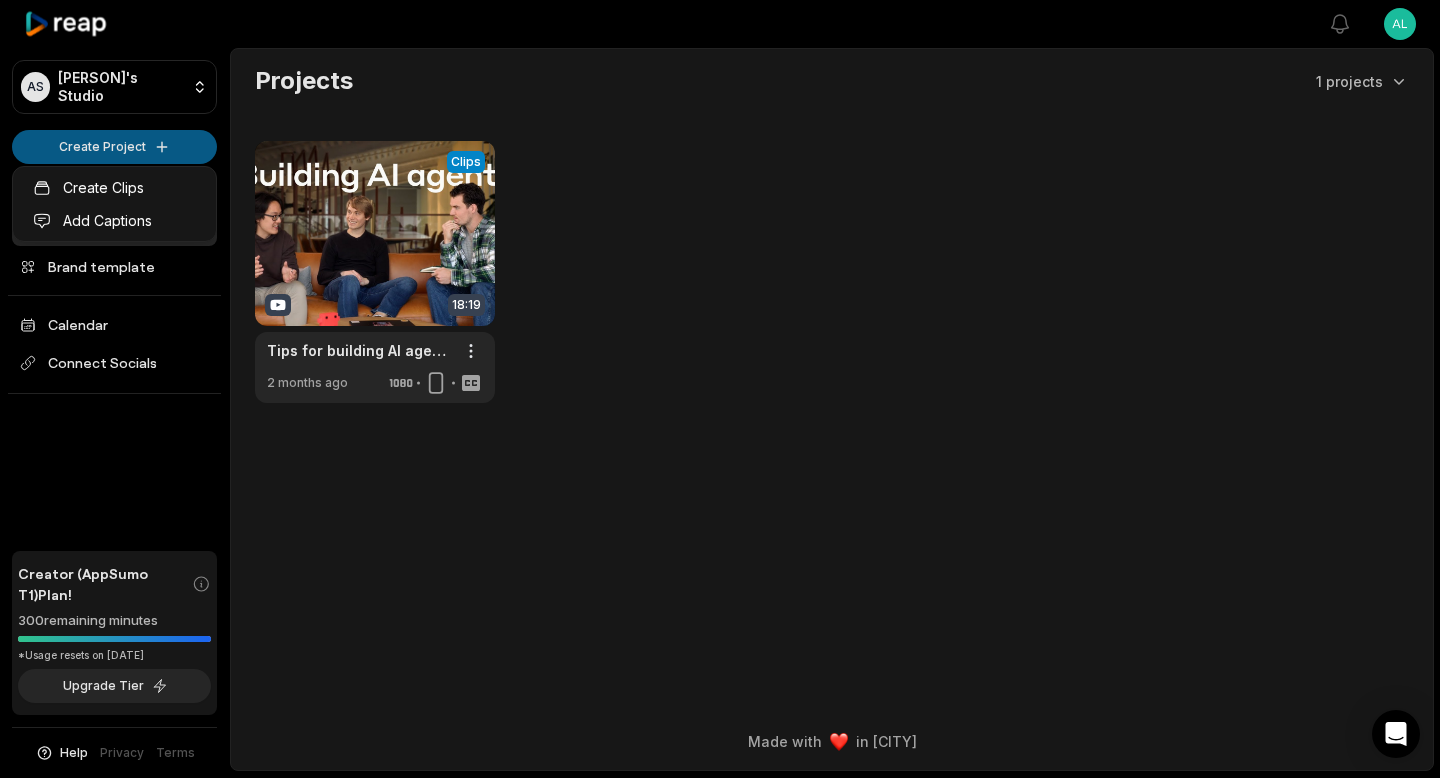 click on "AS Alessio's Studio Create Project Home Projects Brand template Calendar Connect Socials Creator (AppSumo T1)  Plan! 300  remaining minutes *Usage resets on July 27, 2025 Upgrade Tier Help Privacy Terms Open sidebar View notifications Open user menu Projects   1 projects   View Clips Clips 18:19 Tips for building AI agents Open options 2 months ago Made with   in San Francisco
Tips for building AI agents Create Clips Add Captions" at bounding box center (720, 389) 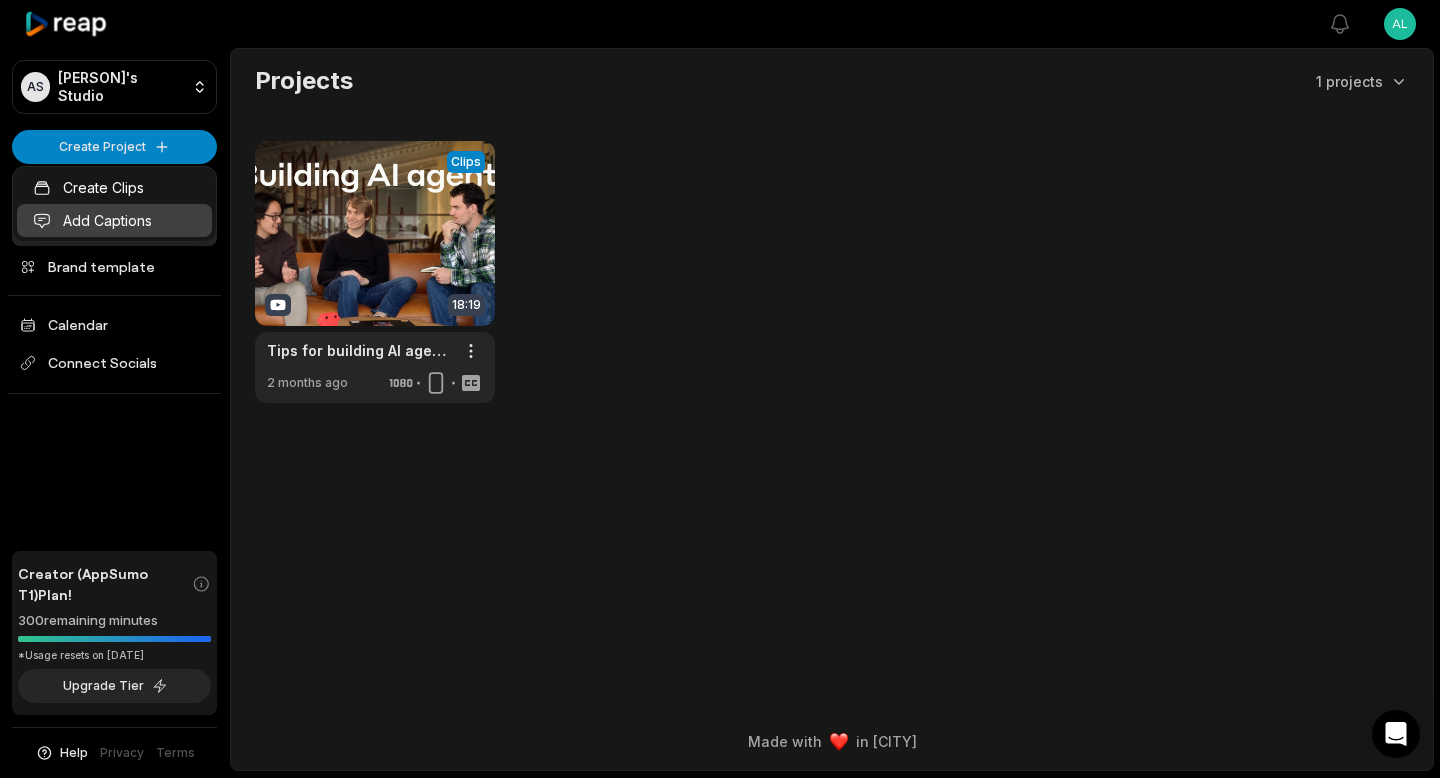 click on "Add Captions" at bounding box center (114, 220) 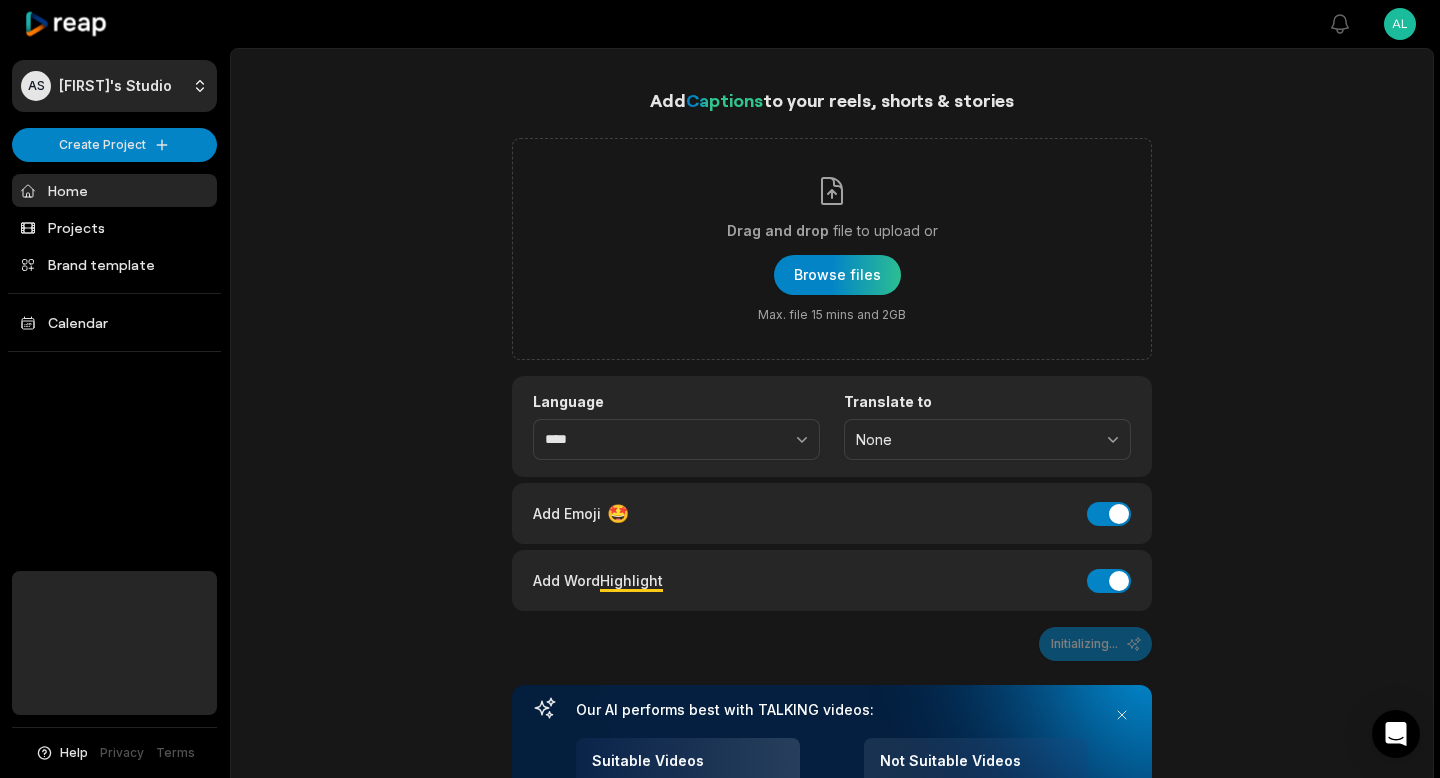 scroll, scrollTop: 0, scrollLeft: 0, axis: both 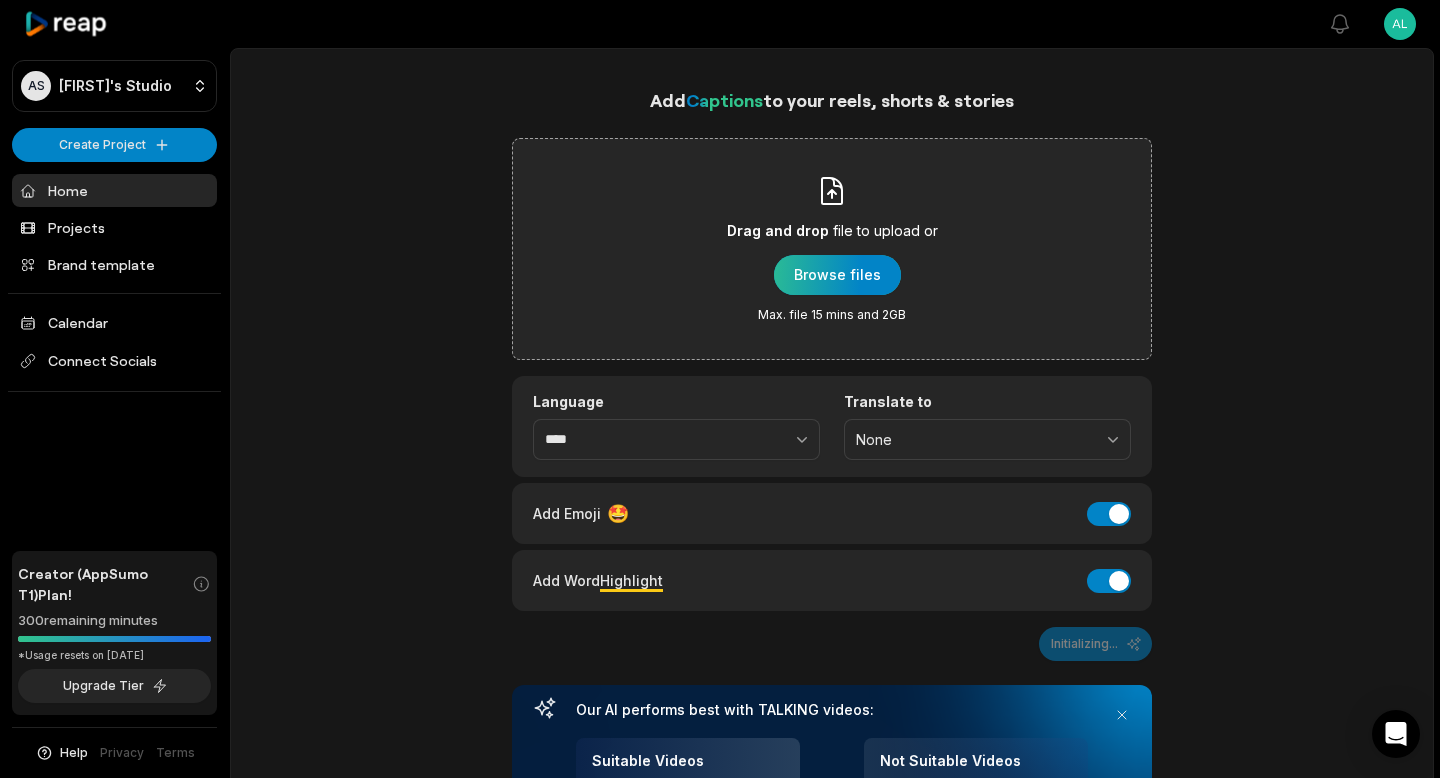 click at bounding box center [837, 275] 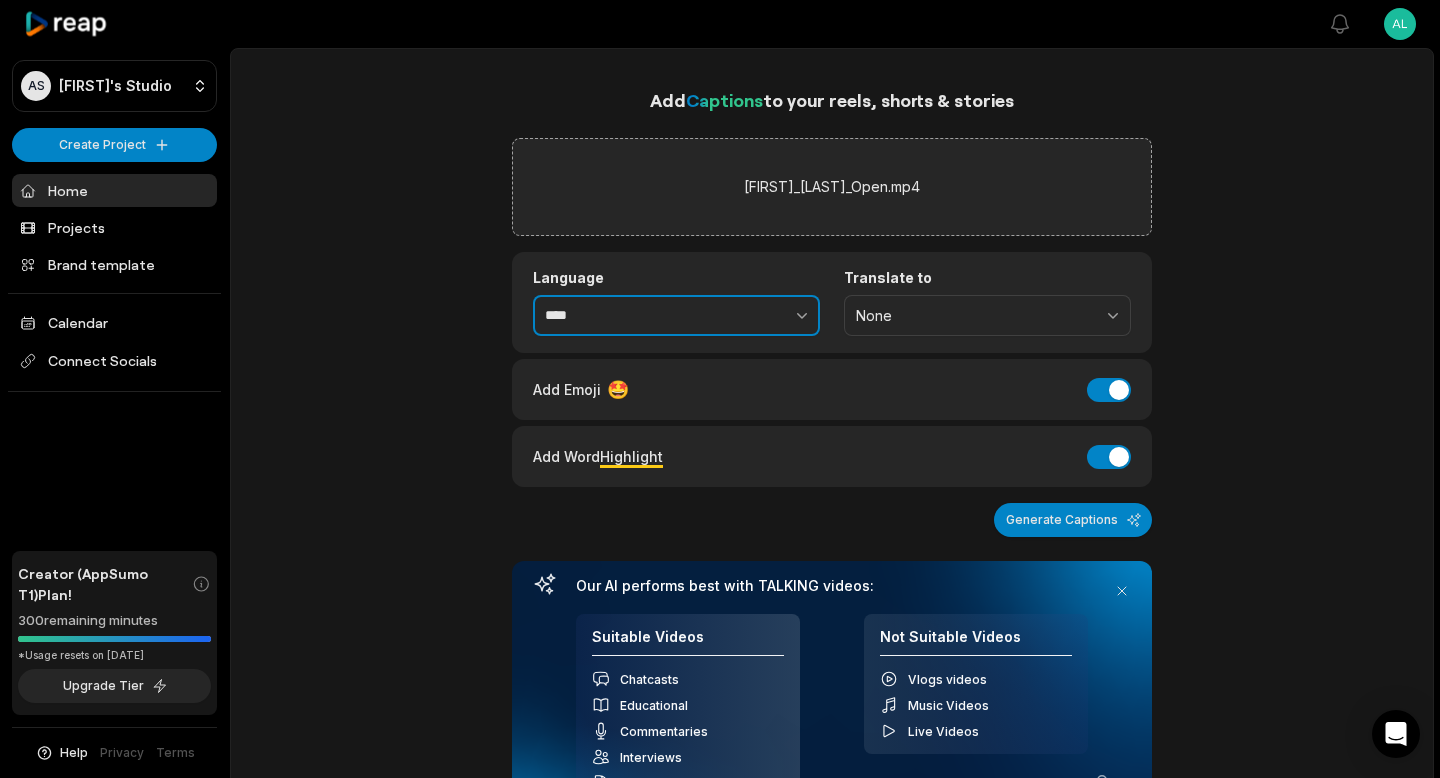 click at bounding box center [758, 316] 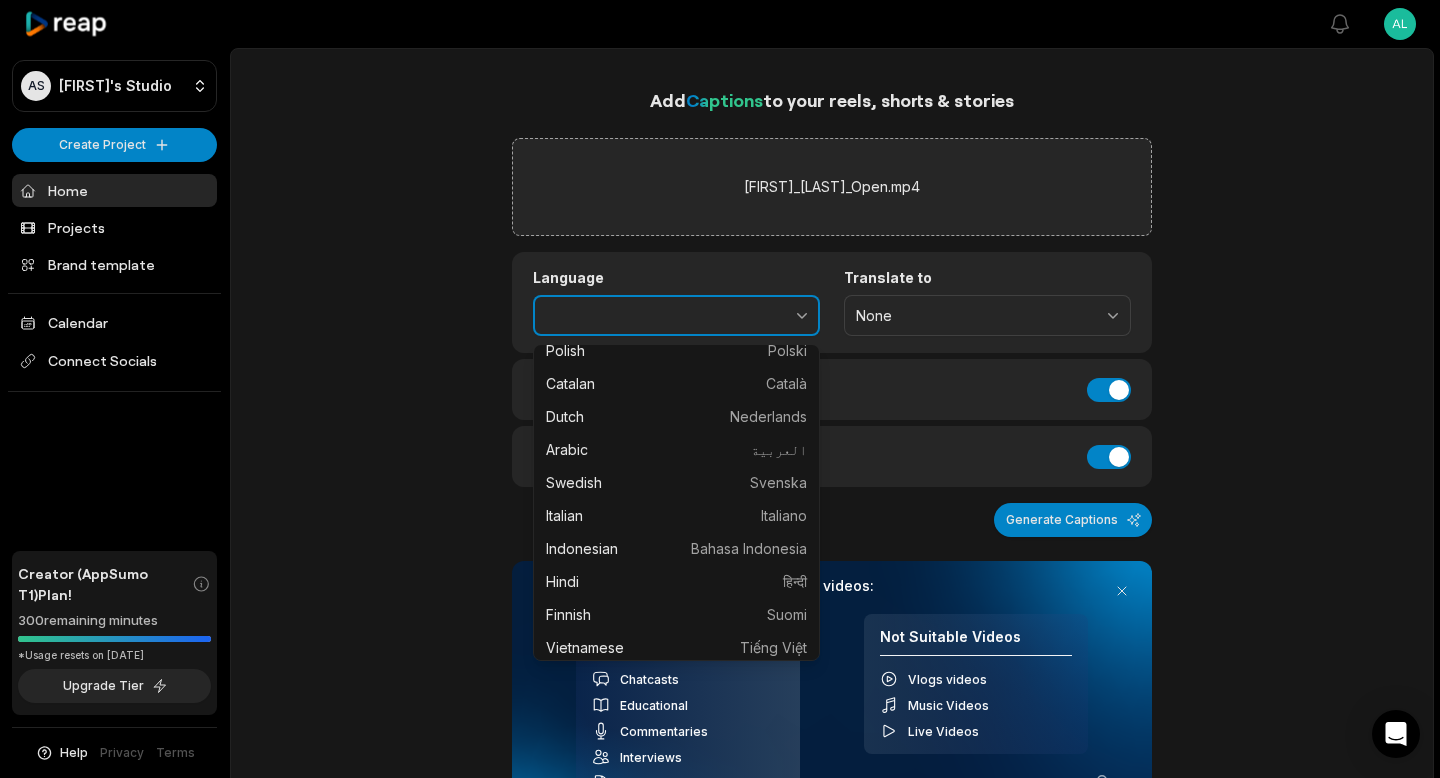 scroll, scrollTop: 393, scrollLeft: 0, axis: vertical 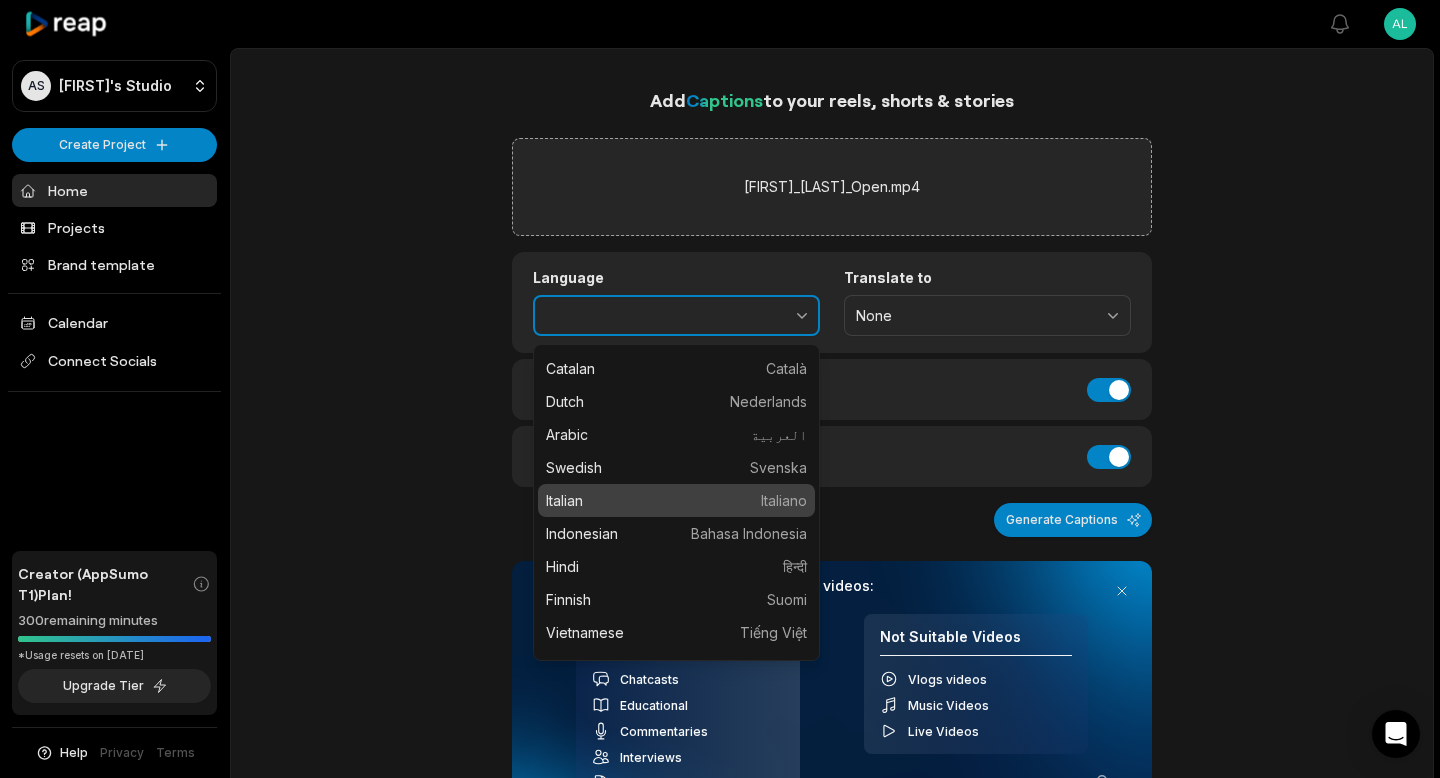 type on "*******" 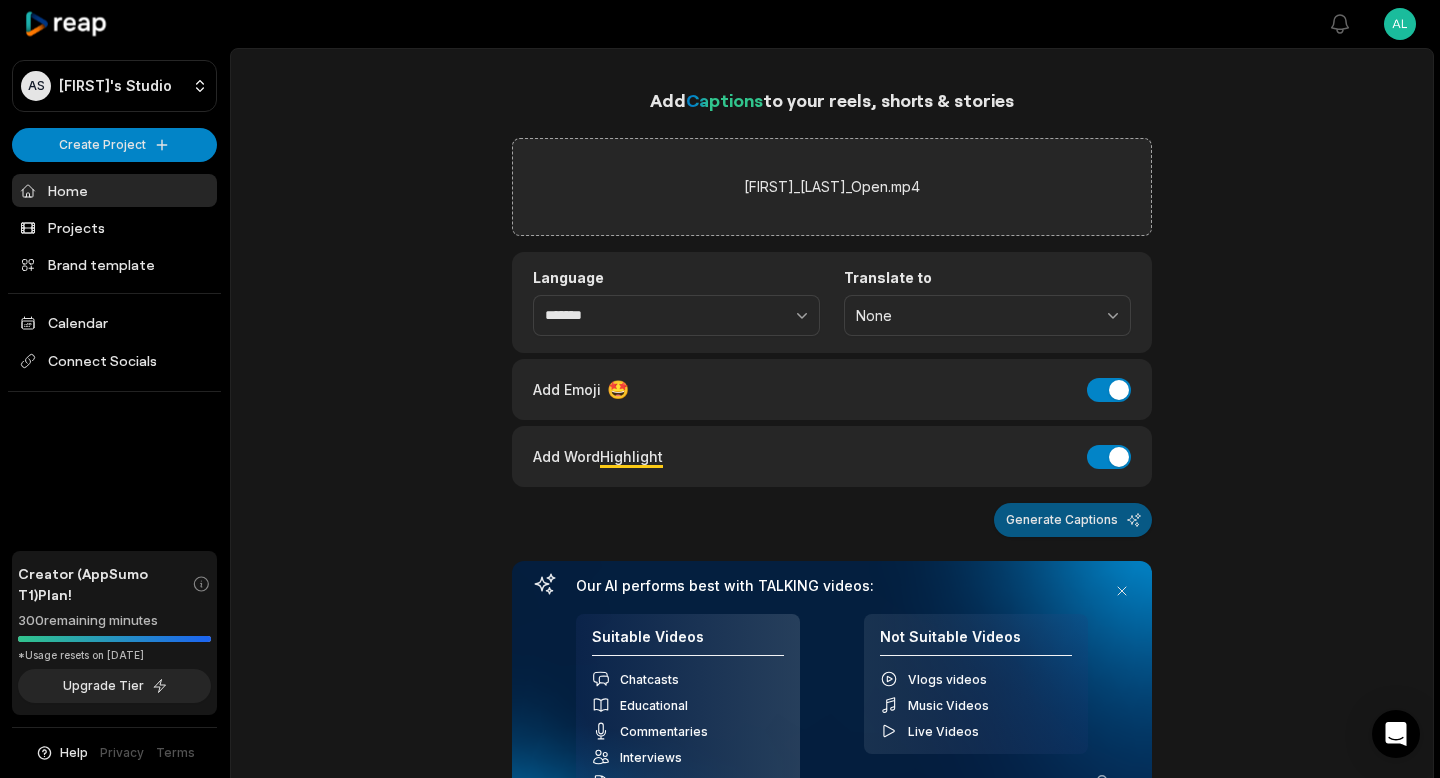 click on "Generate Captions" at bounding box center (1073, 520) 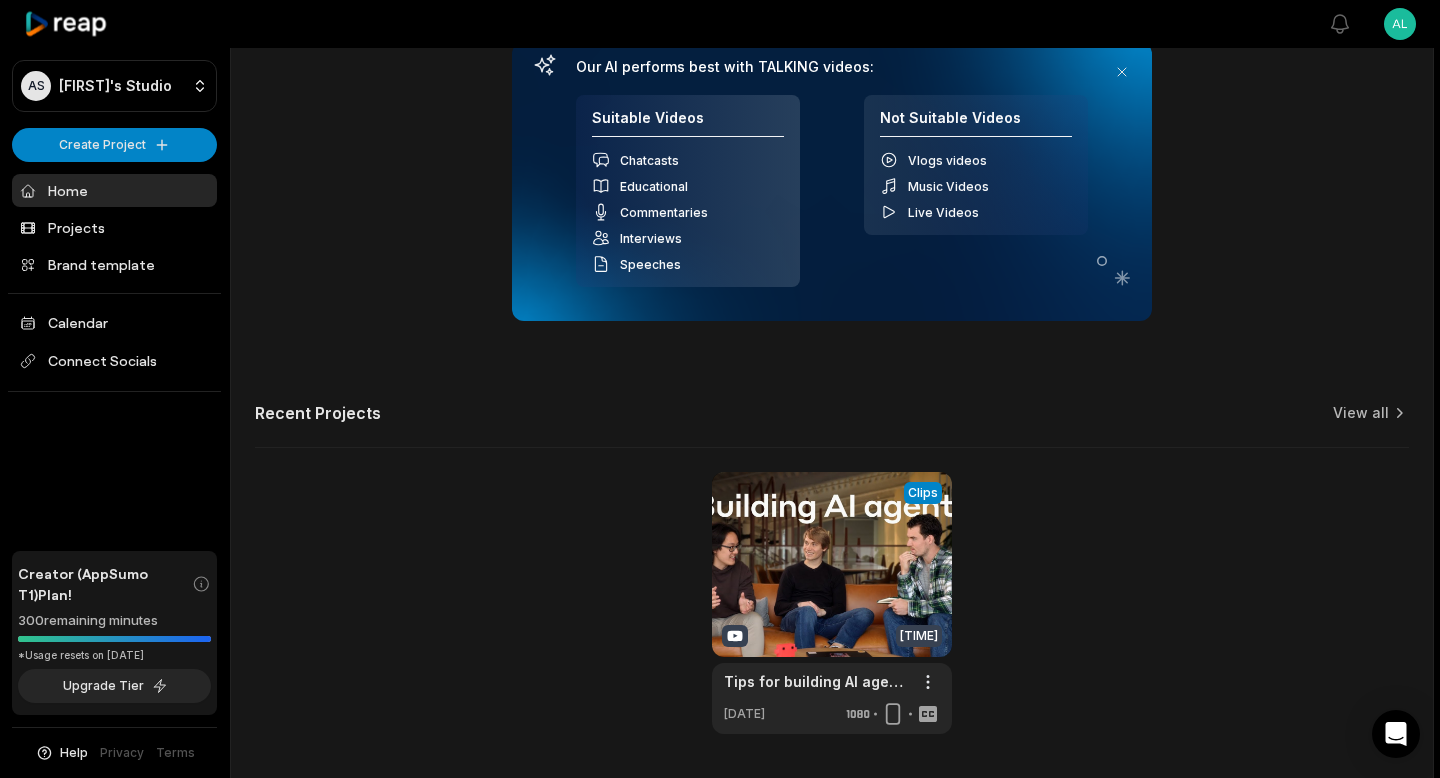 scroll, scrollTop: 579, scrollLeft: 0, axis: vertical 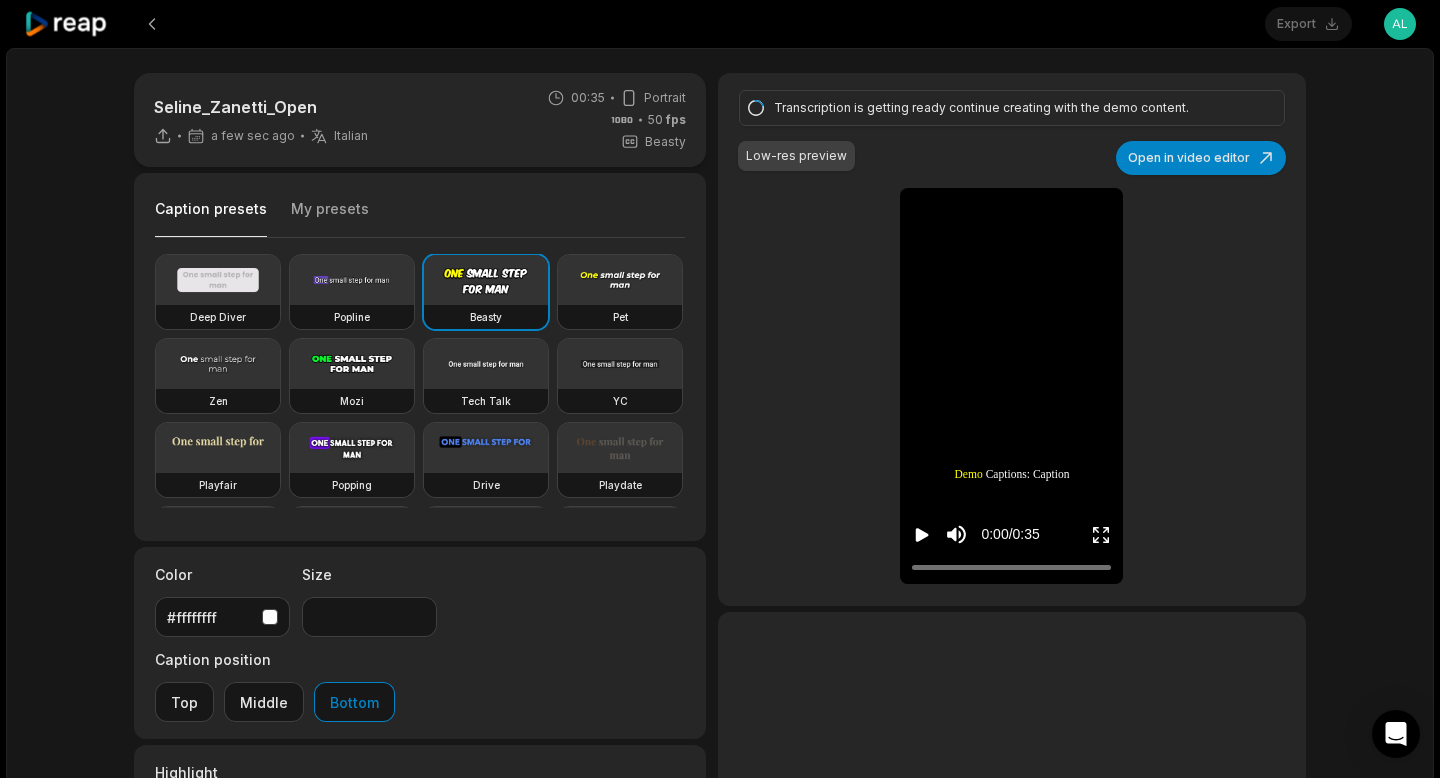 click 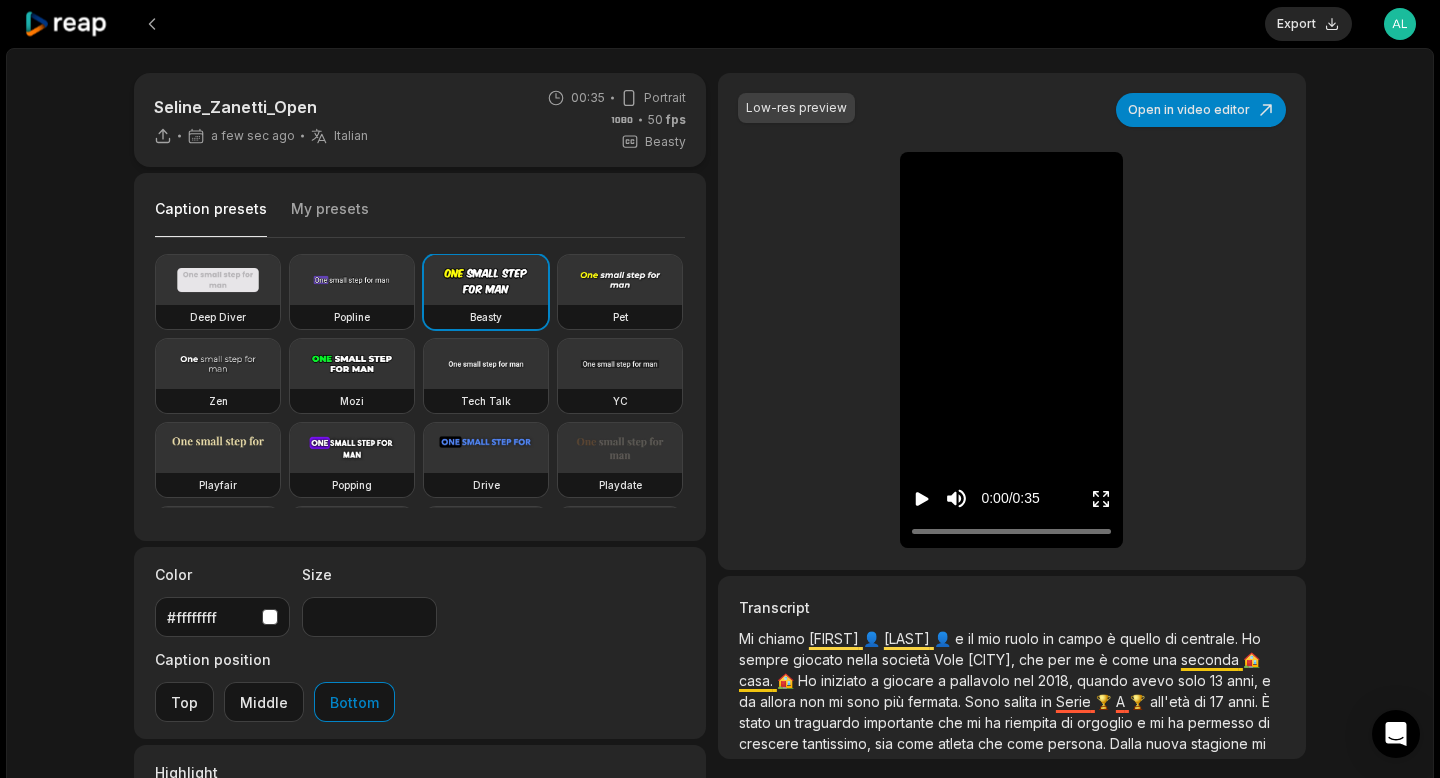 click 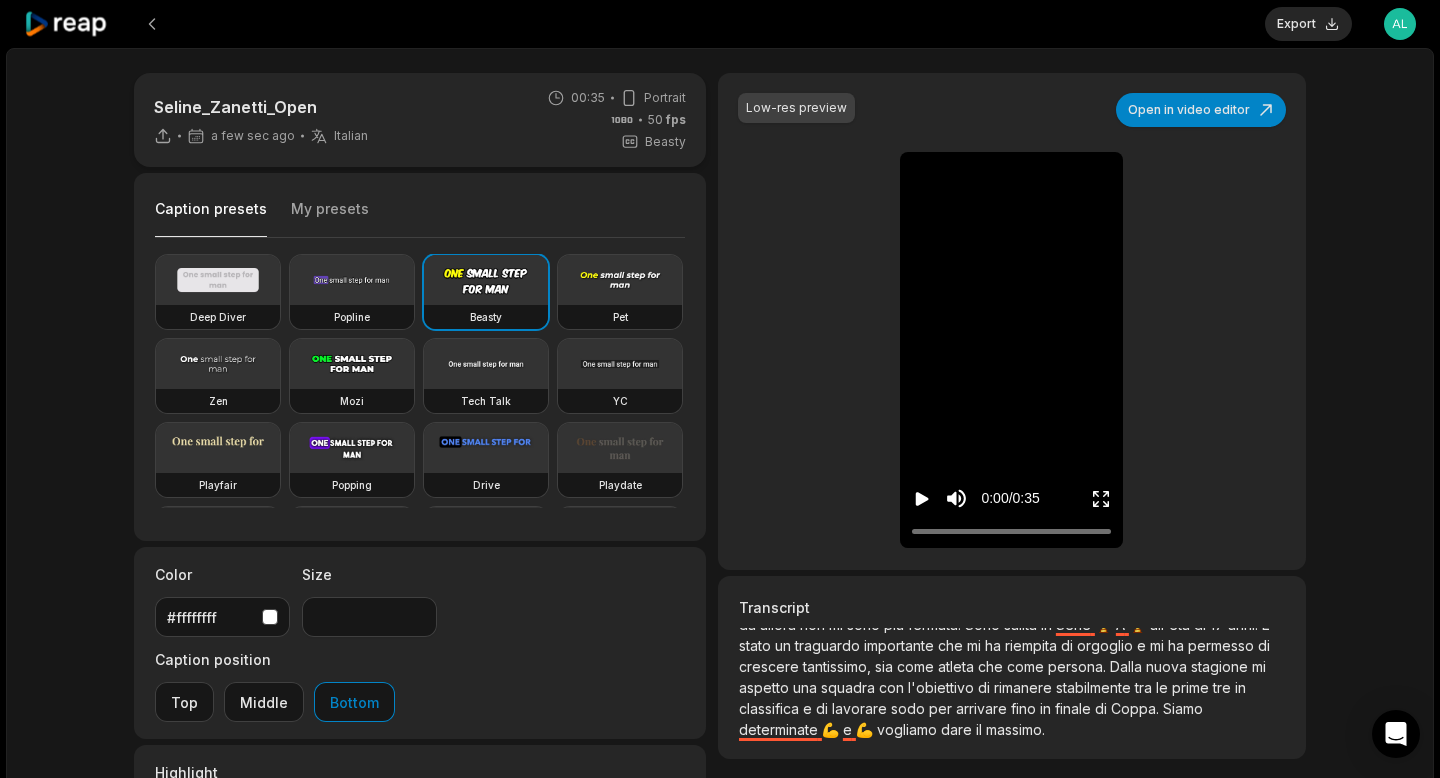 scroll, scrollTop: 79, scrollLeft: 0, axis: vertical 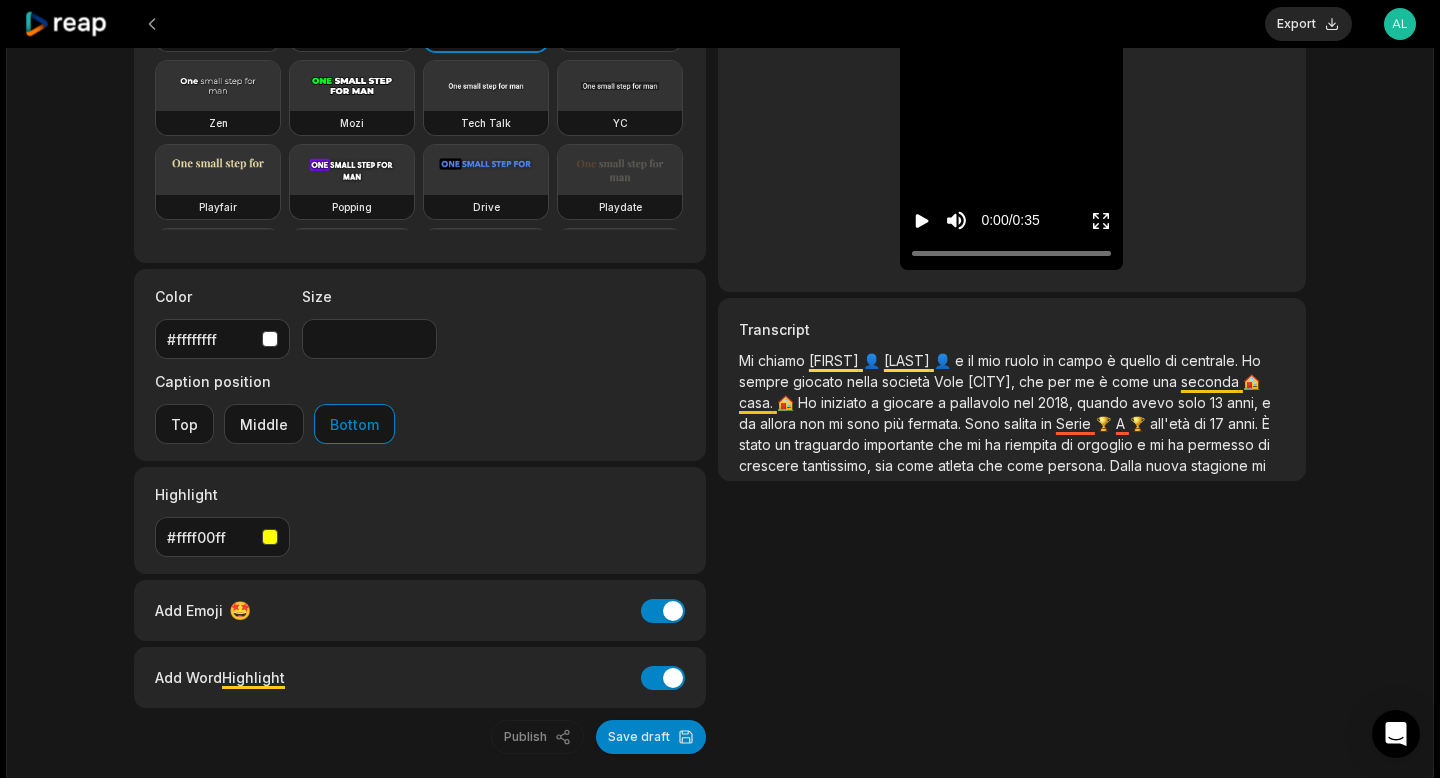 click on "[LAST]" at bounding box center [836, 360] 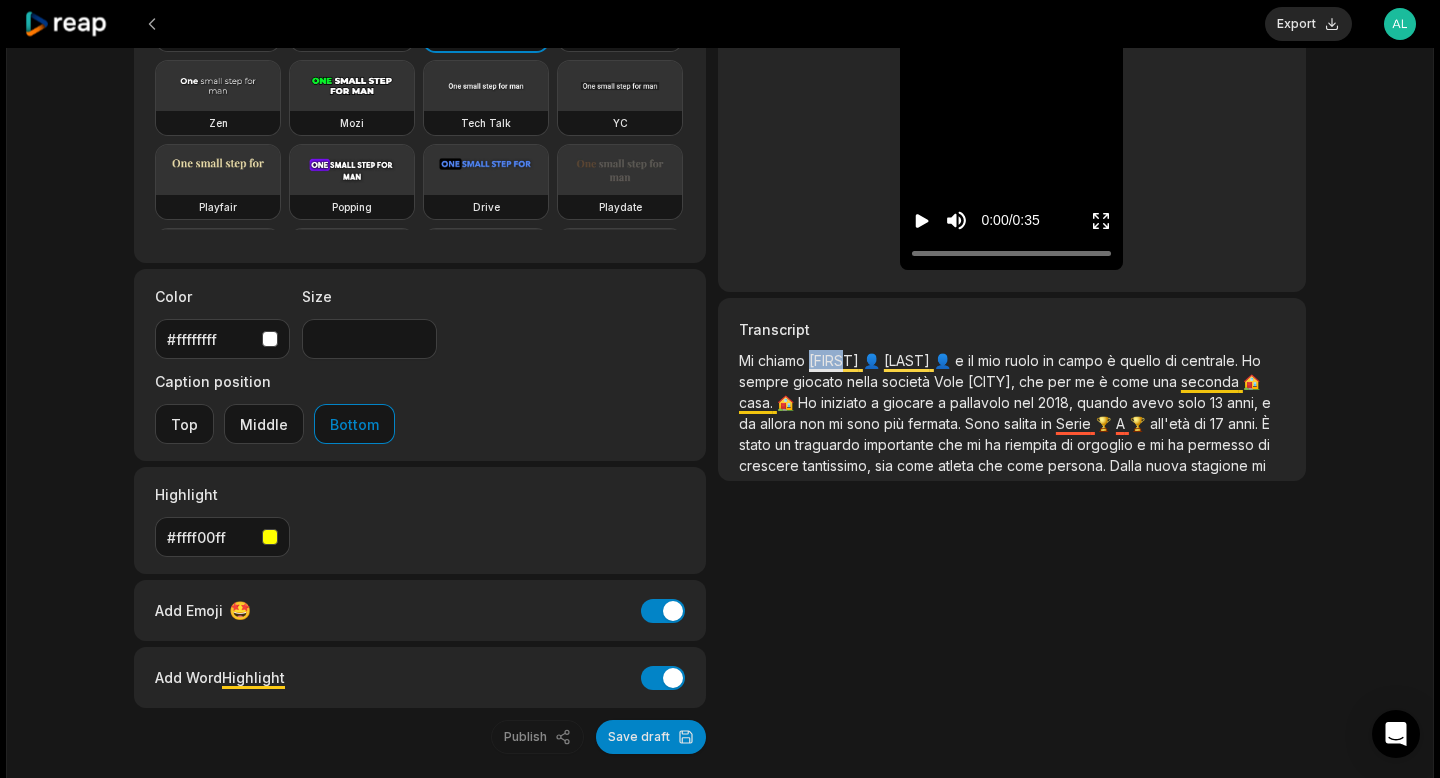 click on "[LAST]" at bounding box center (836, 360) 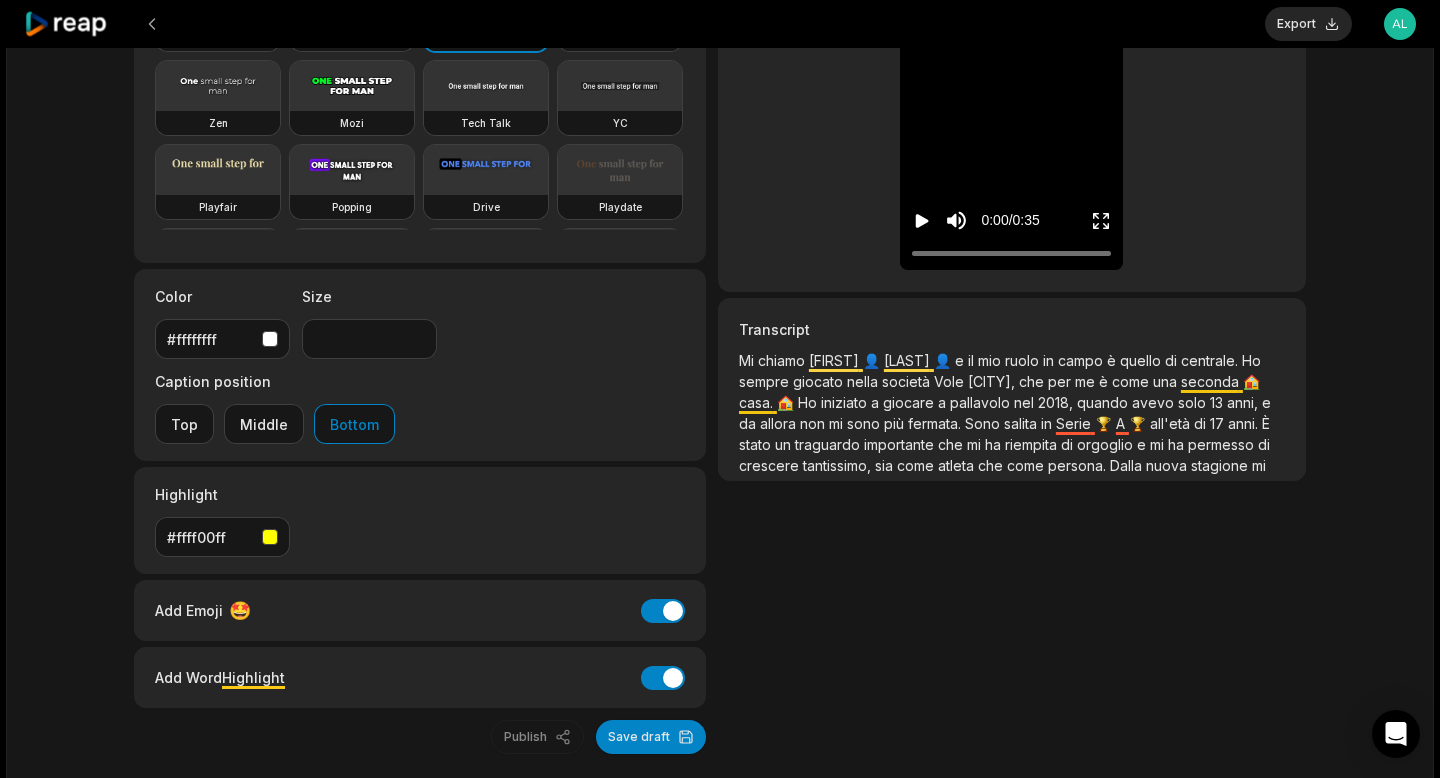 click on "Selin" at bounding box center (836, 360) 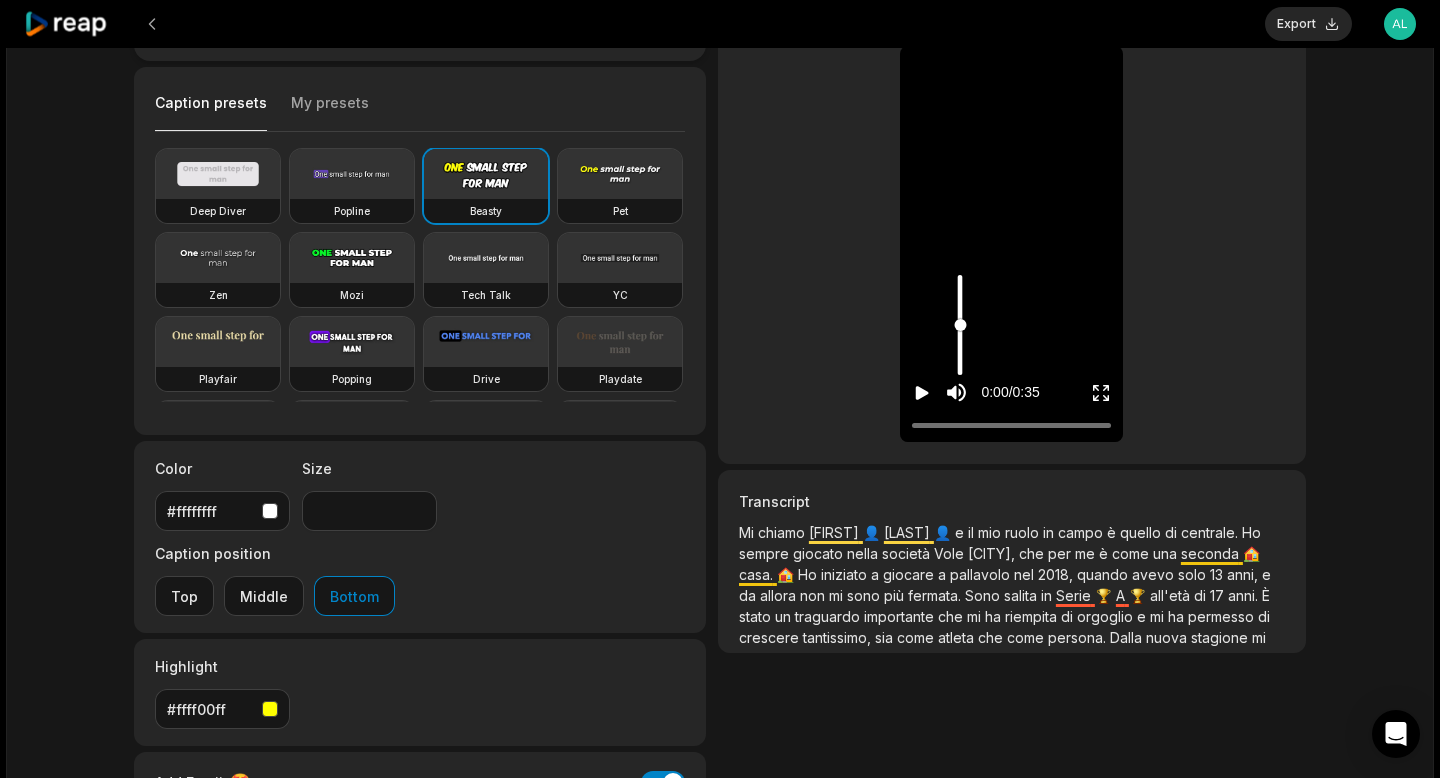 scroll, scrollTop: 0, scrollLeft: 0, axis: both 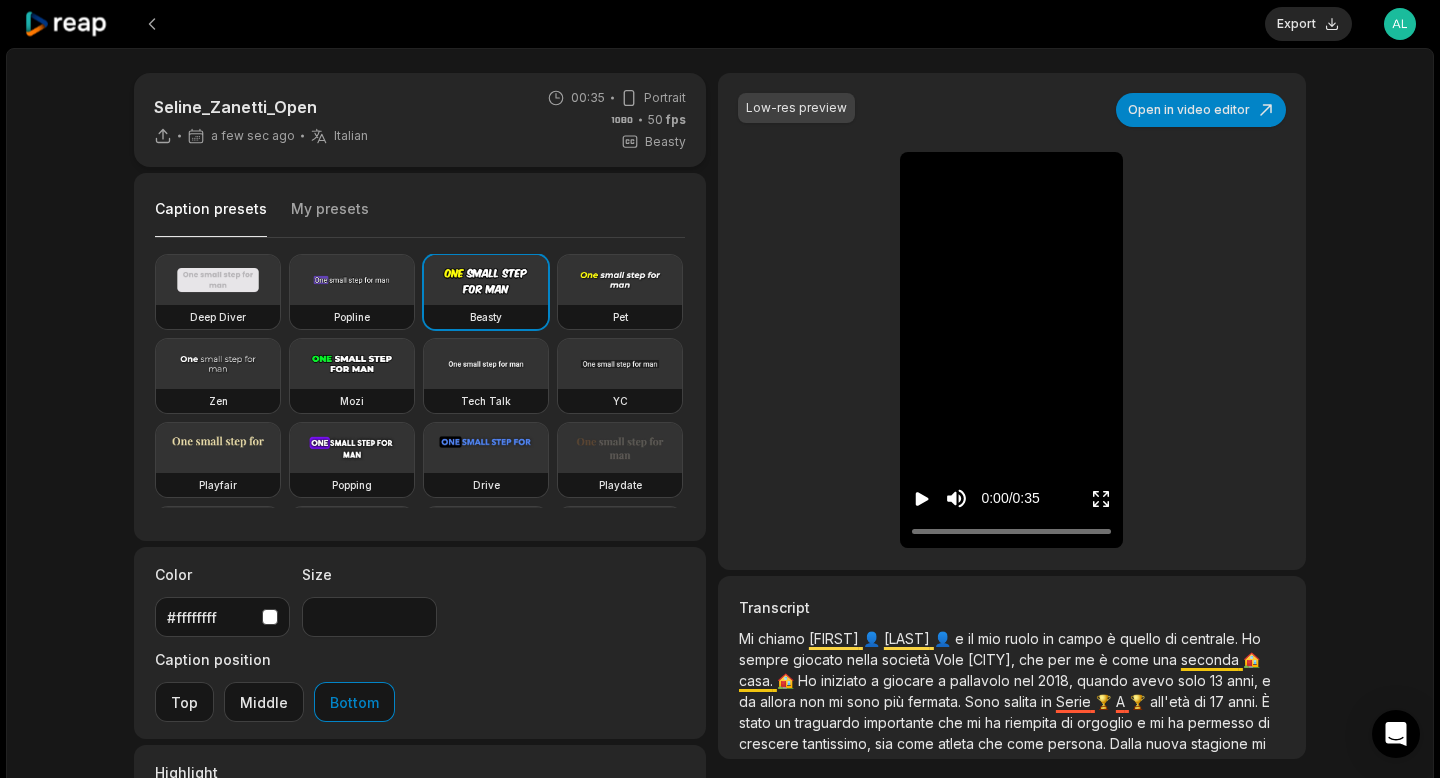 click on "[LAST]" at bounding box center (909, 638) 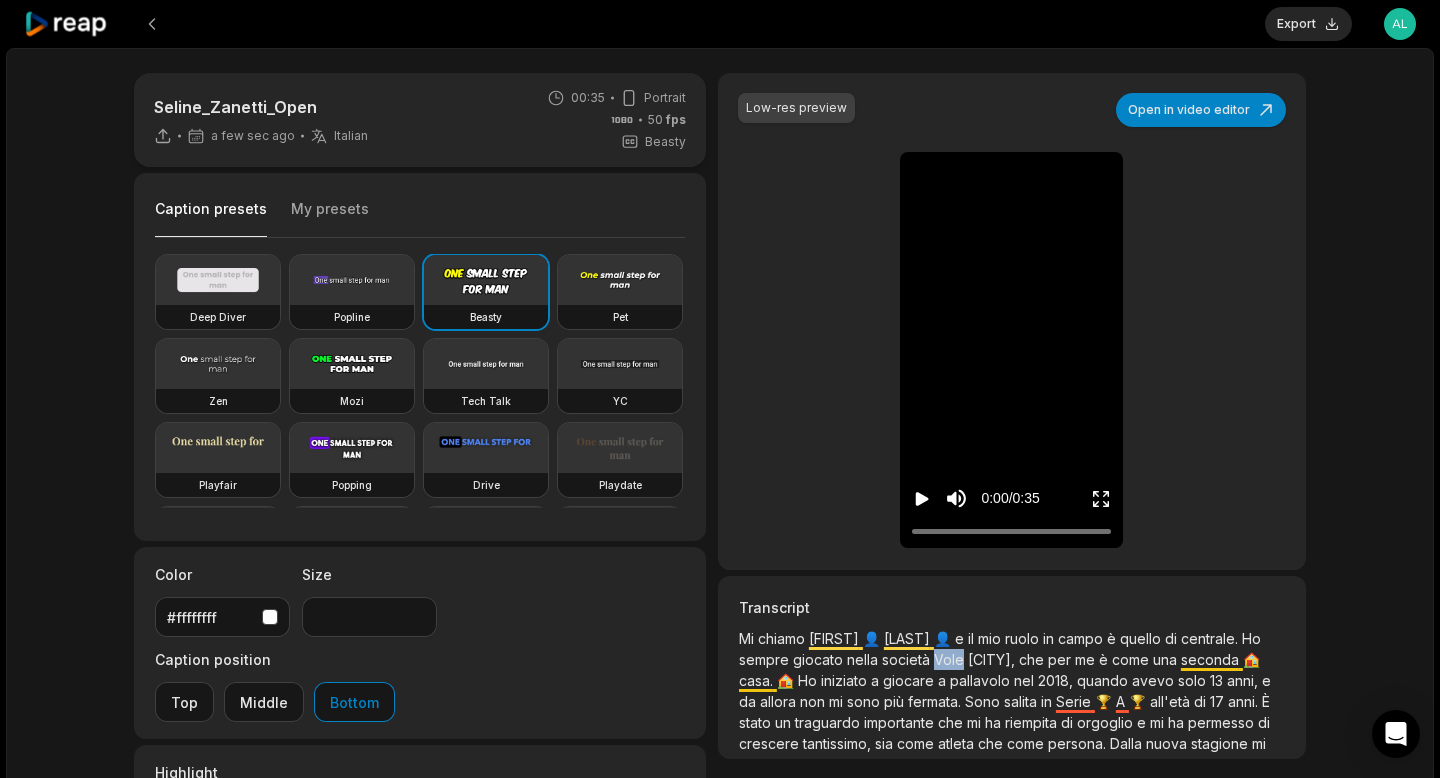 click on "Vole" at bounding box center [951, 659] 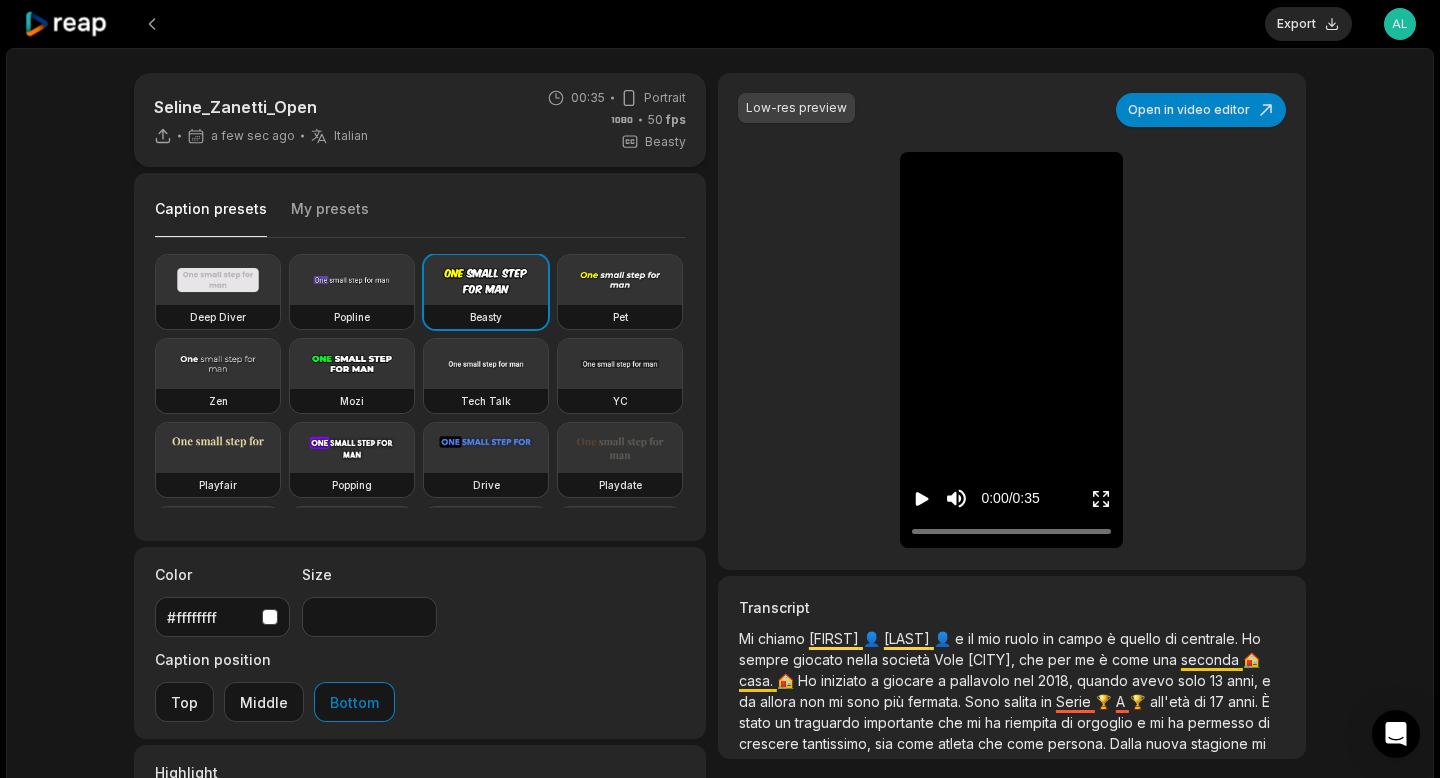 click on "Transcript" at bounding box center (1012, 607) 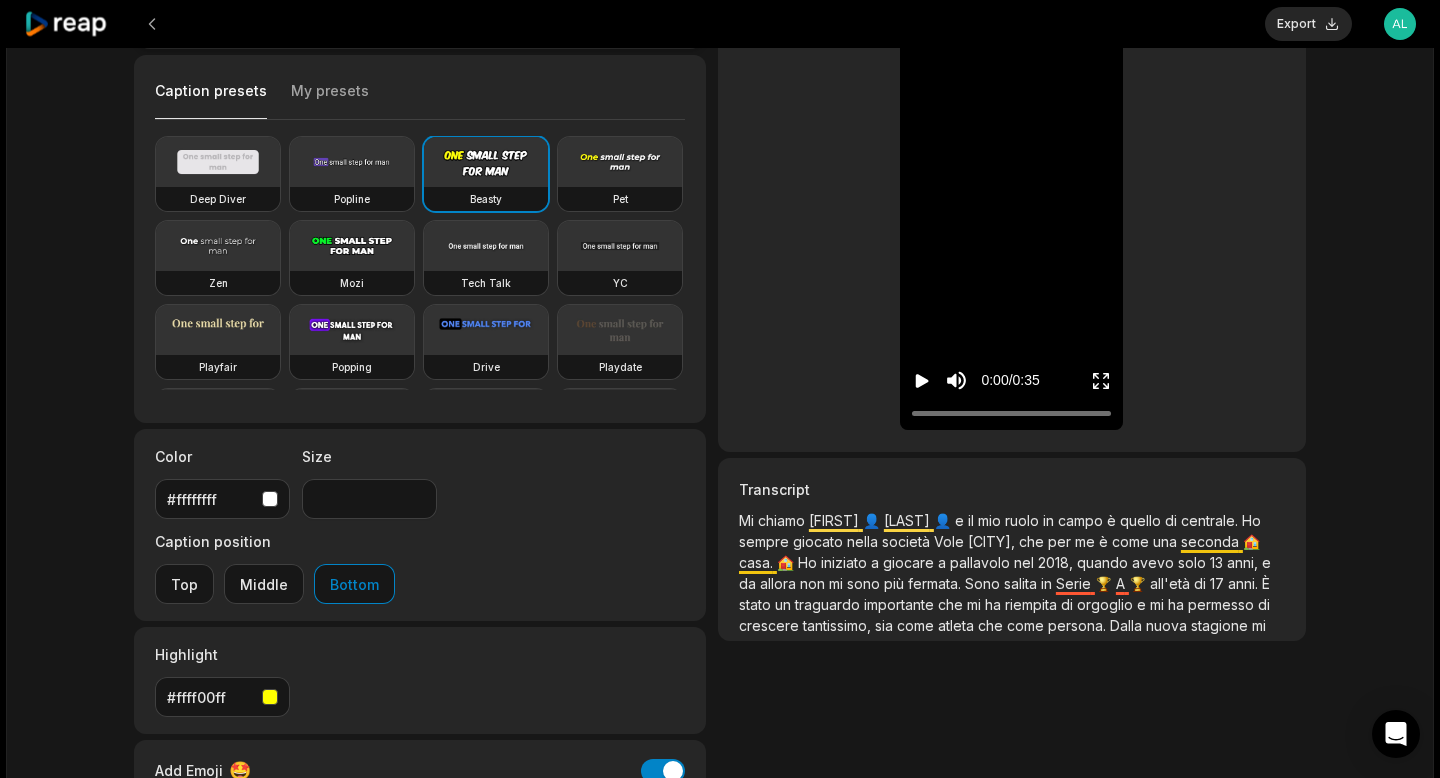 scroll, scrollTop: 124, scrollLeft: 0, axis: vertical 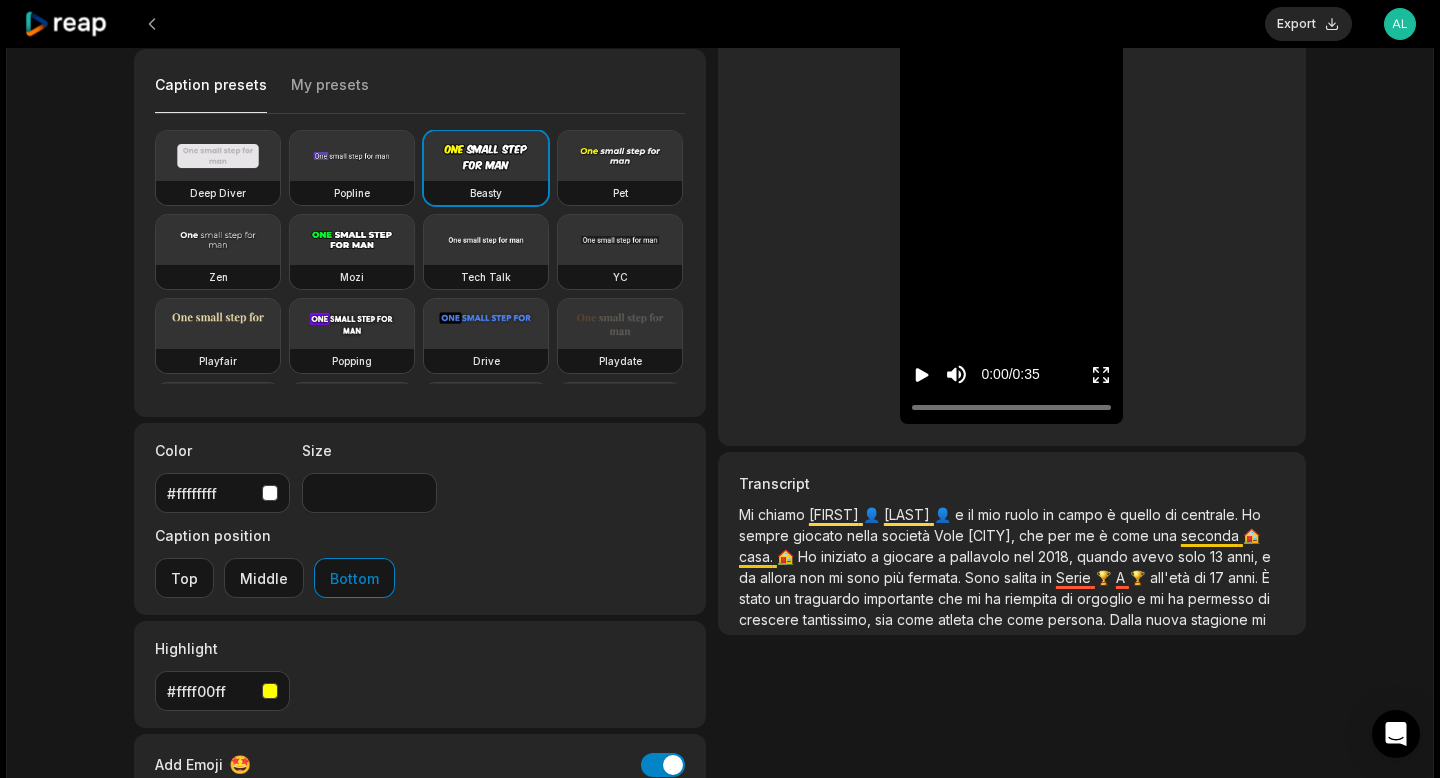 click on "importante" at bounding box center [901, 598] 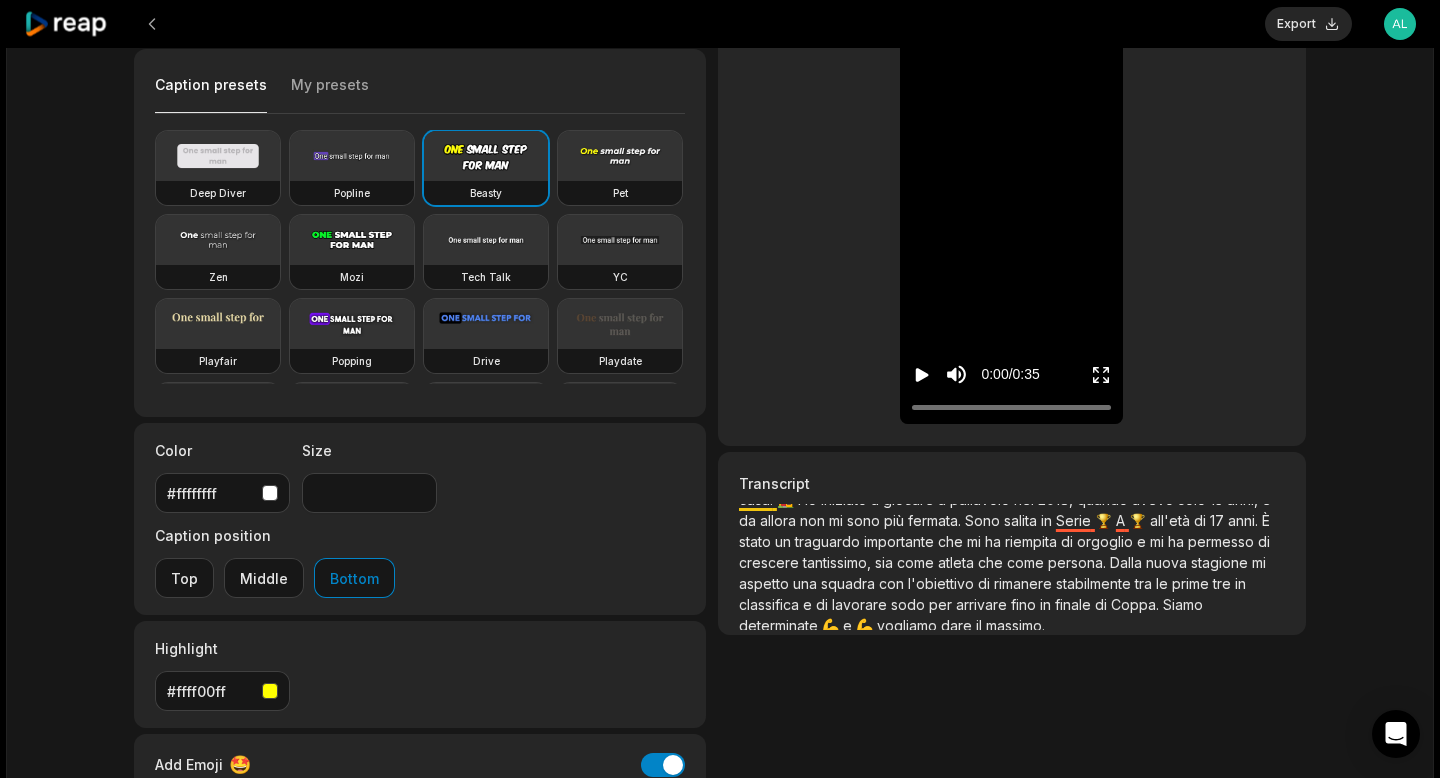scroll, scrollTop: 79, scrollLeft: 0, axis: vertical 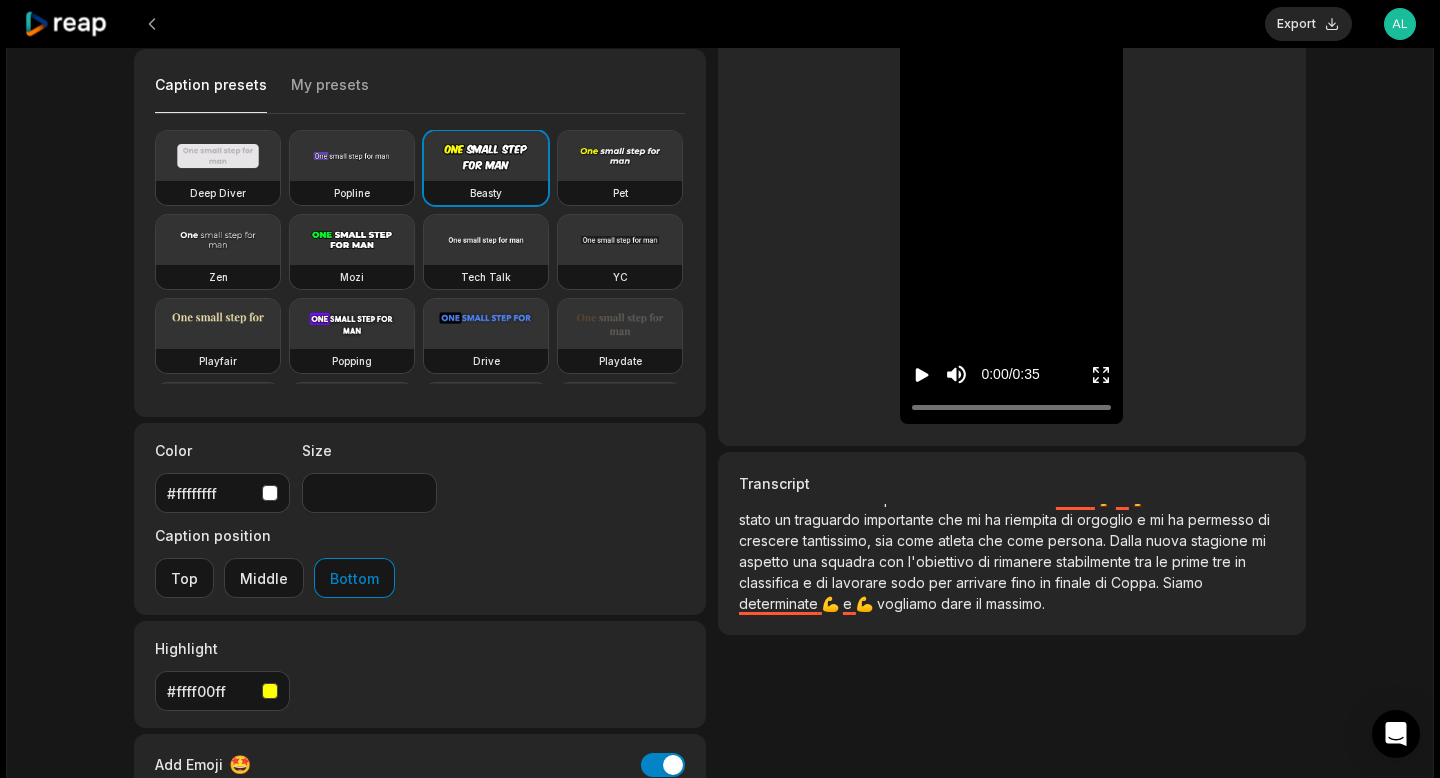 click on "Mi     chiamo     Selin   👤   Zanetti   👤   e     il     mio     ruolo     in     campo     è     quello     di     centrale.     Ho     sempre     giocato     nella     società     Vole     Lugano,     che     per     me     è     come     una     seconda   🏠   casa.   🏠   Ho     iniziato     a     giocare     a     pallavolo     nel     2018,     quando     avevo     solo     13     anni,     e     da     allora     non     mi     sono     più     fermata.     Sono     salita     in     Serie   🏆   A   🏆   all'età     di     17     anni.     È     stato     un     traguardo     importante     che     mi     ha     riempita     di     orgoglio     e     mi     ha     permesso     di     crescere     tantissimo,     sia     come     atleta     che     come     persona.     Dalla     nuova     stagione     mi     aspetto     una     squadra     con     l'obiettivo     di     rimanere     stabilmente     tra     le     prime     tre     in     classifica     e     di     lavorare" at bounding box center [1012, 567] 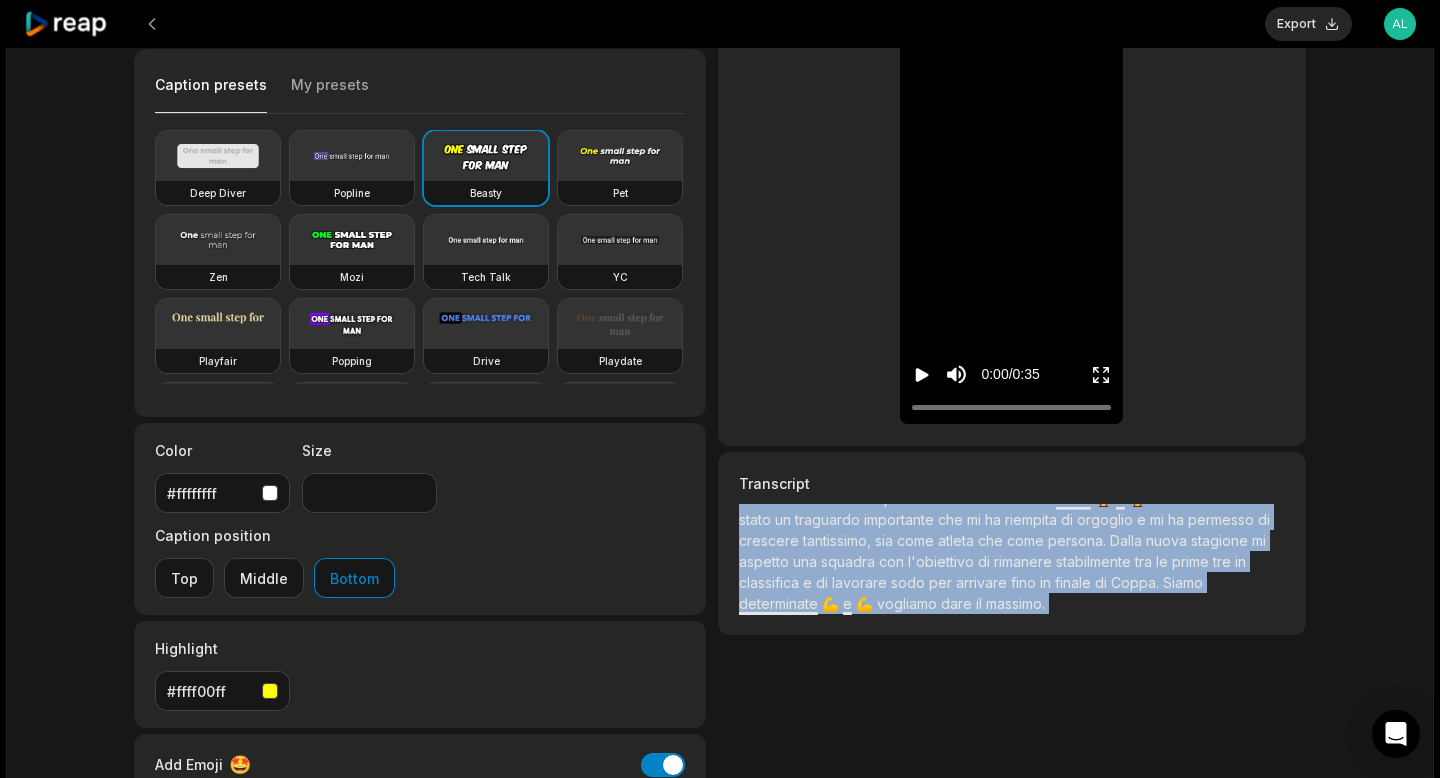 click on "Mi     chiamo     Selin   👤   Zanetti   👤   e     il     mio     ruolo     in     campo     è     quello     di     centrale.     Ho     sempre     giocato     nella     società     Vole     Lugano,     che     per     me     è     come     una     seconda   🏠   casa.   🏠   Ho     iniziato     a     giocare     a     pallavolo     nel     2018,     quando     avevo     solo     13     anni,     e     da     allora     non     mi     sono     più     fermata.     Sono     salita     in     Serie   🏆   A   🏆   all'età     di     17     anni.     È     stato     un     traguardo     importante     che     mi     ha     riempita     di     orgoglio     e     mi     ha     permesso     di     crescere     tantissimo,     sia     come     atleta     che     come     persona.     Dalla     nuova     stagione     mi     aspetto     una     squadra     con     l'obiettivo     di     rimanere     stabilmente     tra     le     prime     tre     in     classifica     e     di     lavorare" at bounding box center [1012, 567] 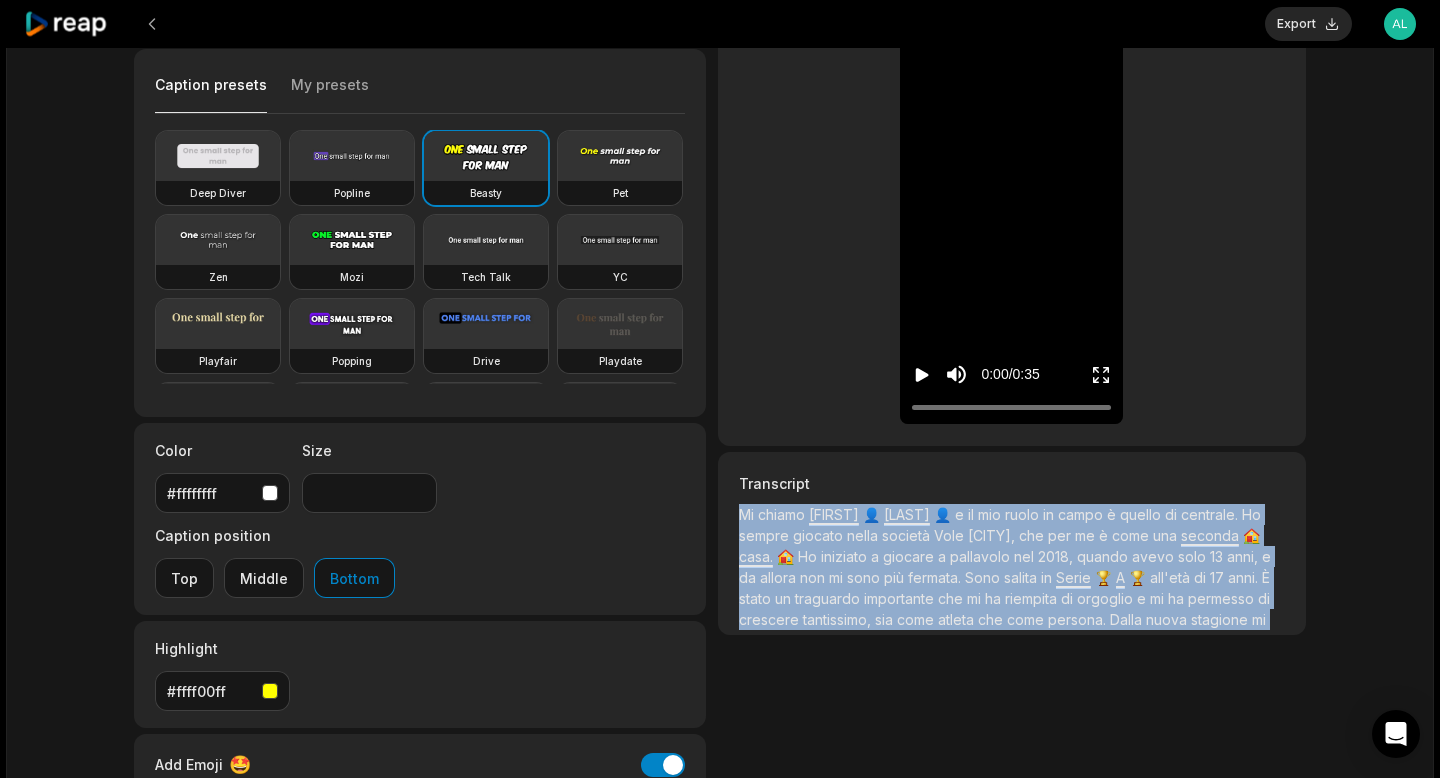 click 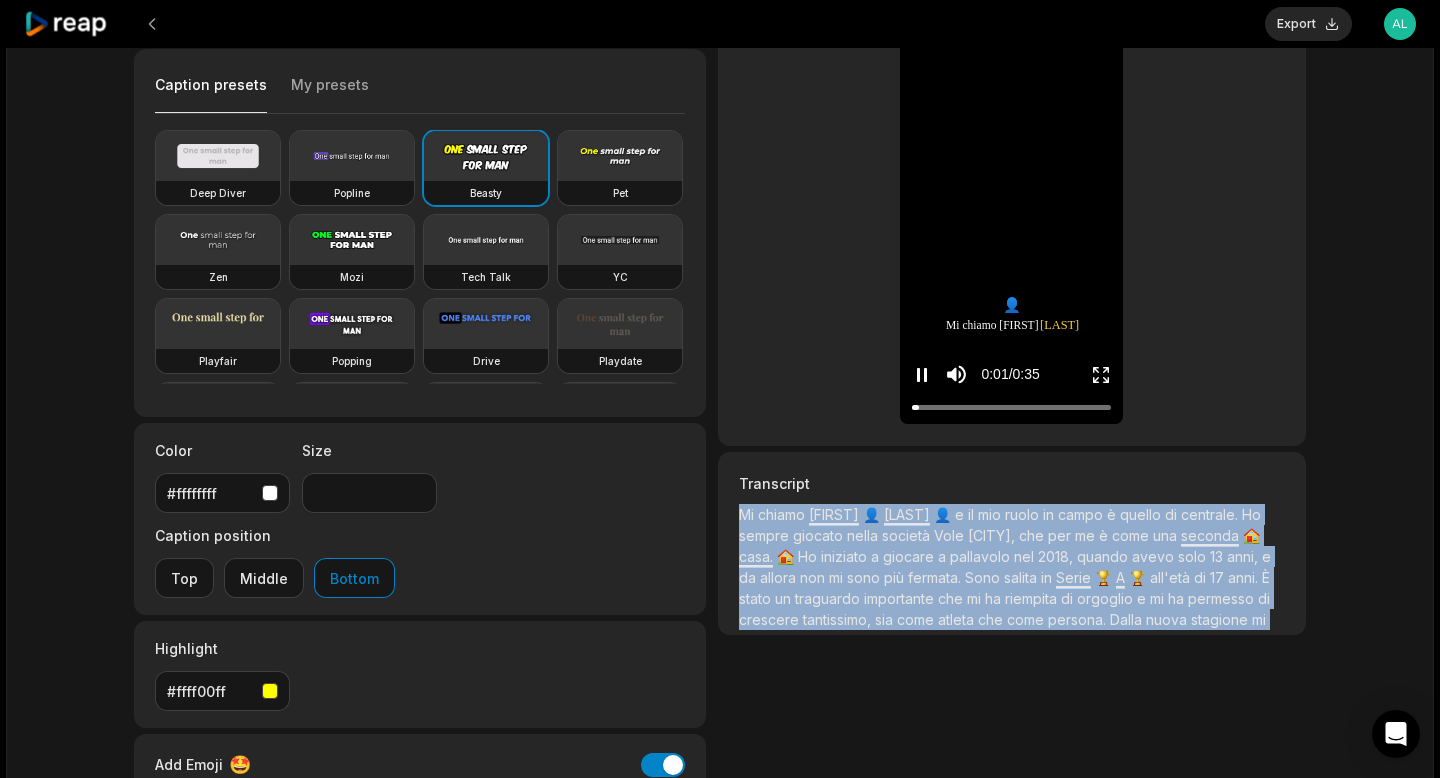 click 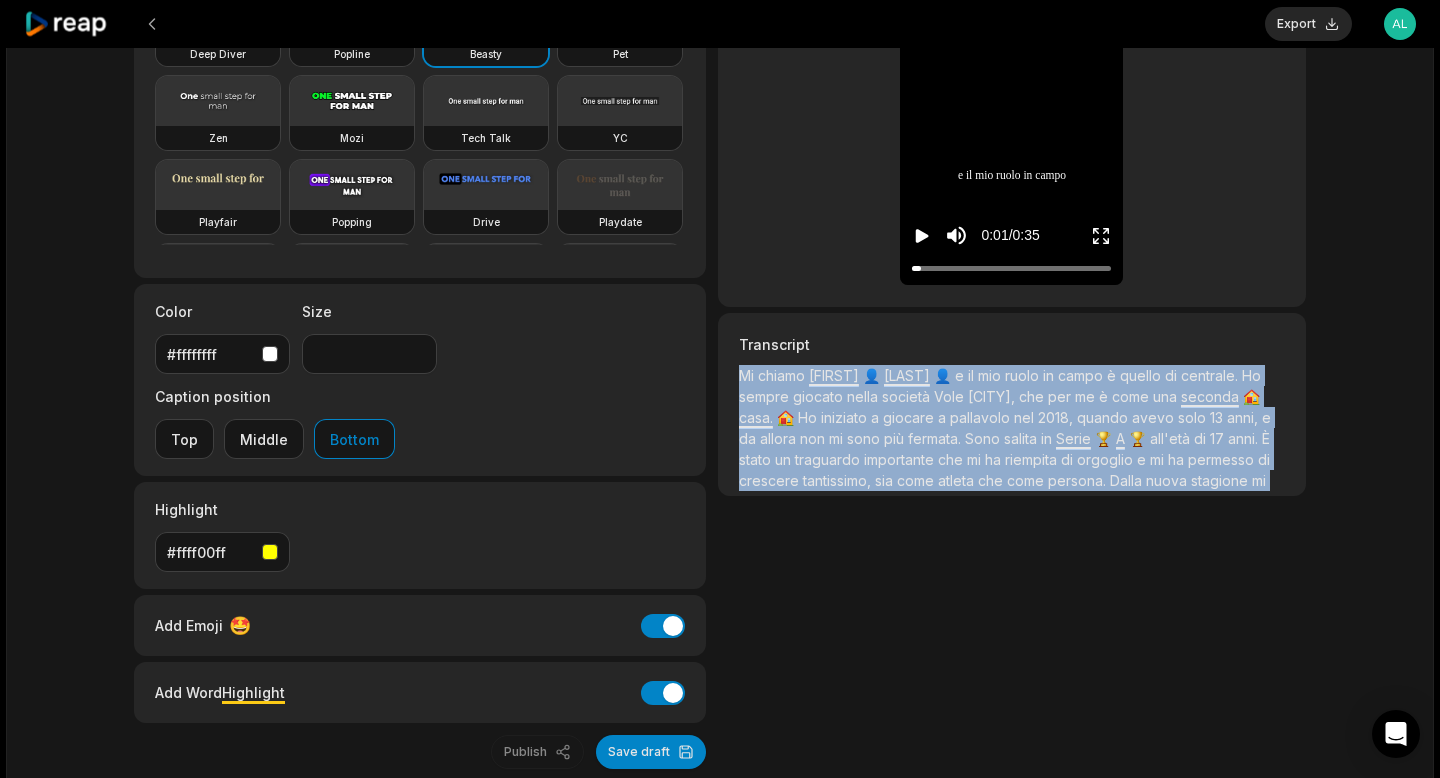 scroll, scrollTop: 278, scrollLeft: 0, axis: vertical 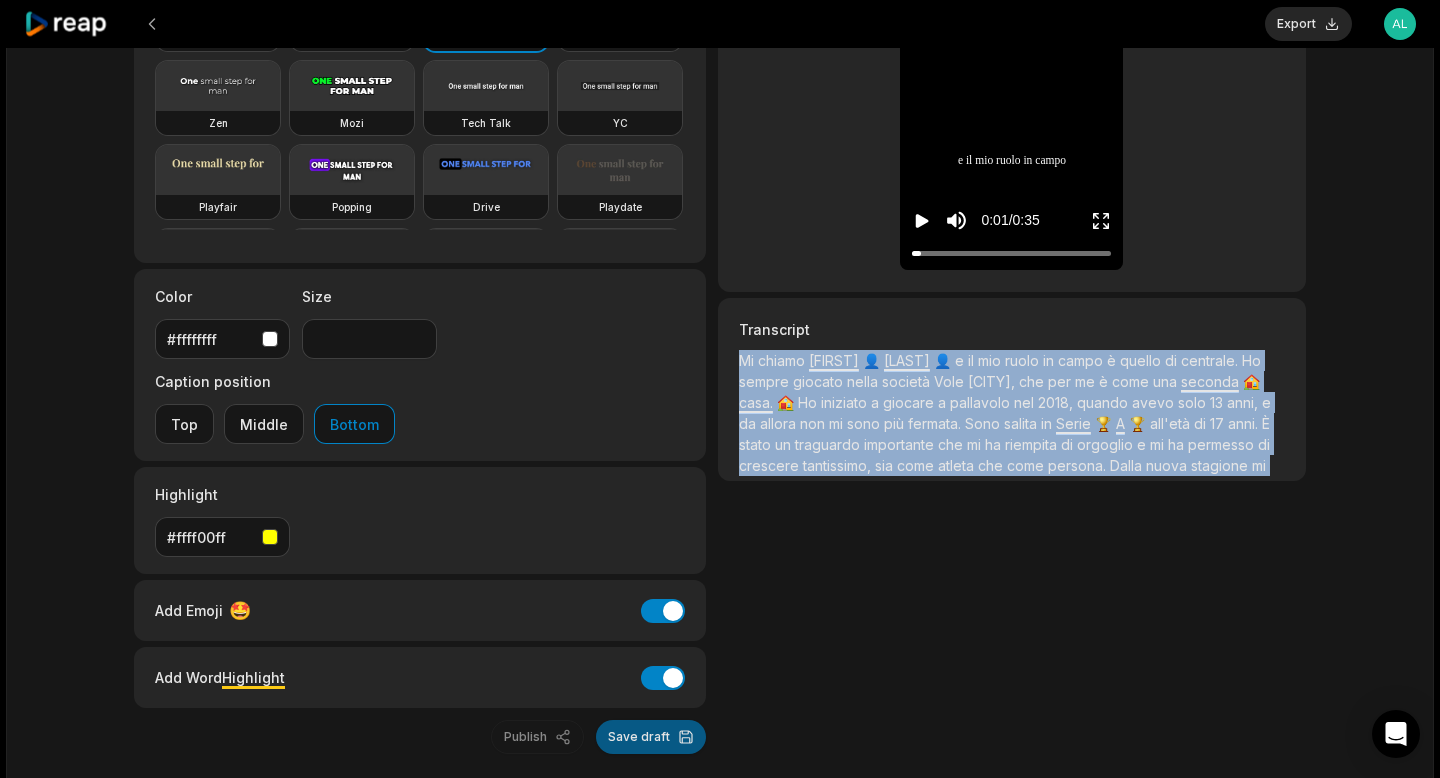 click on "Save draft" at bounding box center (651, 737) 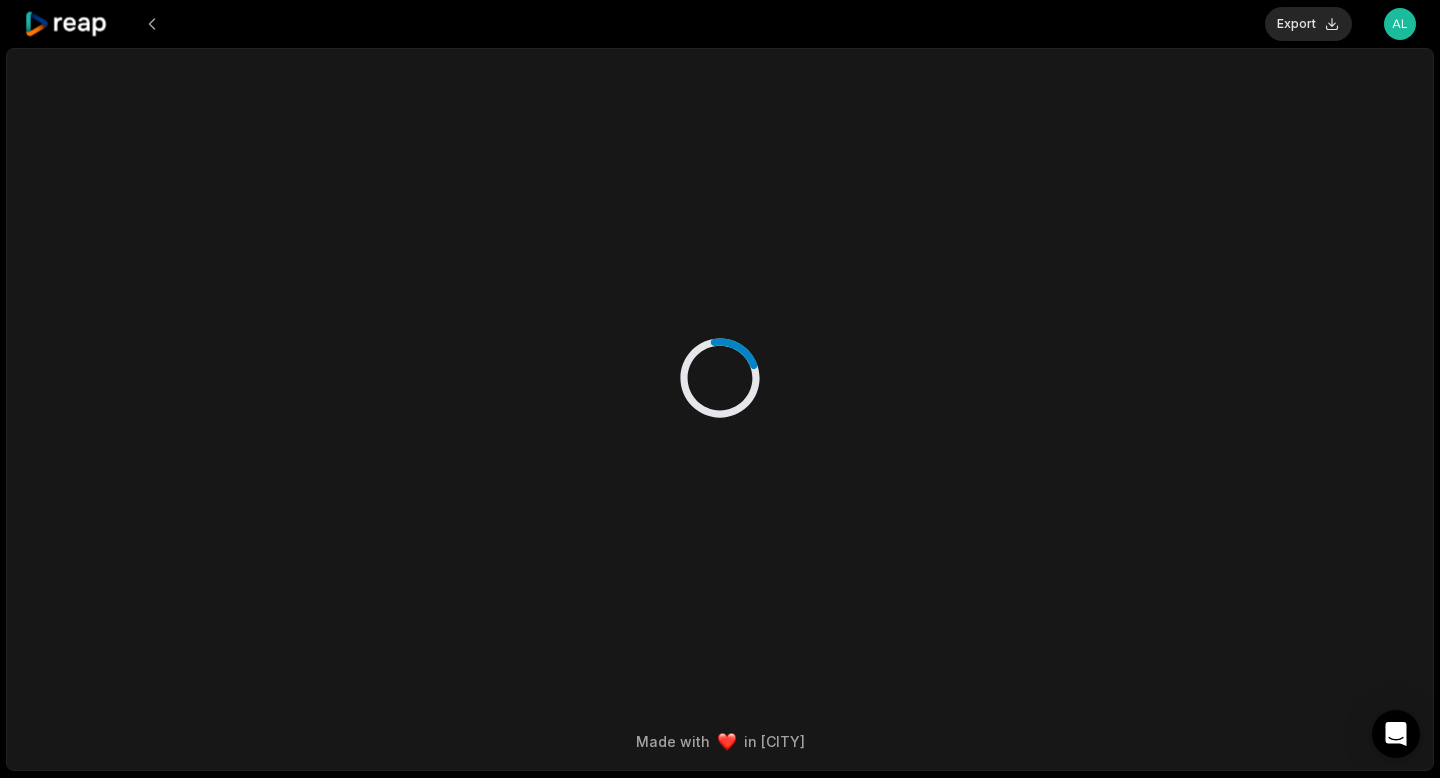 scroll, scrollTop: 0, scrollLeft: 0, axis: both 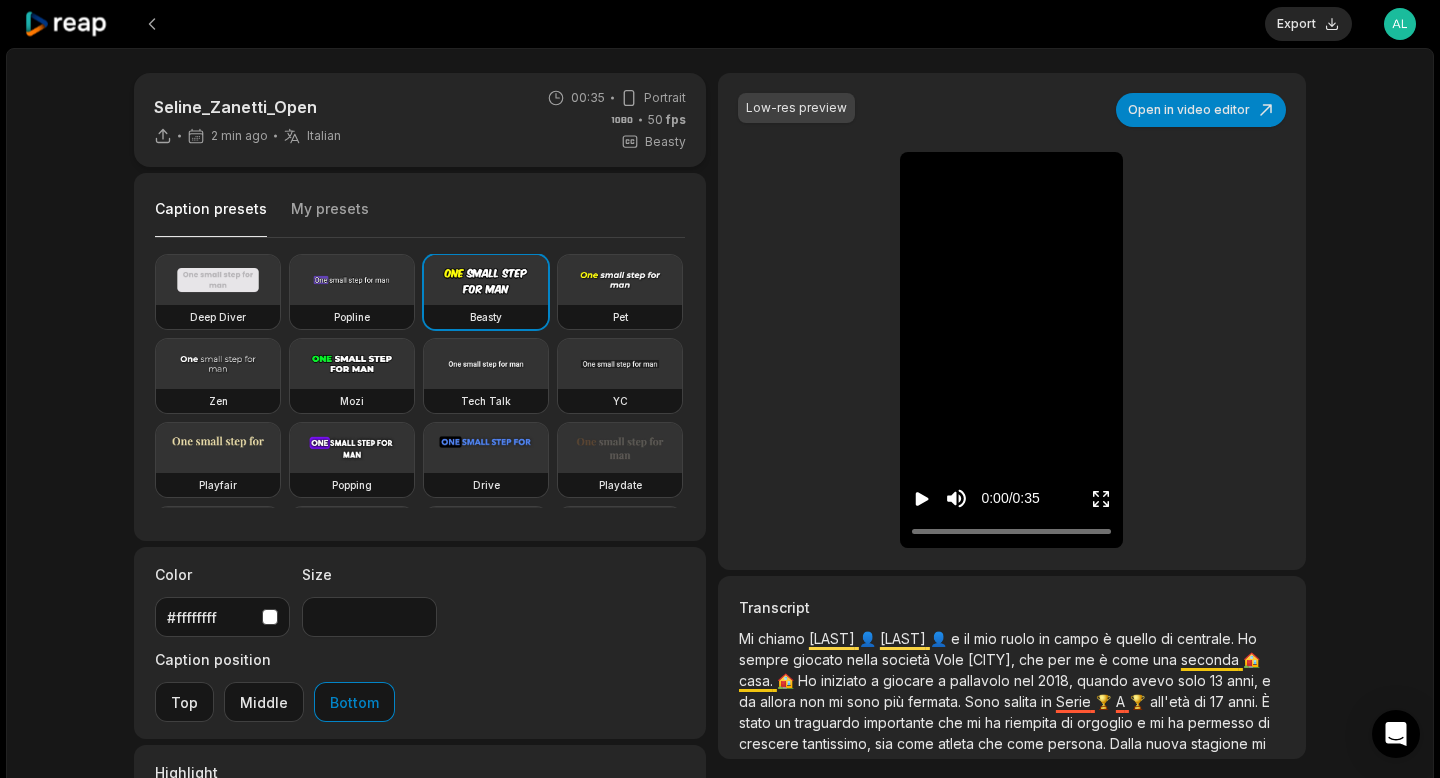 click on "[LAST]" at bounding box center [834, 638] 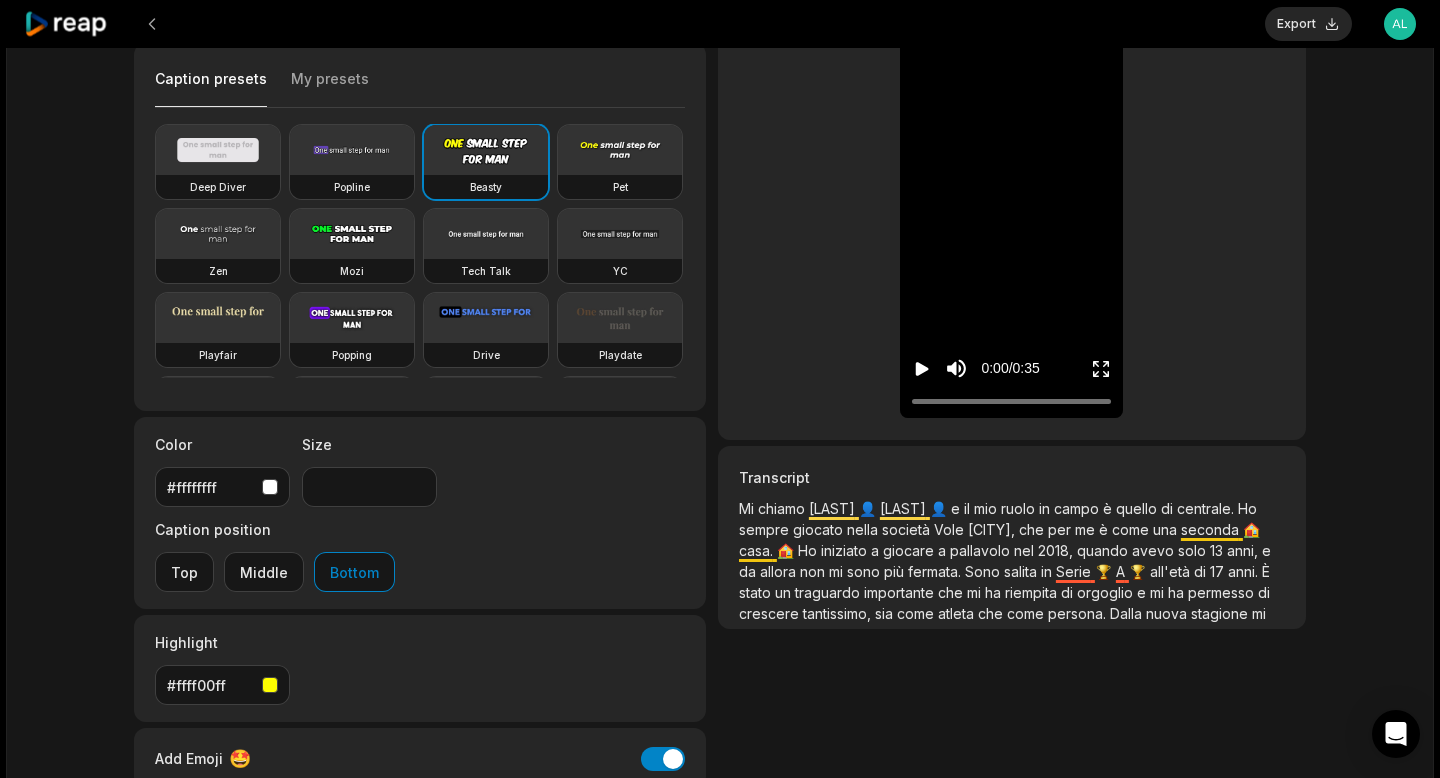 scroll, scrollTop: 21, scrollLeft: 0, axis: vertical 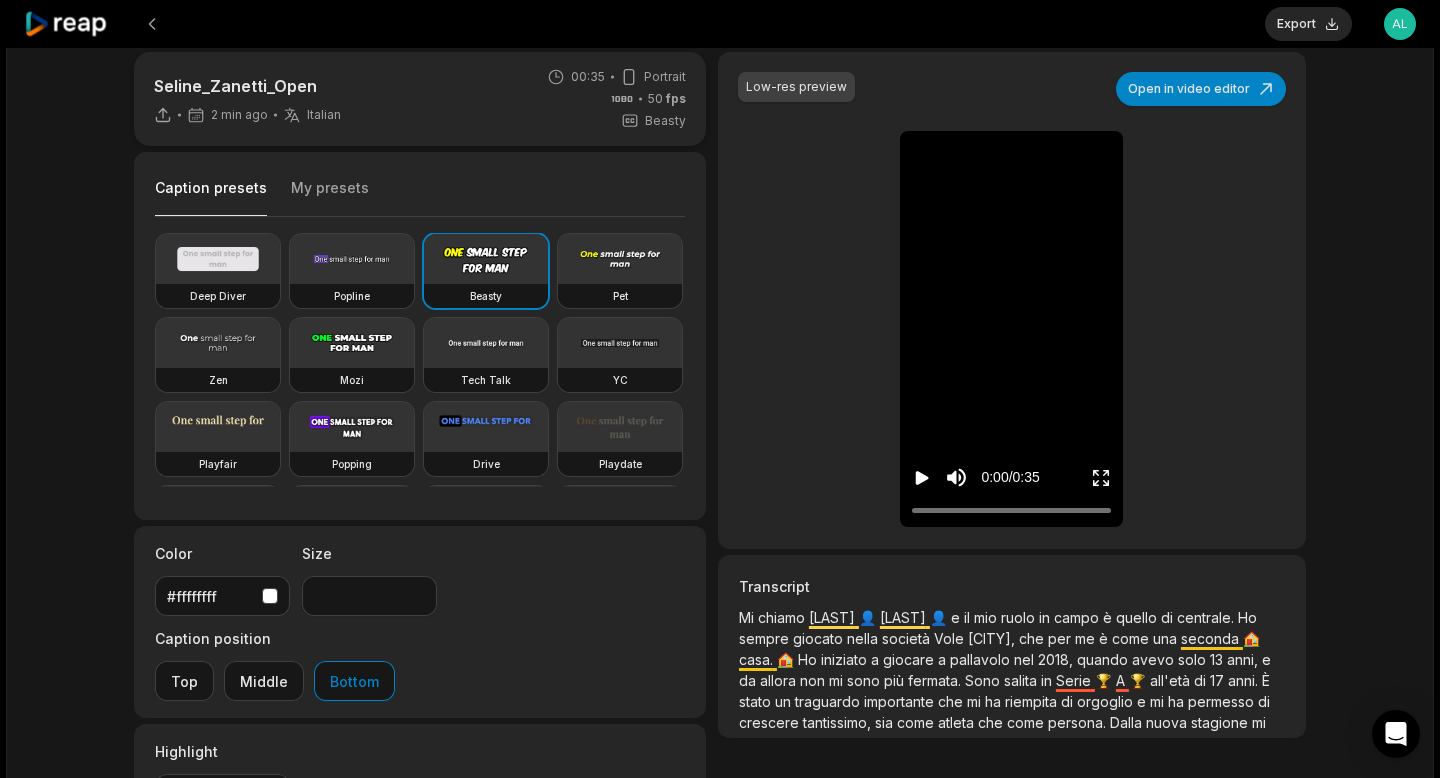 click on "Export" at bounding box center [1308, 24] 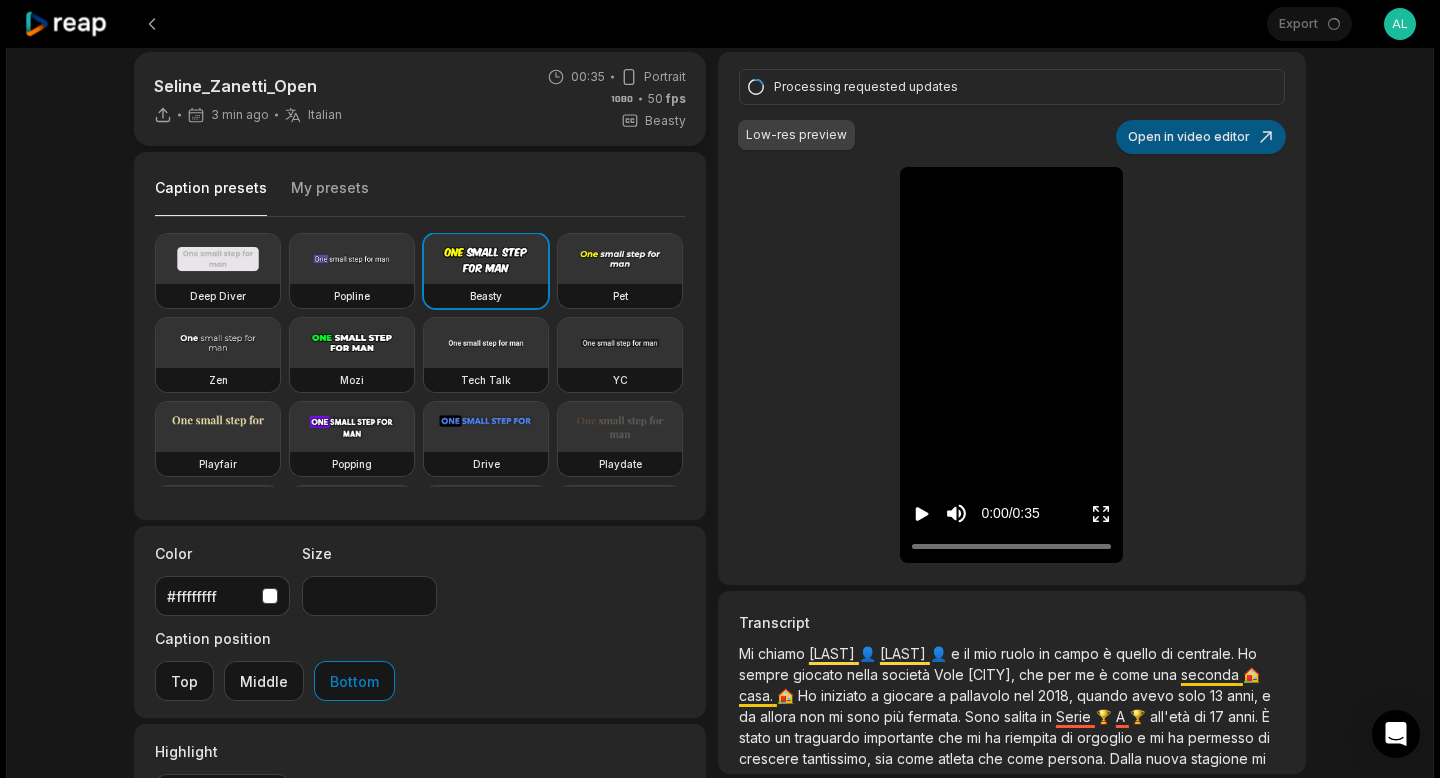 click on "Open in video editor" at bounding box center (1201, 137) 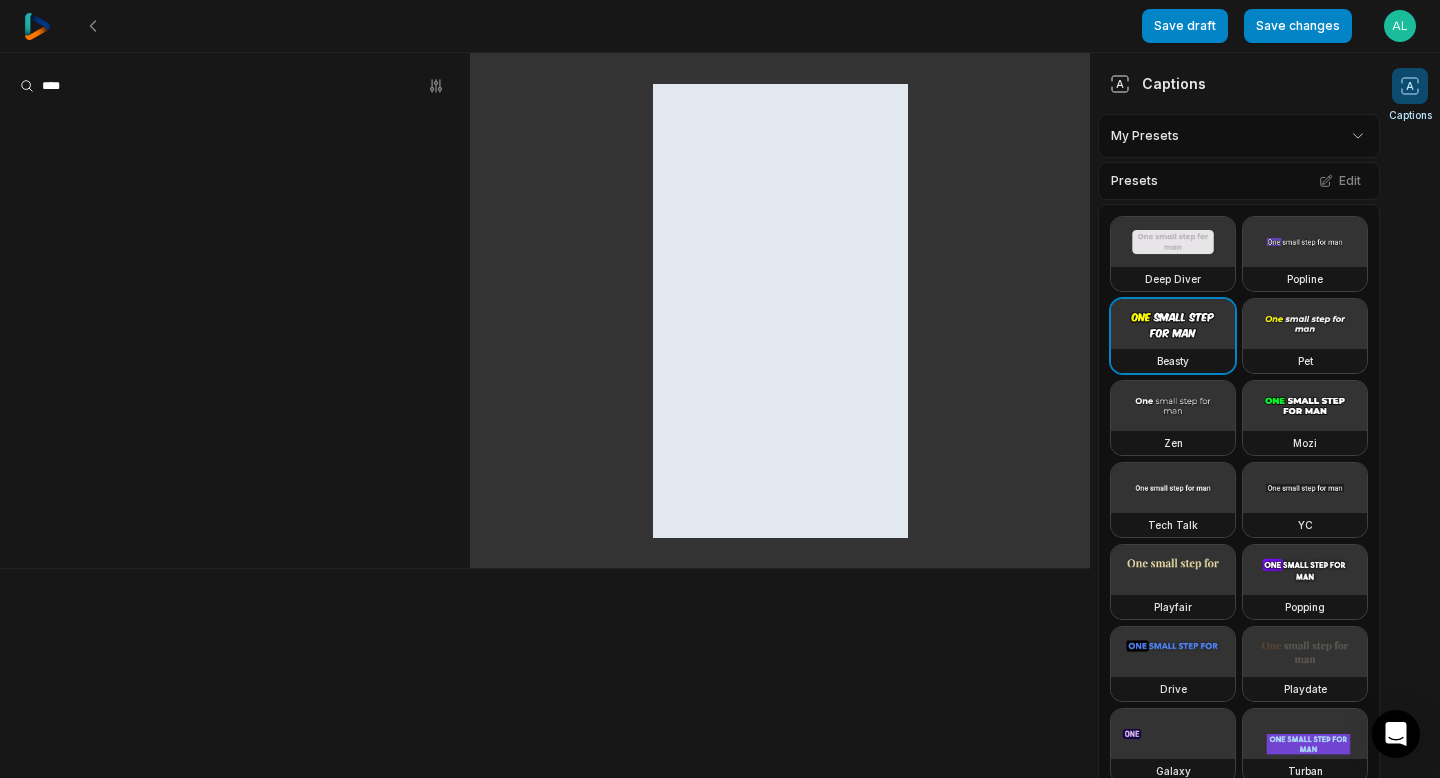 scroll, scrollTop: 0, scrollLeft: 0, axis: both 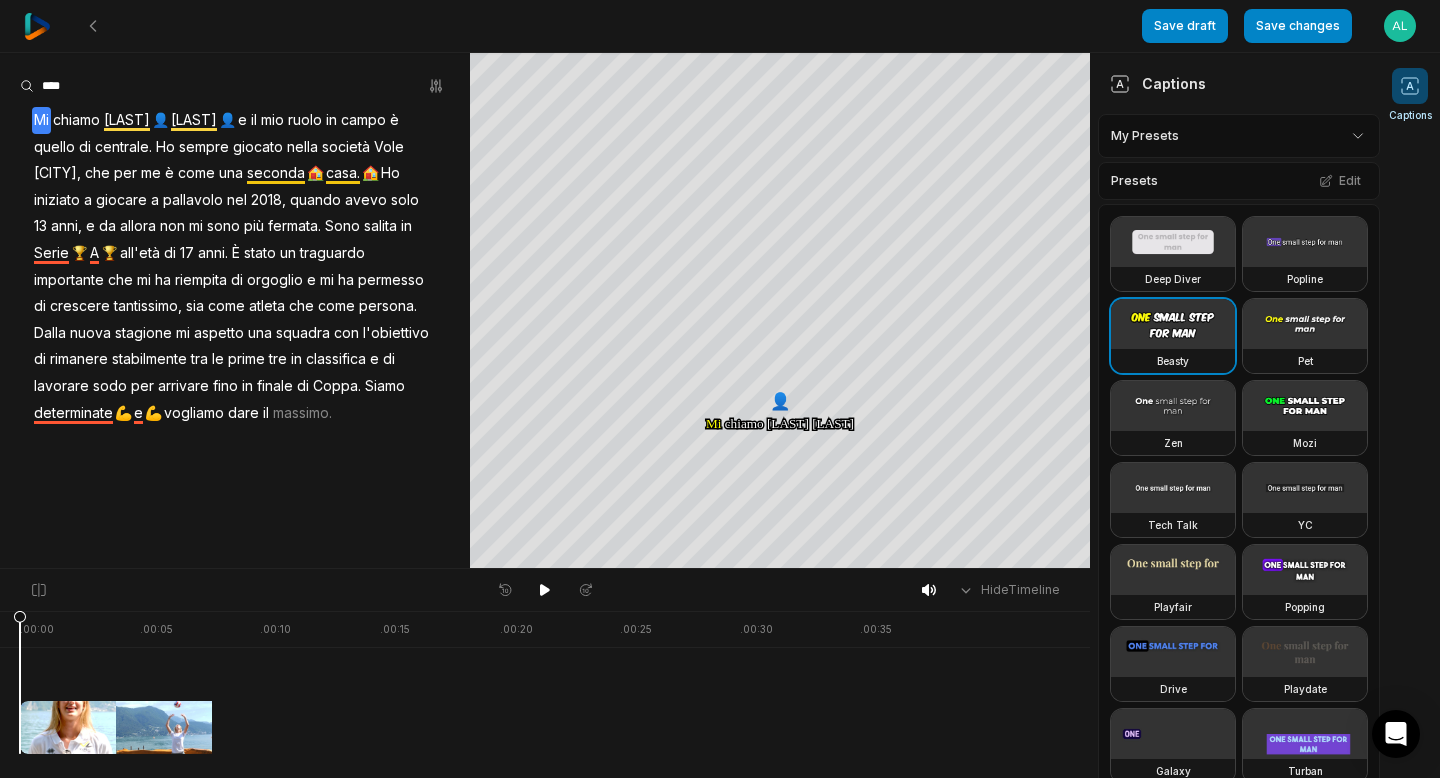 click on "chiamo" at bounding box center [76, 120] 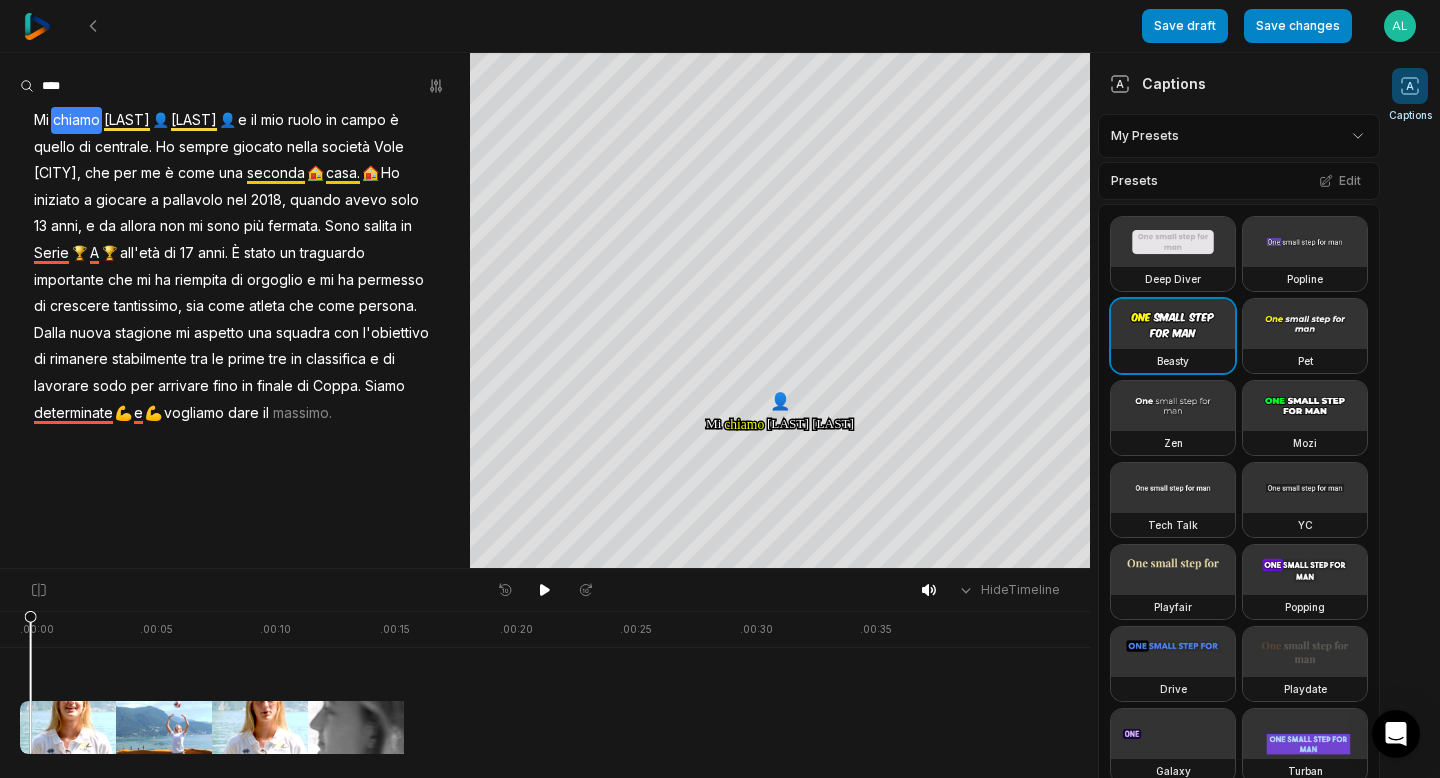 click on "[LAST]" at bounding box center (127, 120) 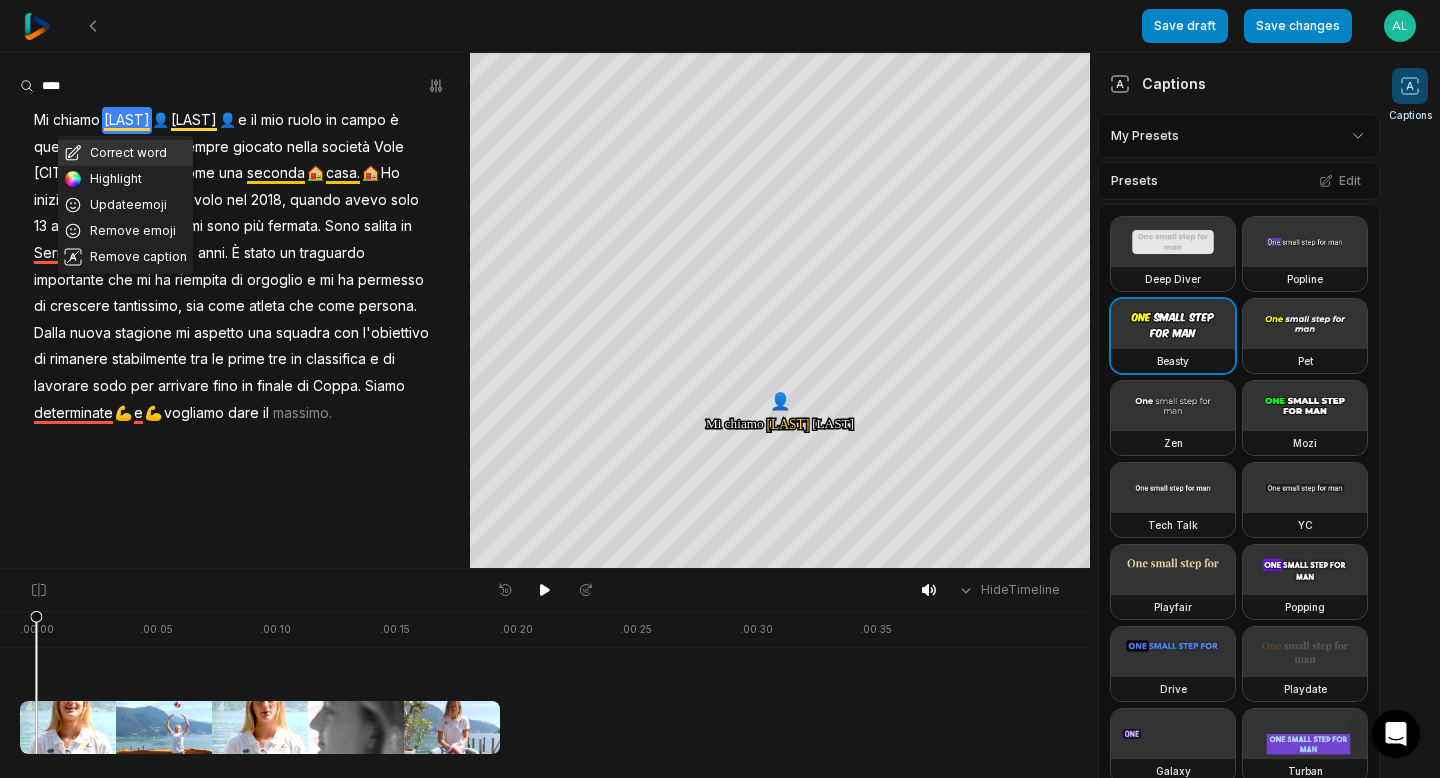 click on "Correct word" at bounding box center (125, 153) 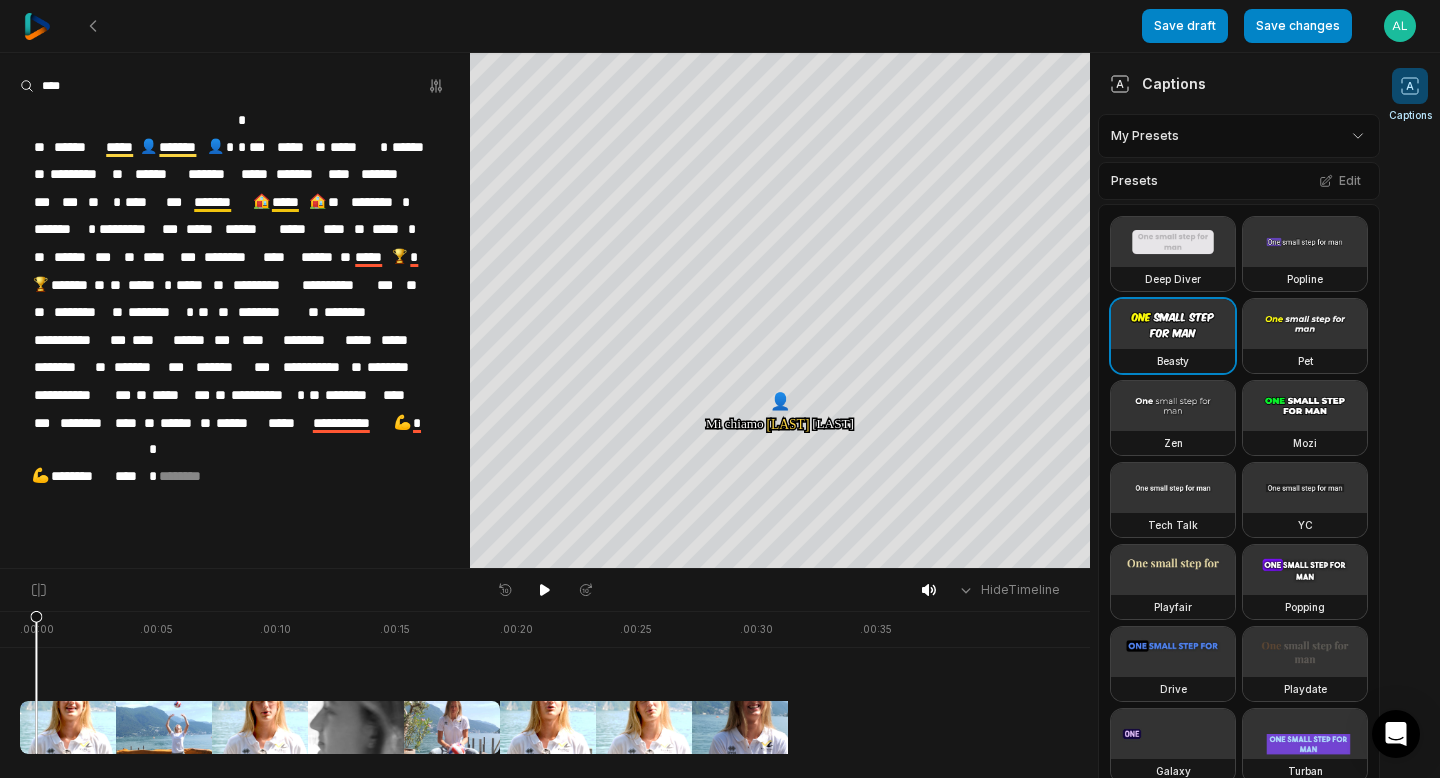 click on "*****" at bounding box center [122, 147] 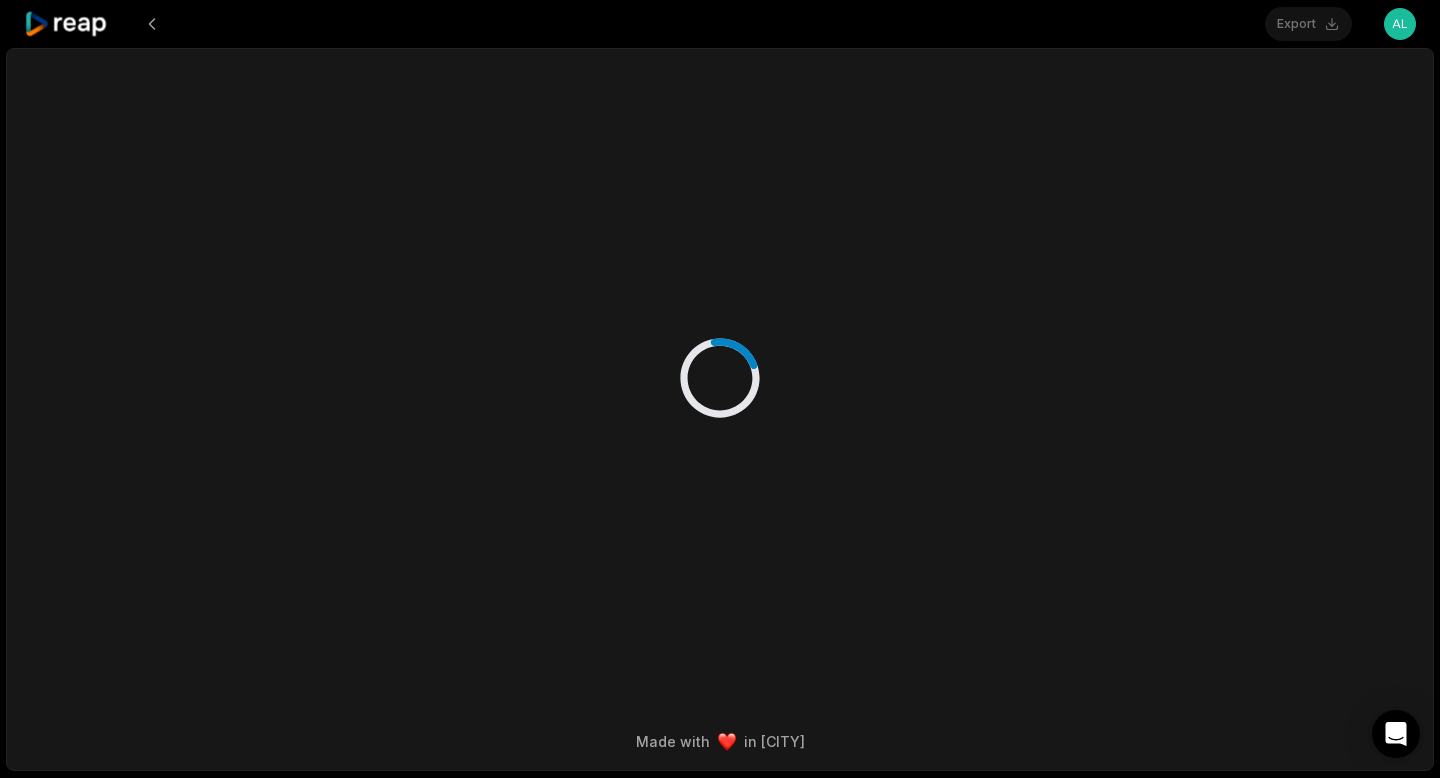 scroll, scrollTop: 0, scrollLeft: 0, axis: both 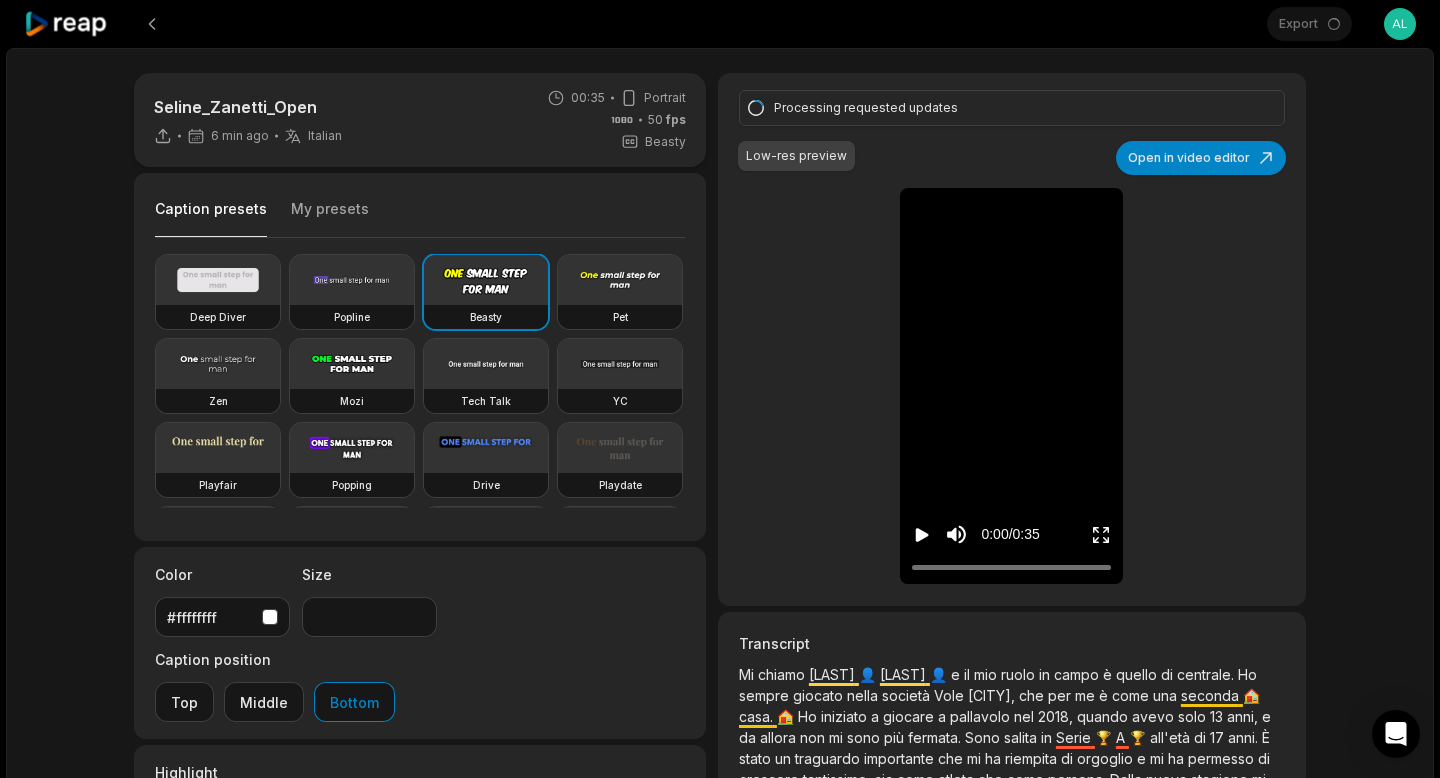 click 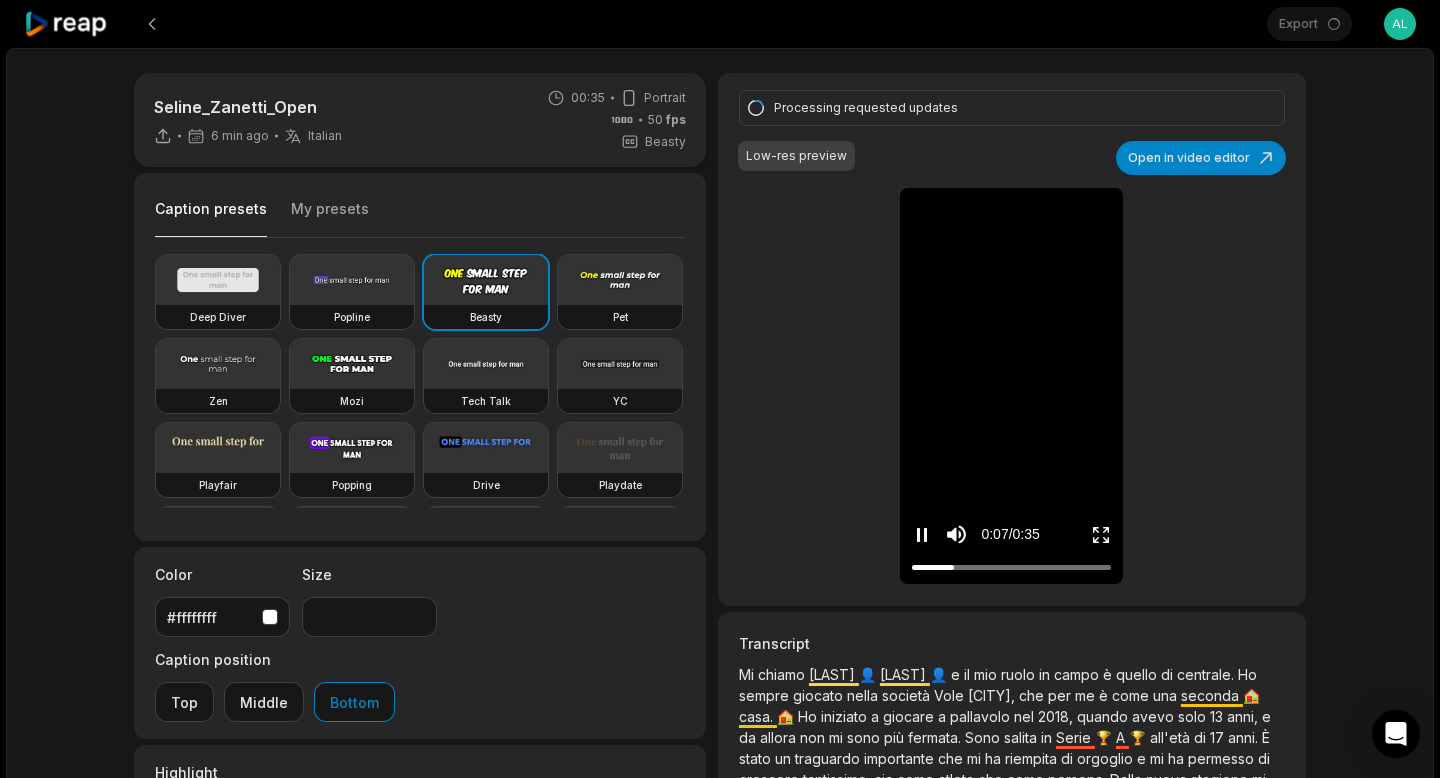 click 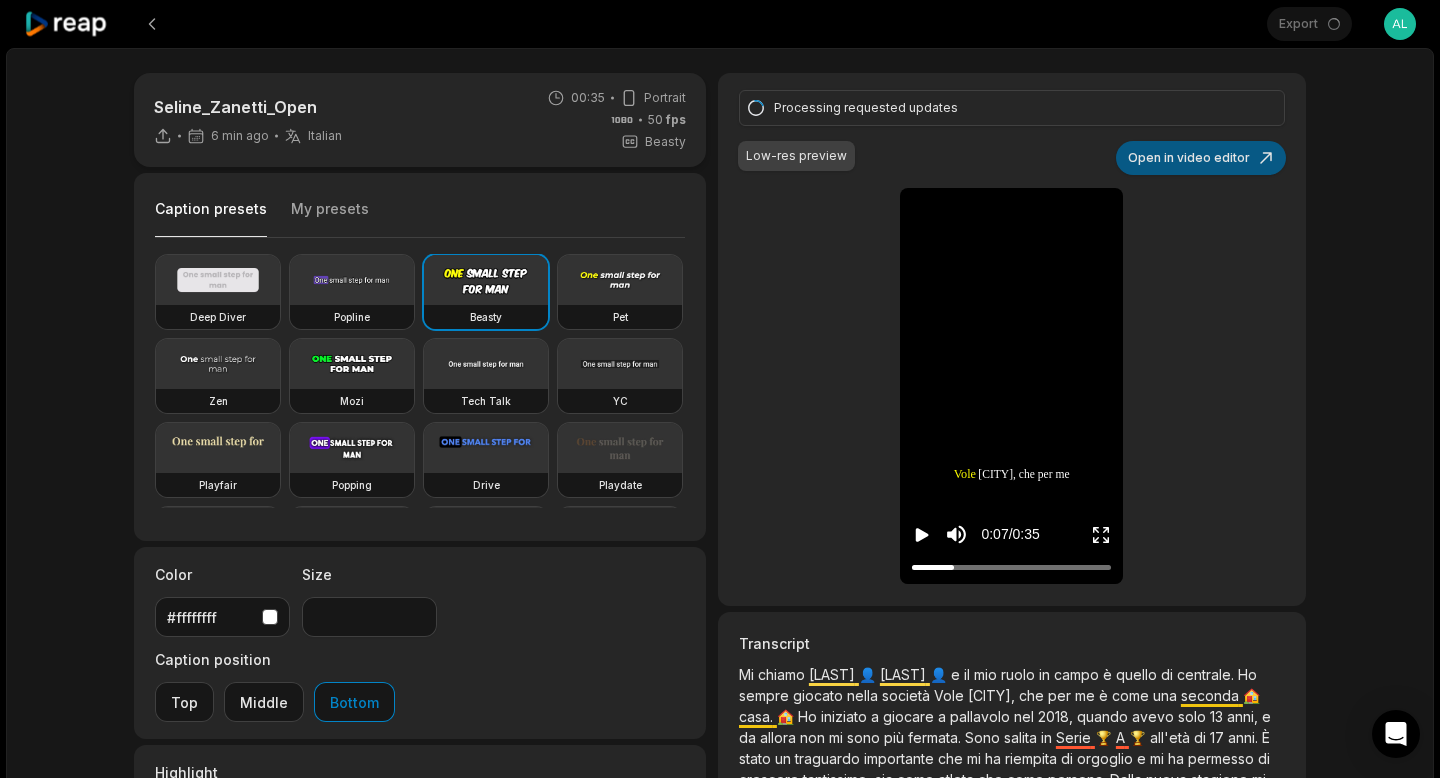 click on "Open in video editor" at bounding box center (1201, 158) 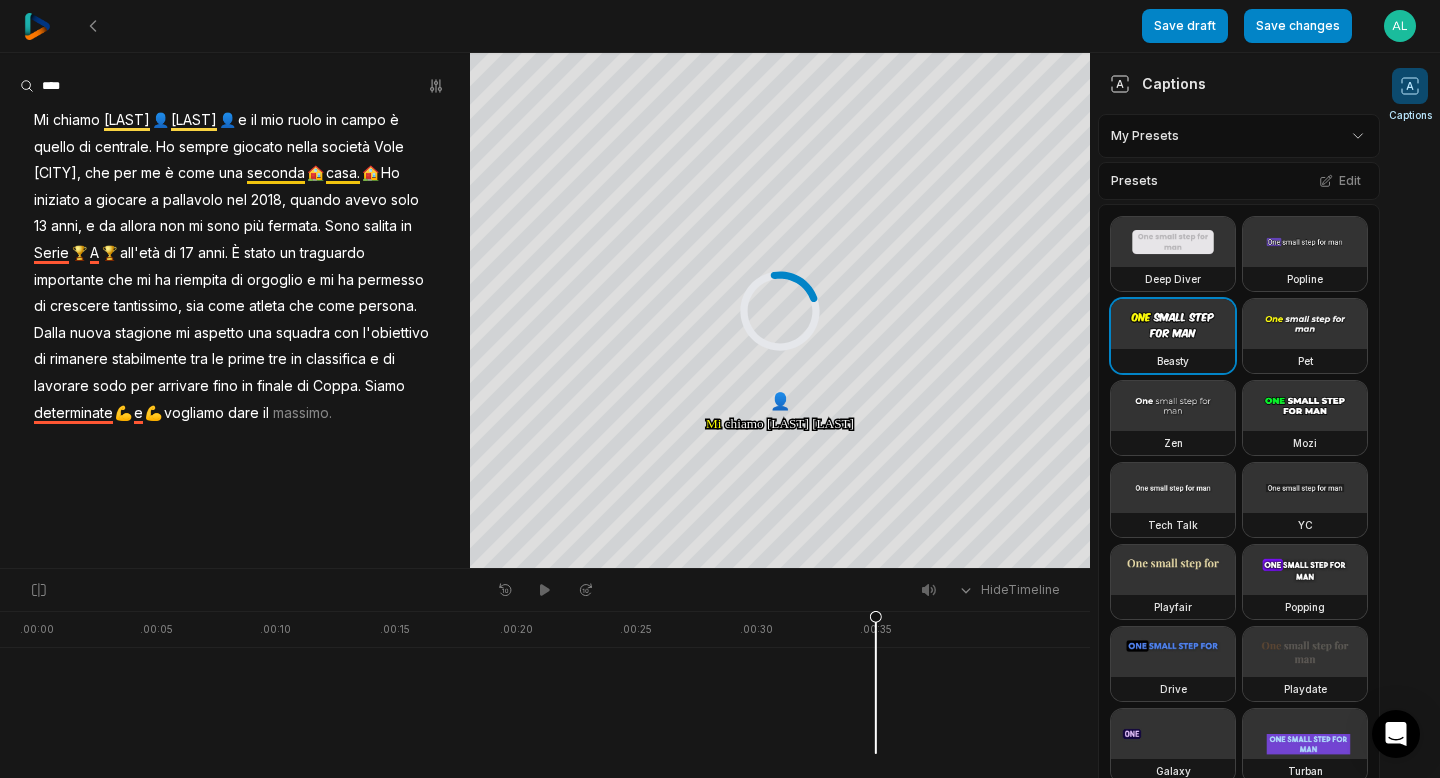 click on "[LAST]" at bounding box center (127, 120) 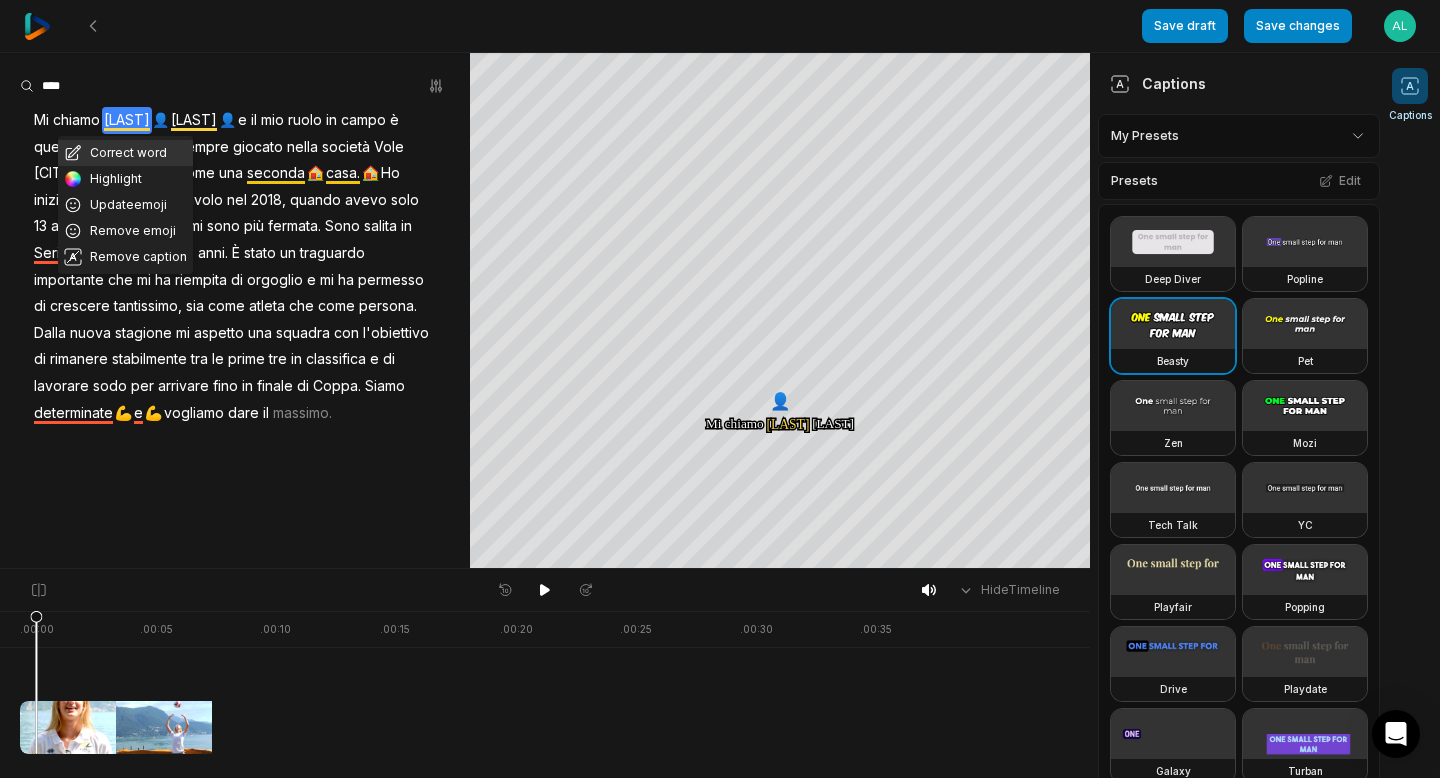click on "Correct word" at bounding box center (125, 153) 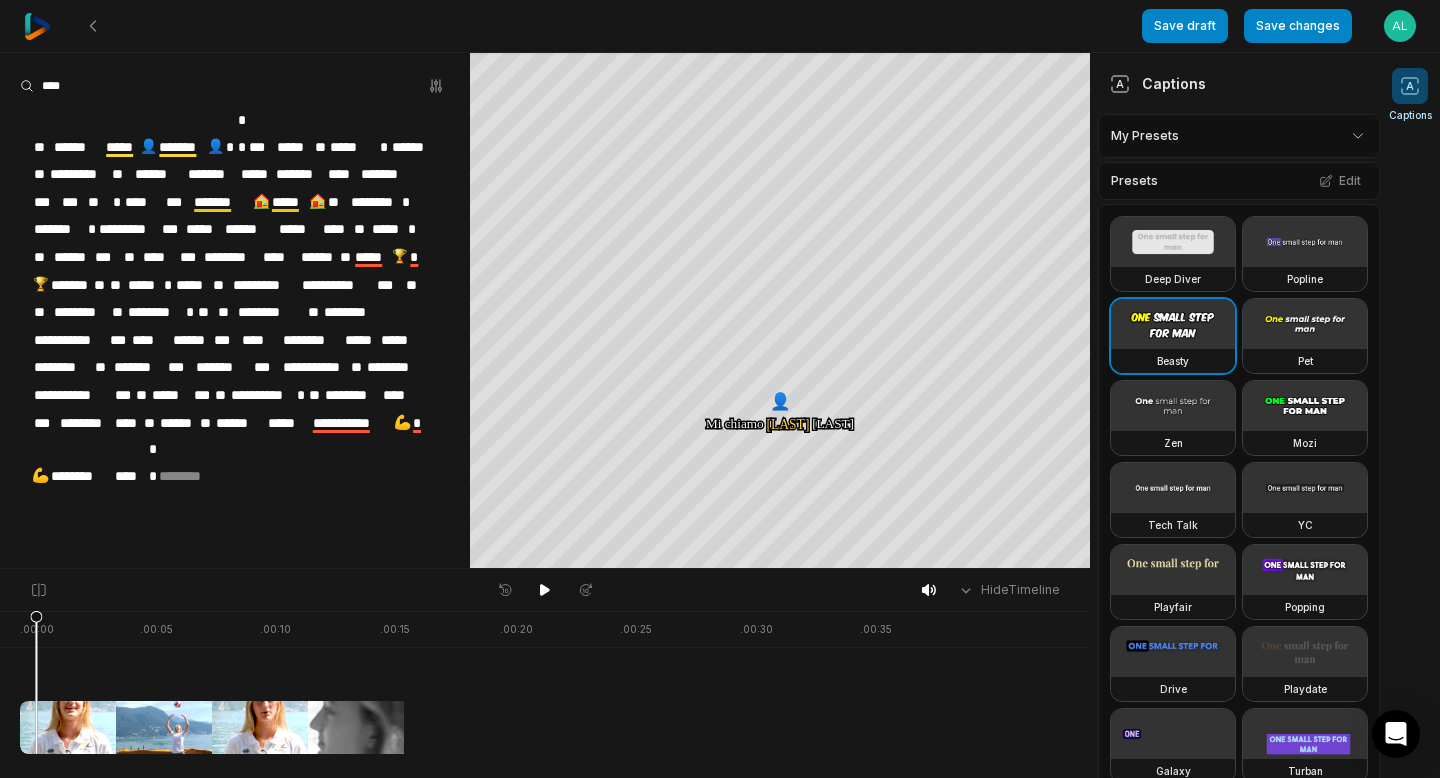 type 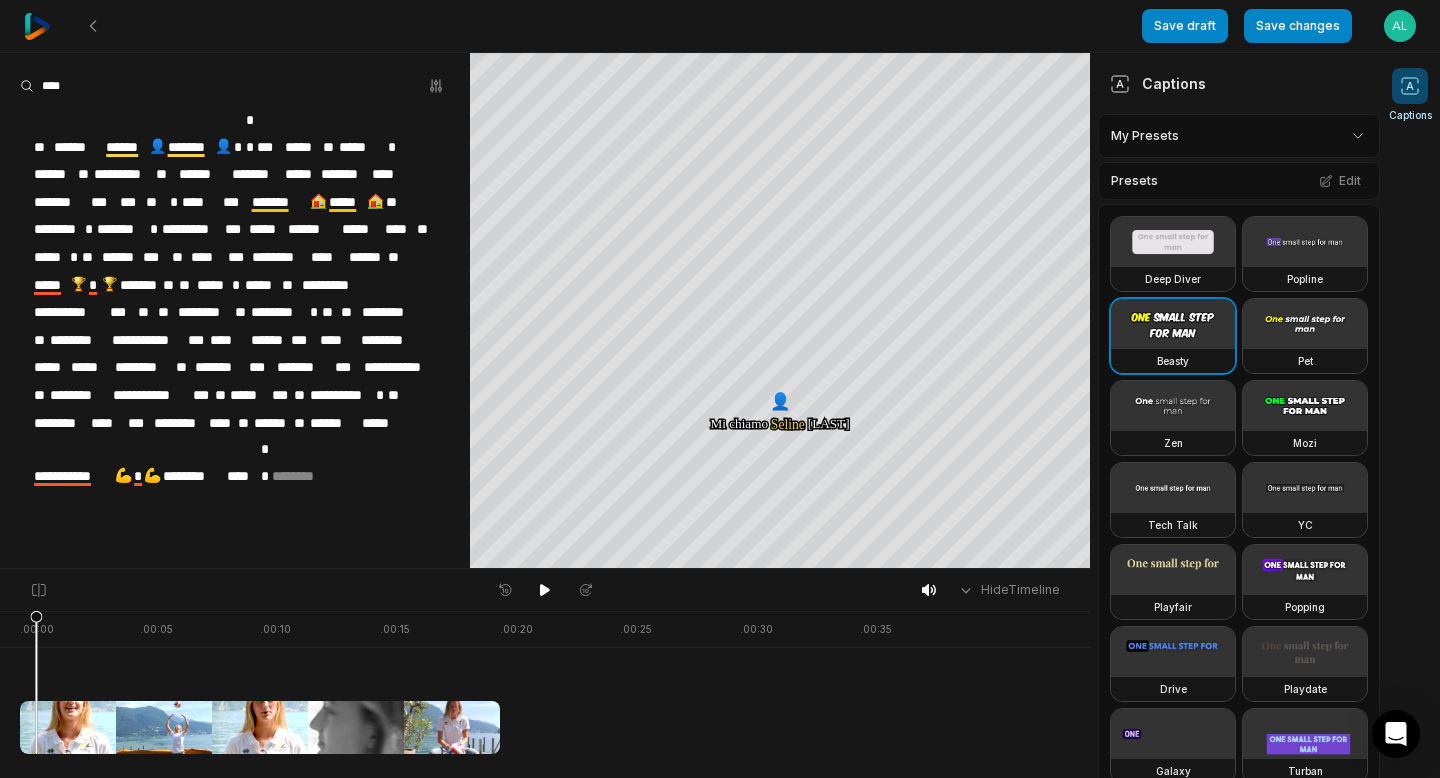 click on "******" at bounding box center [126, 147] 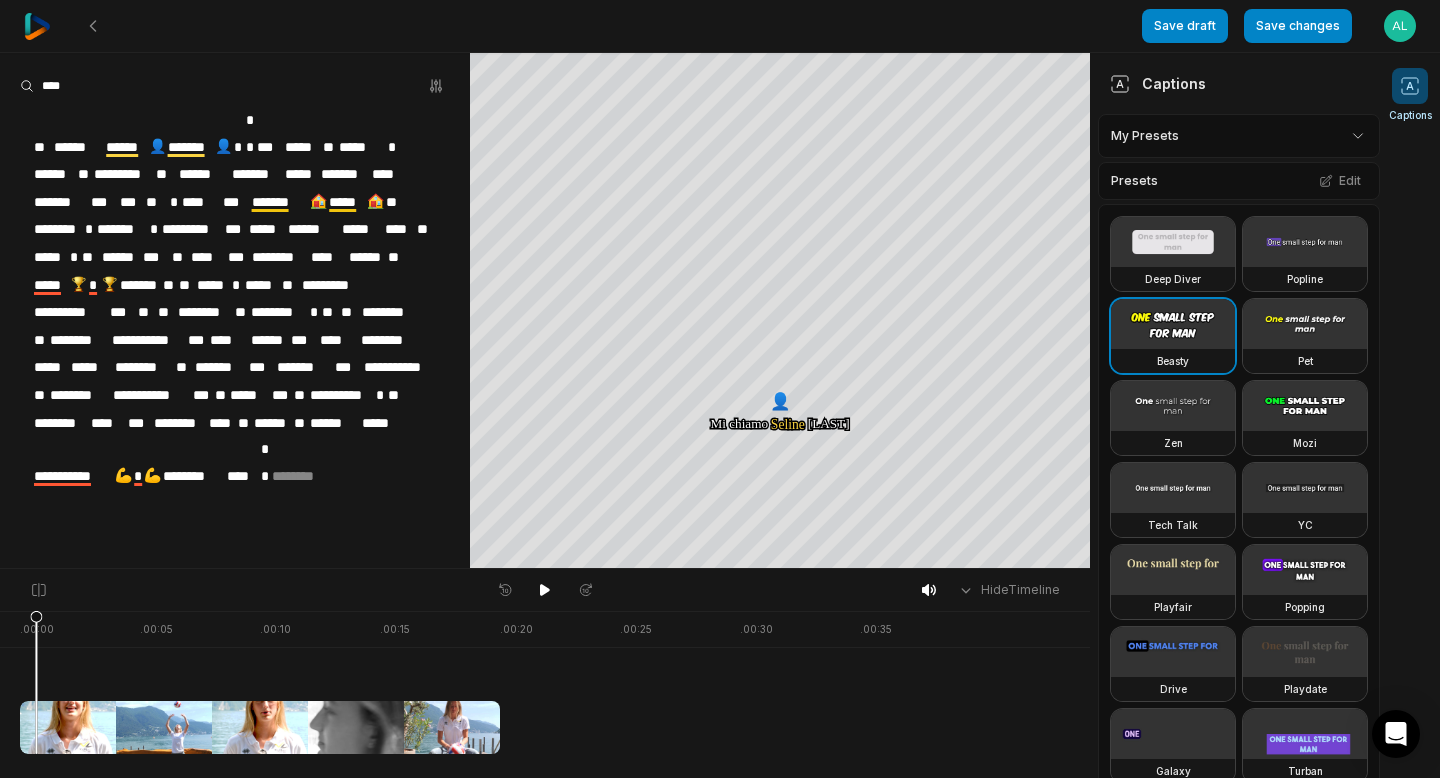 click on "******" at bounding box center [126, 147] 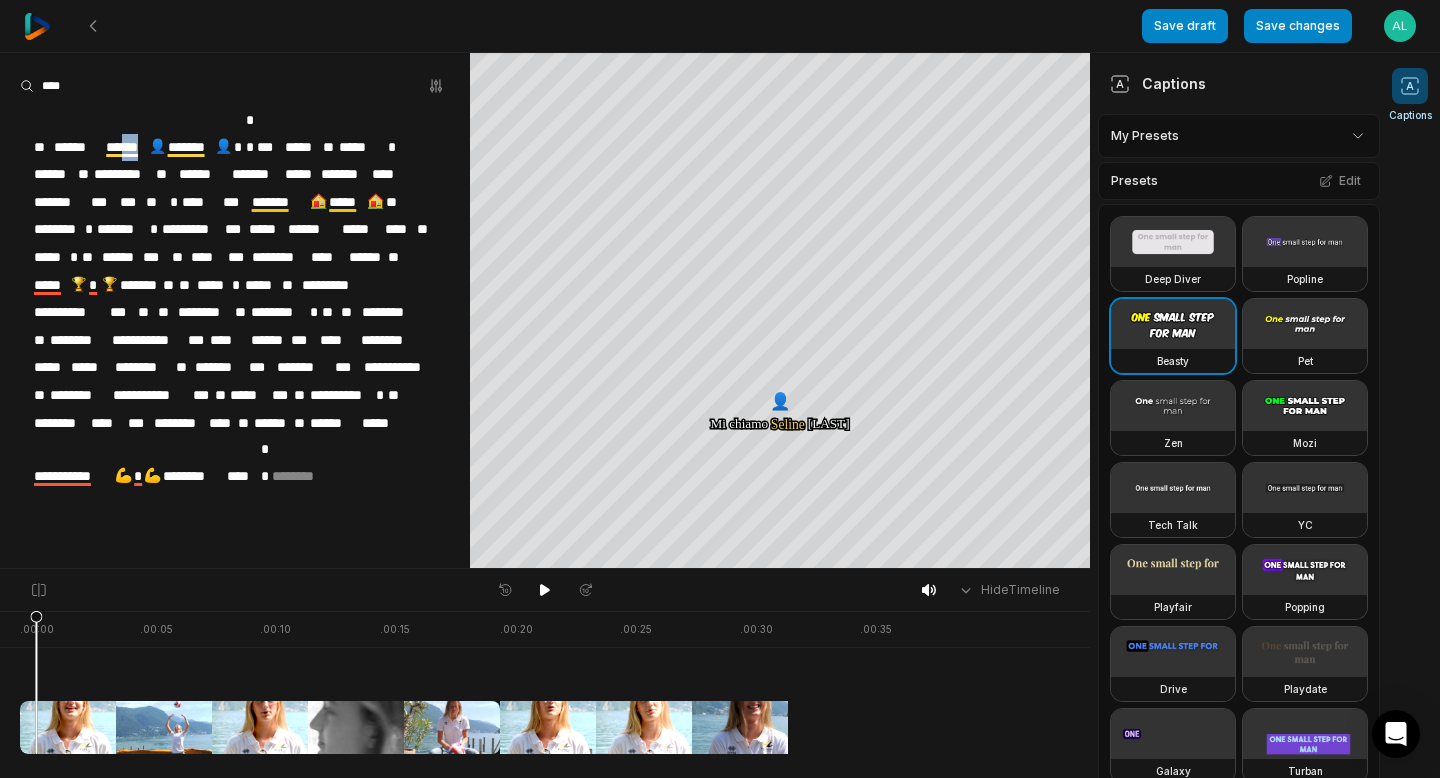 click on "******" at bounding box center (126, 147) 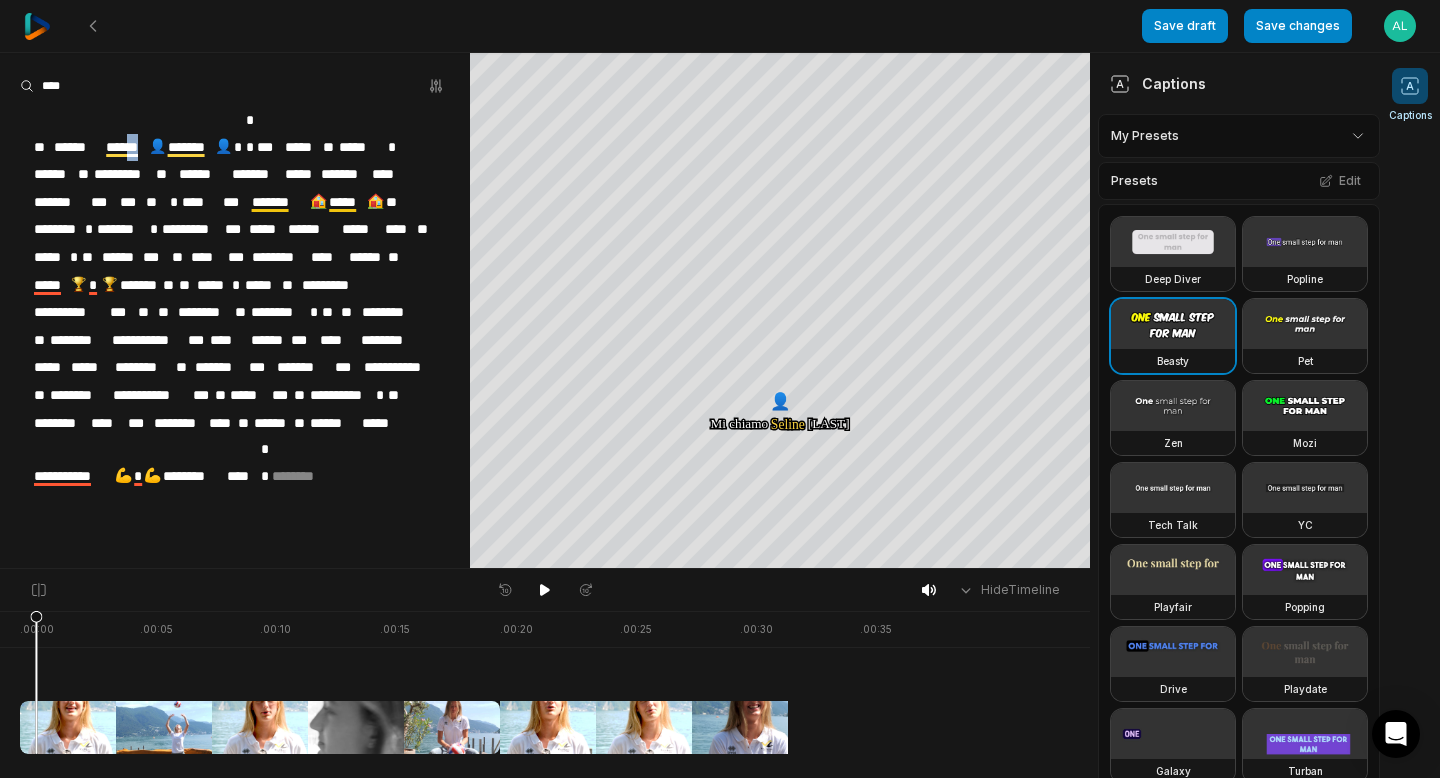 click on "******" at bounding box center [126, 147] 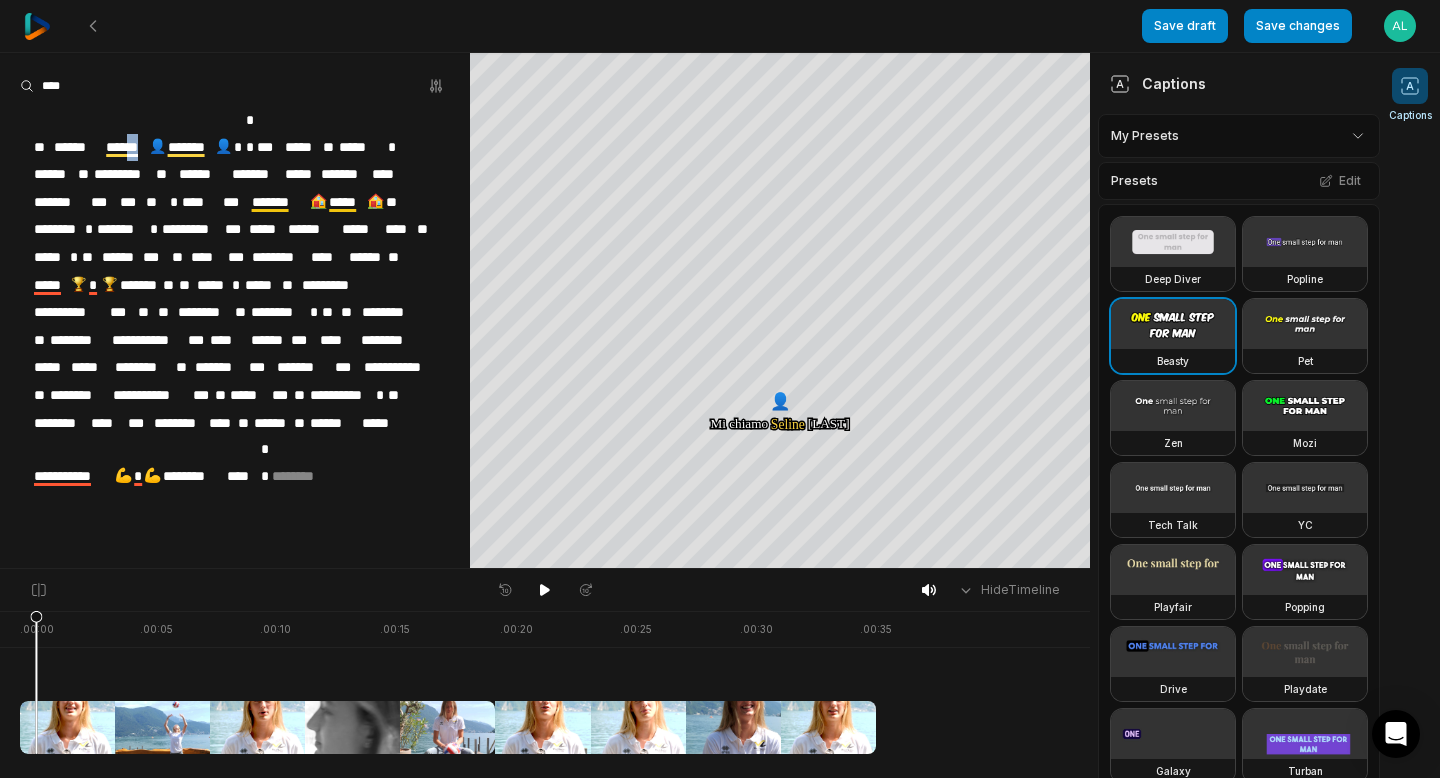 click on "******" at bounding box center [126, 147] 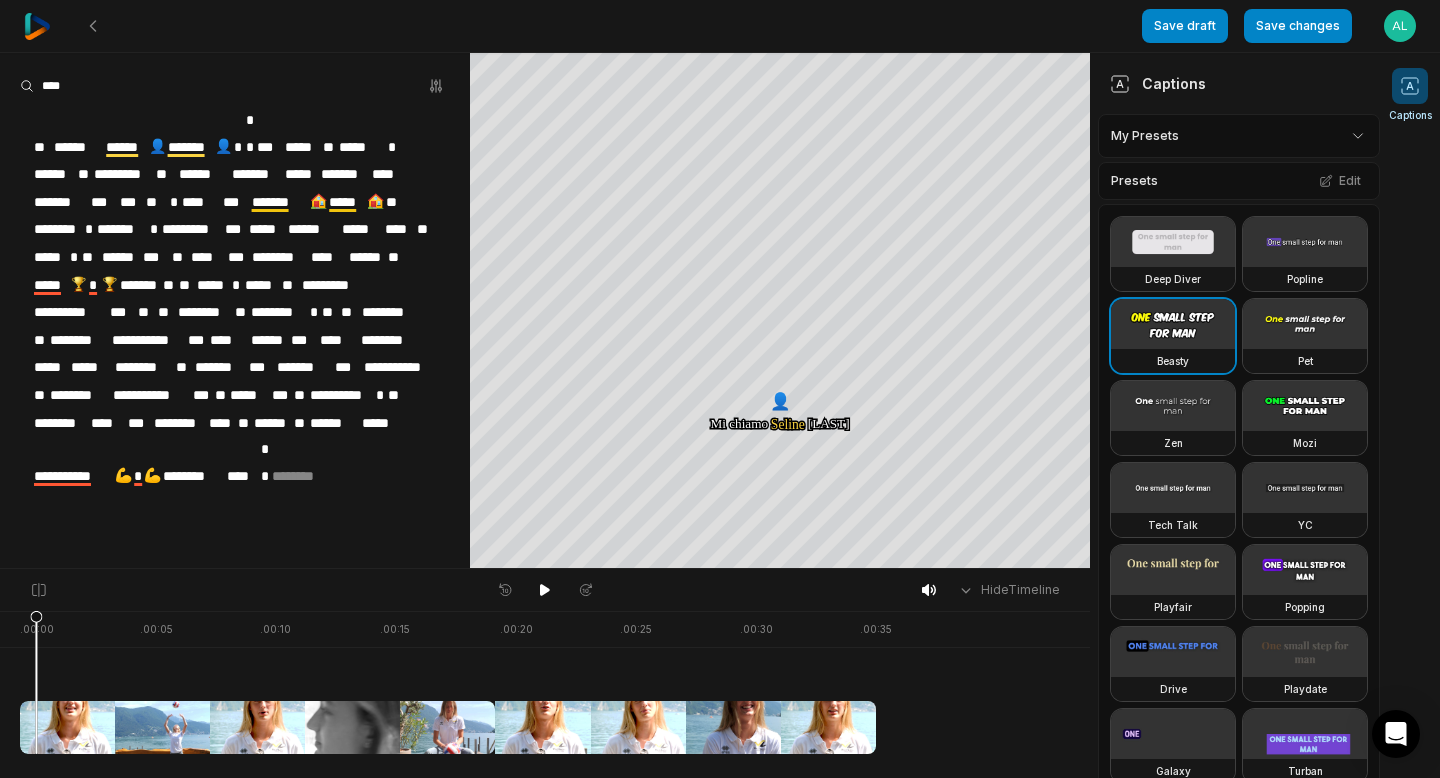click on "*******" at bounding box center [191, 147] 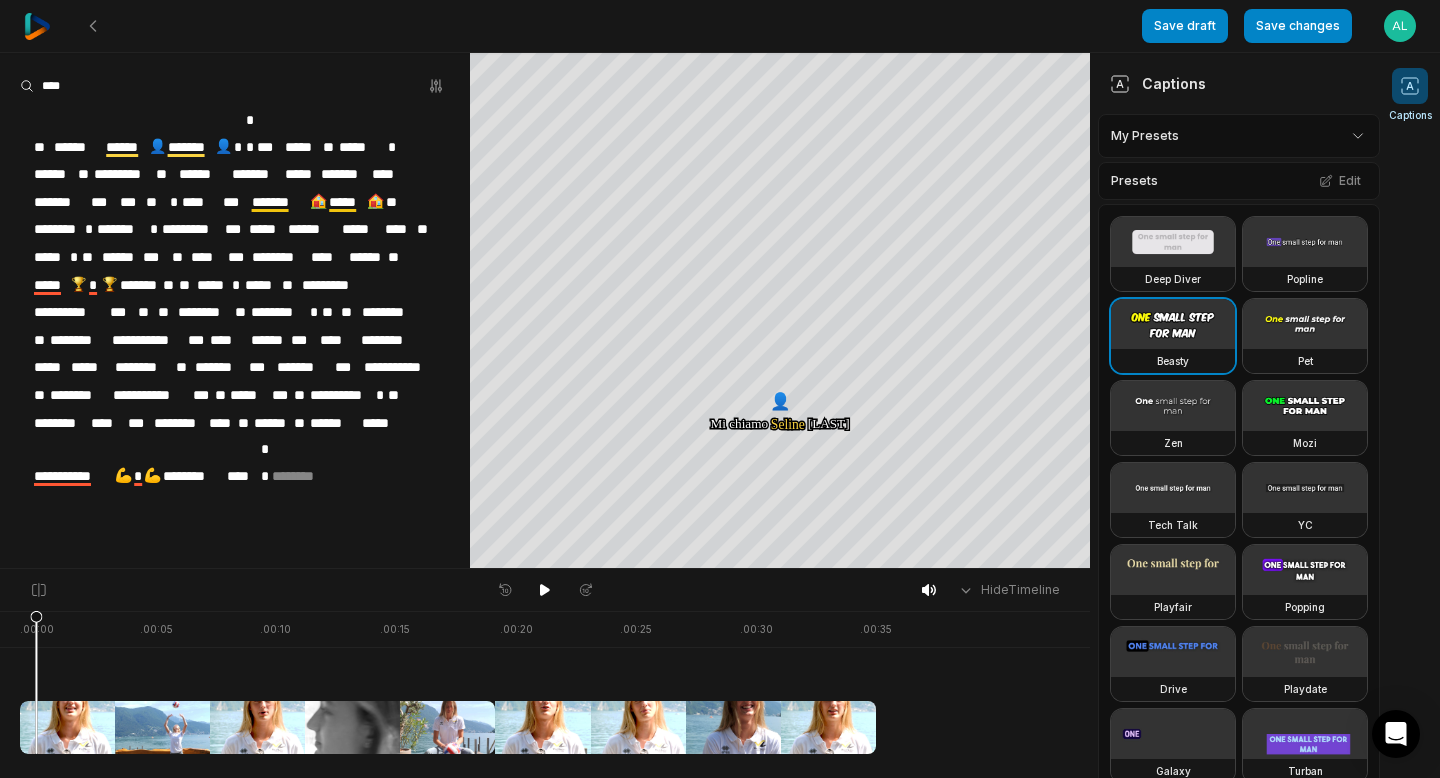 click on "***" at bounding box center (235, 202) 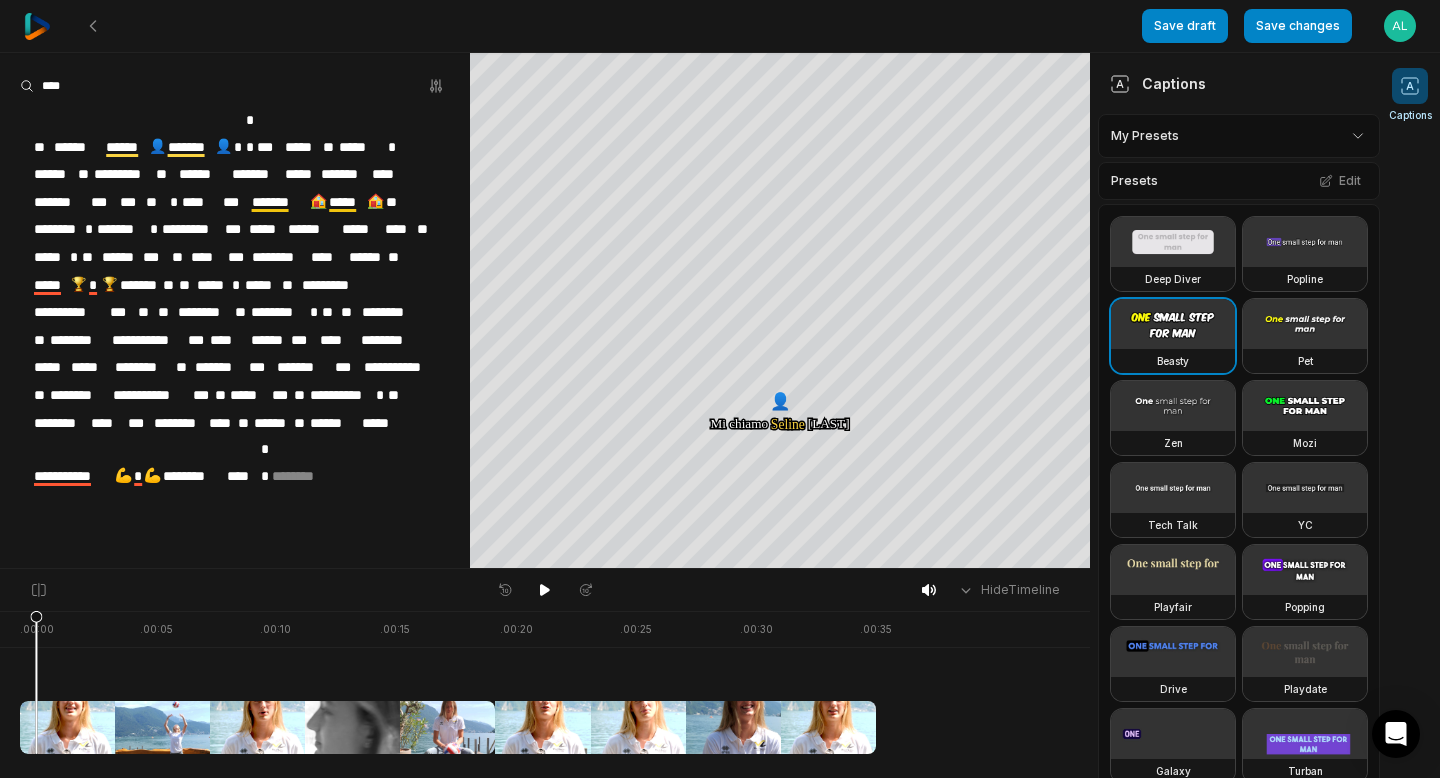 click on "**********" at bounding box center (235, 310) 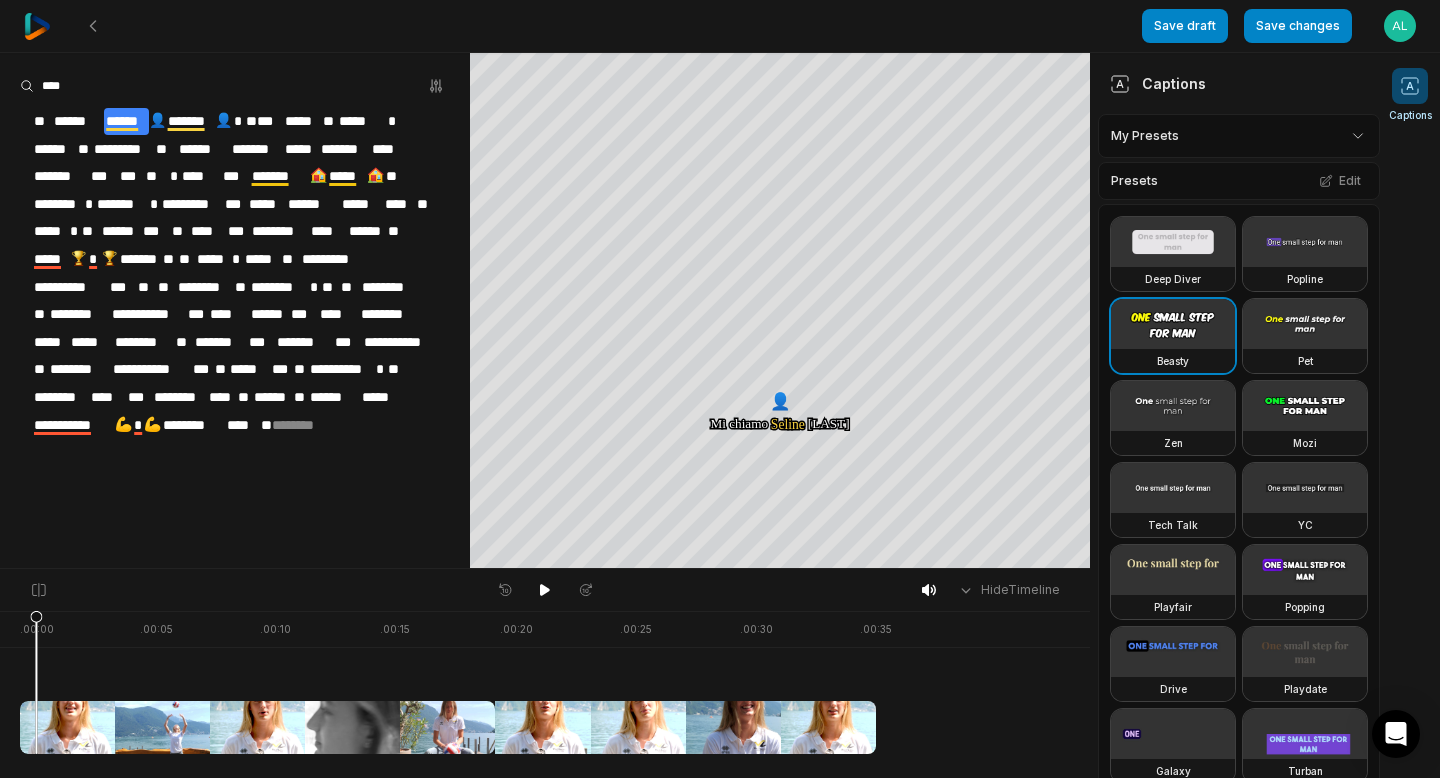 click on "******" at bounding box center [126, 121] 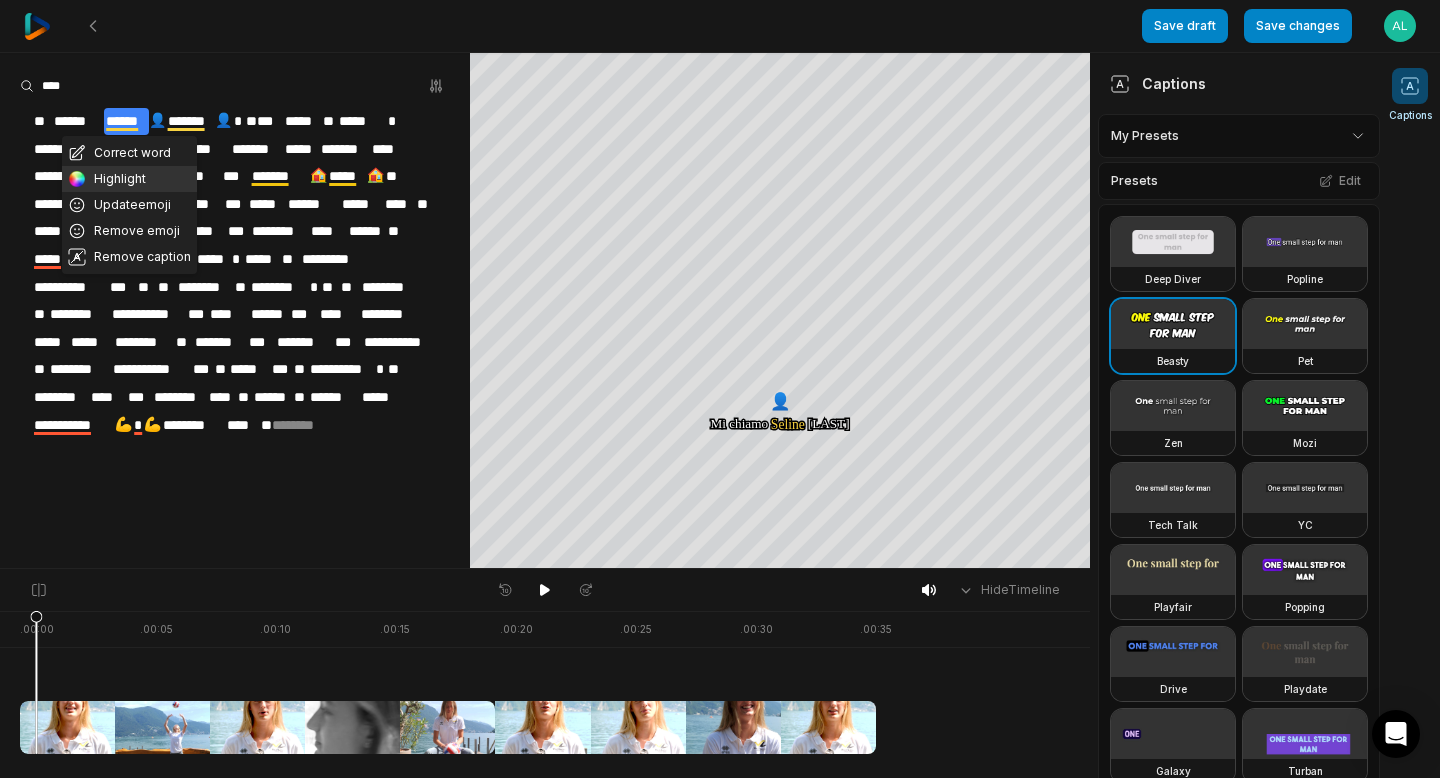 click on "Highlight" at bounding box center (129, 179) 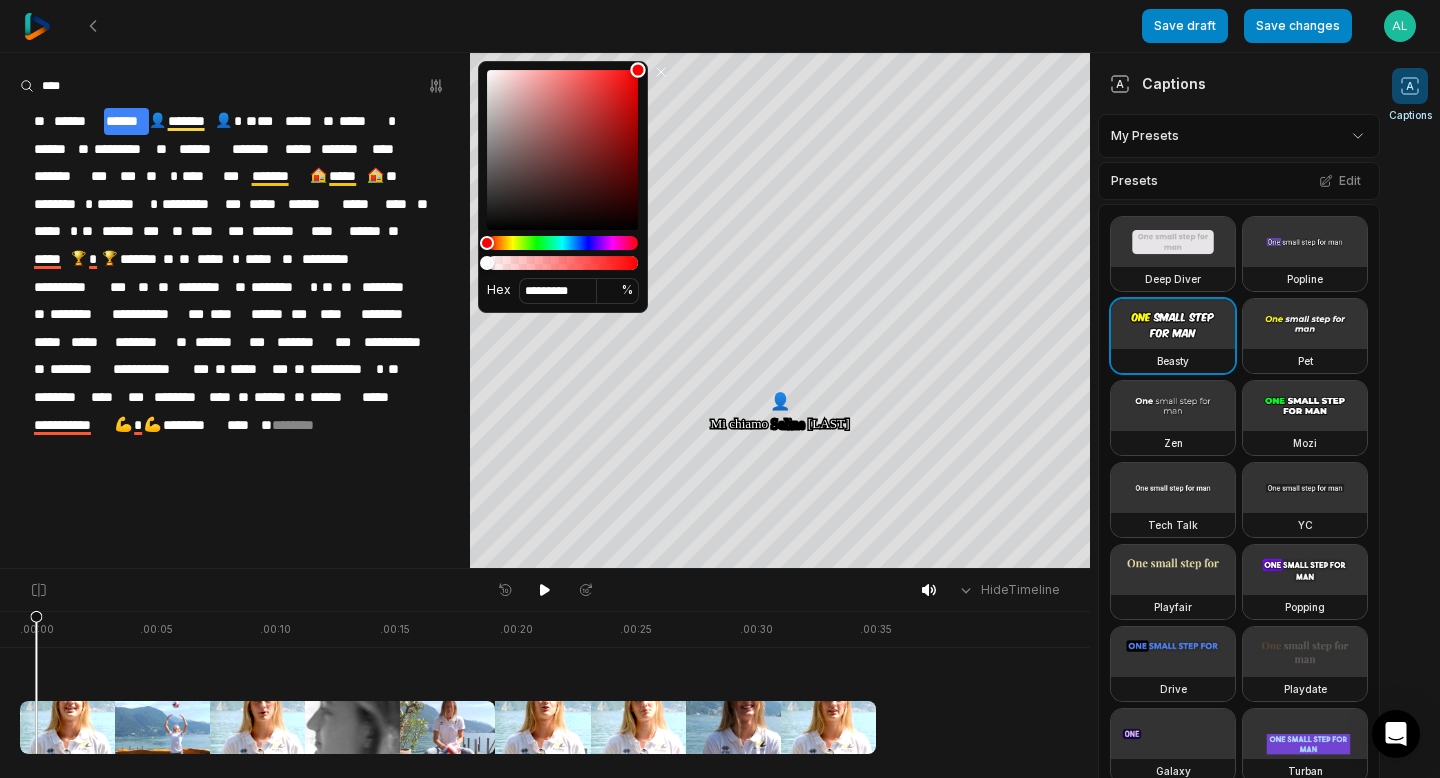 drag, startPoint x: 543, startPoint y: 143, endPoint x: 691, endPoint y: 30, distance: 186.20688 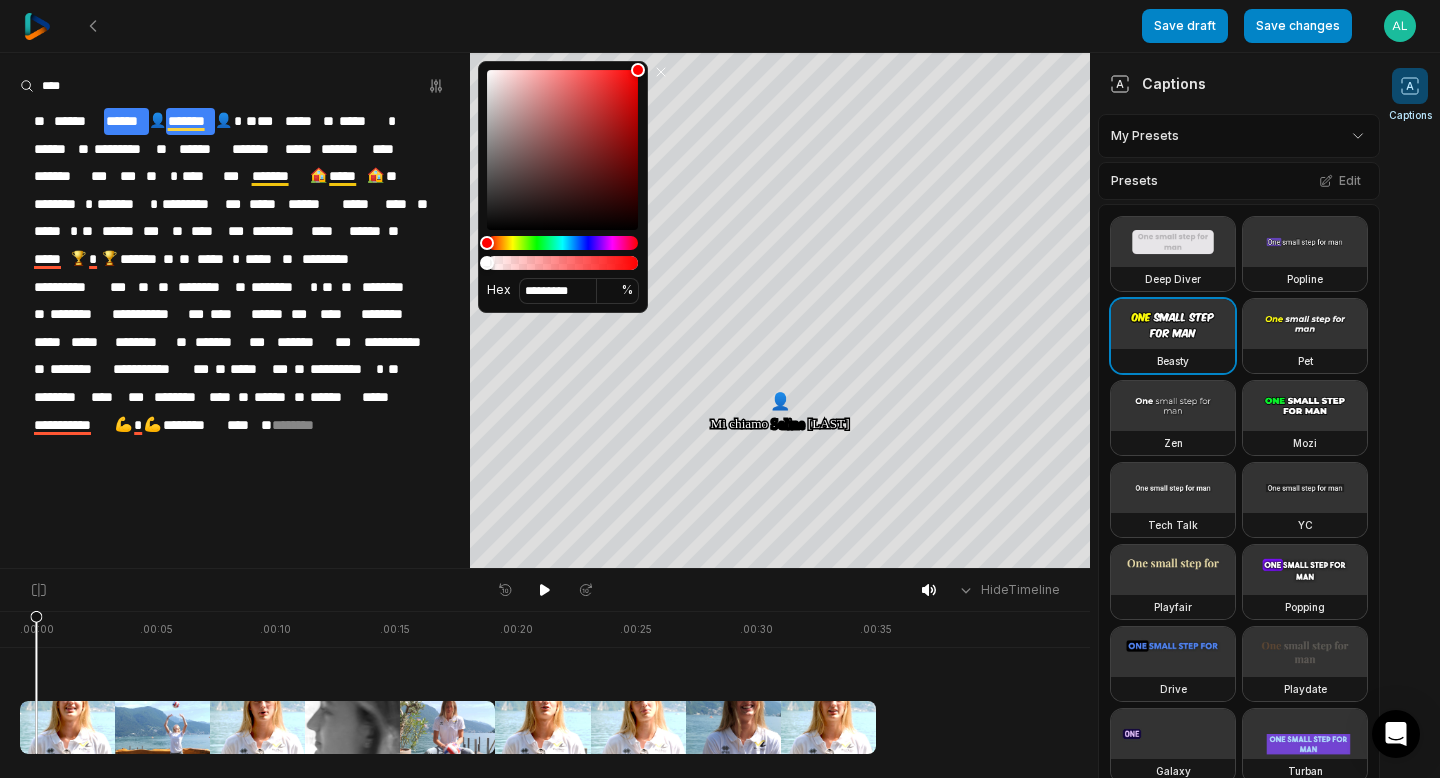 click on "*******" at bounding box center [191, 121] 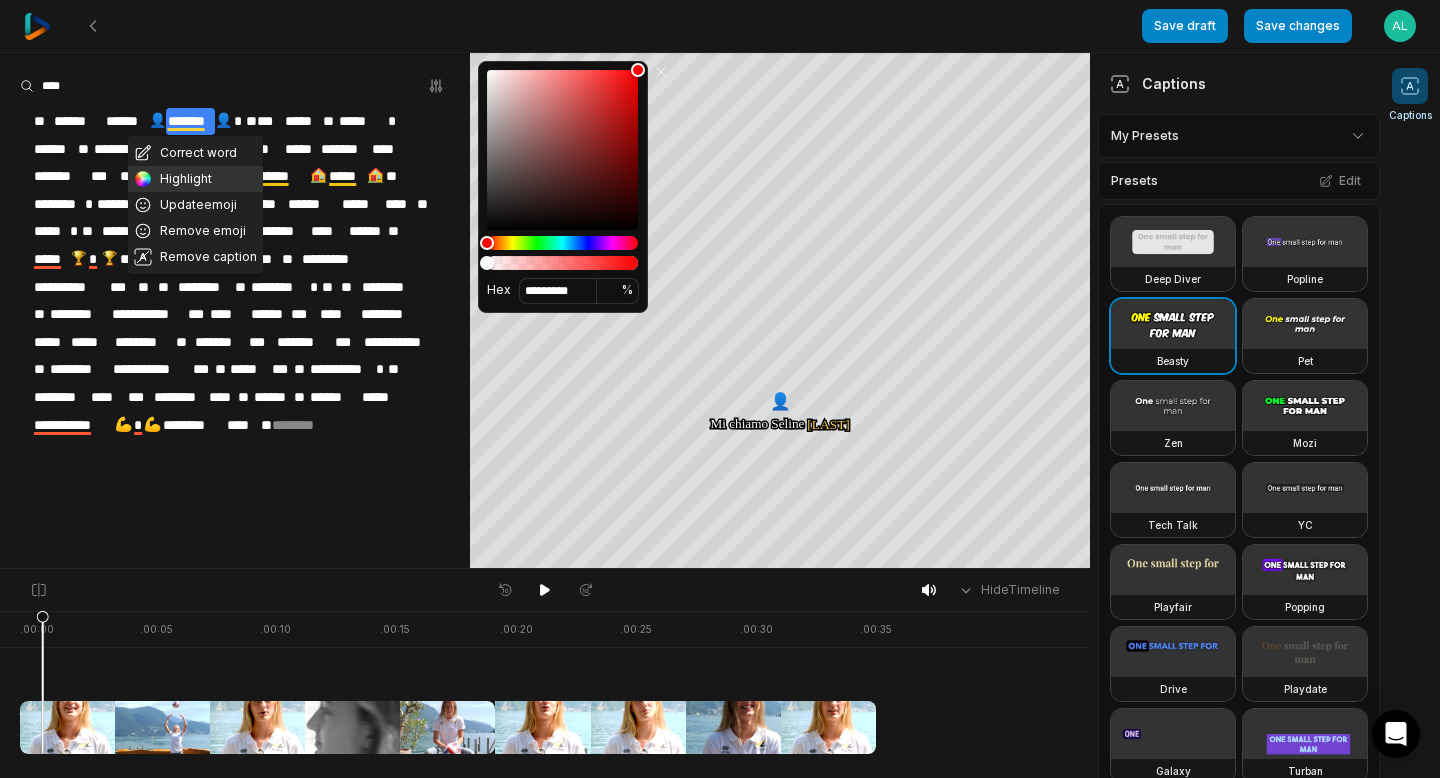 click on "Highlight" at bounding box center (195, 179) 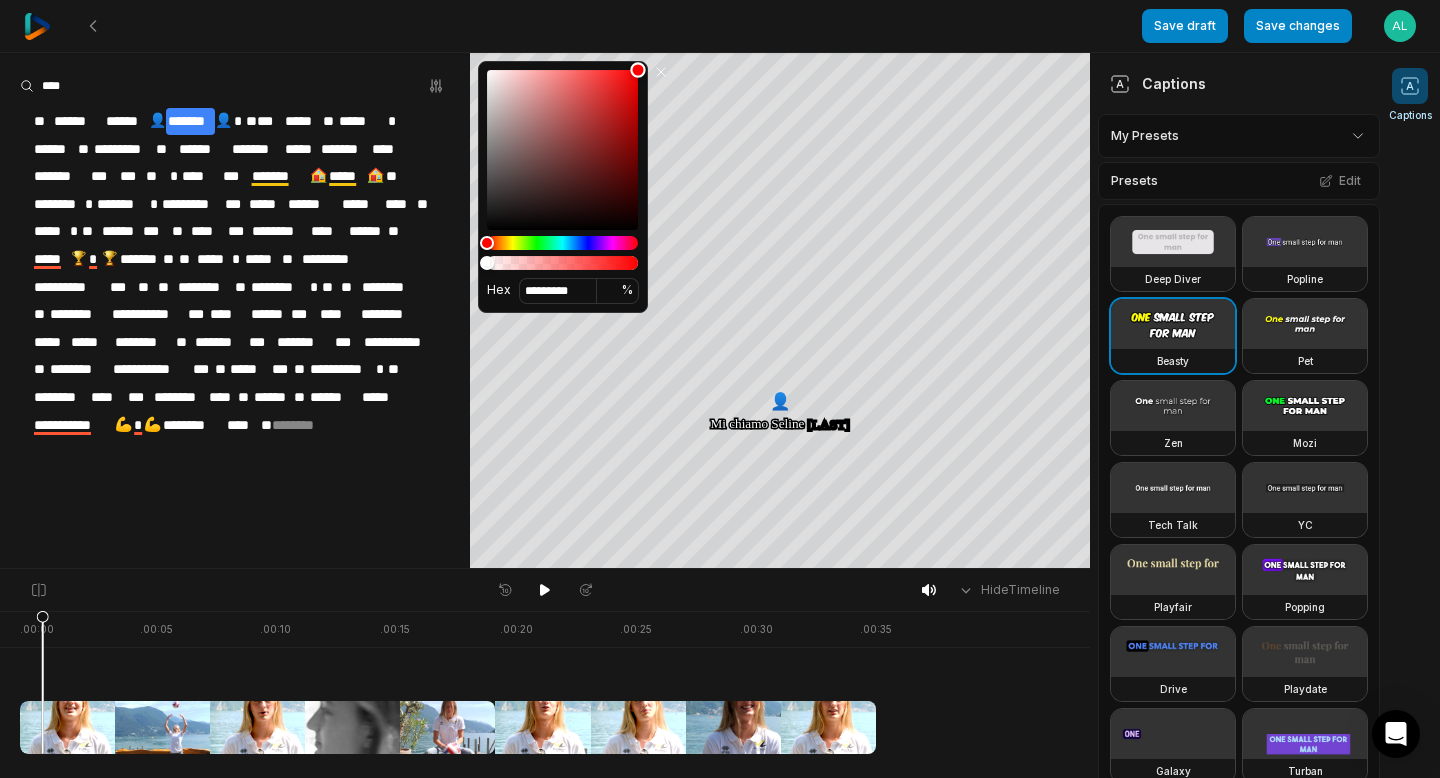 drag, startPoint x: 615, startPoint y: 110, endPoint x: 693, endPoint y: 15, distance: 122.91867 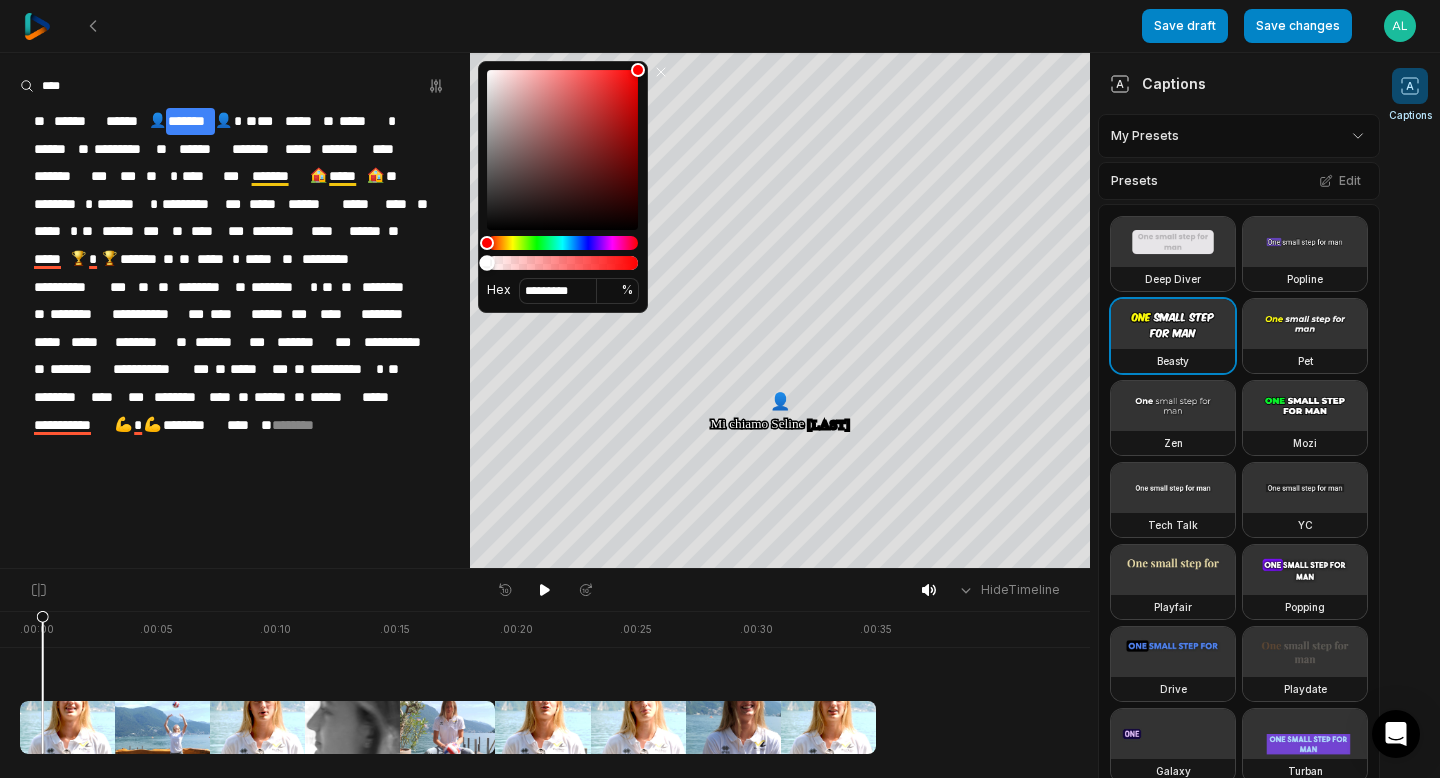 type on "*********" 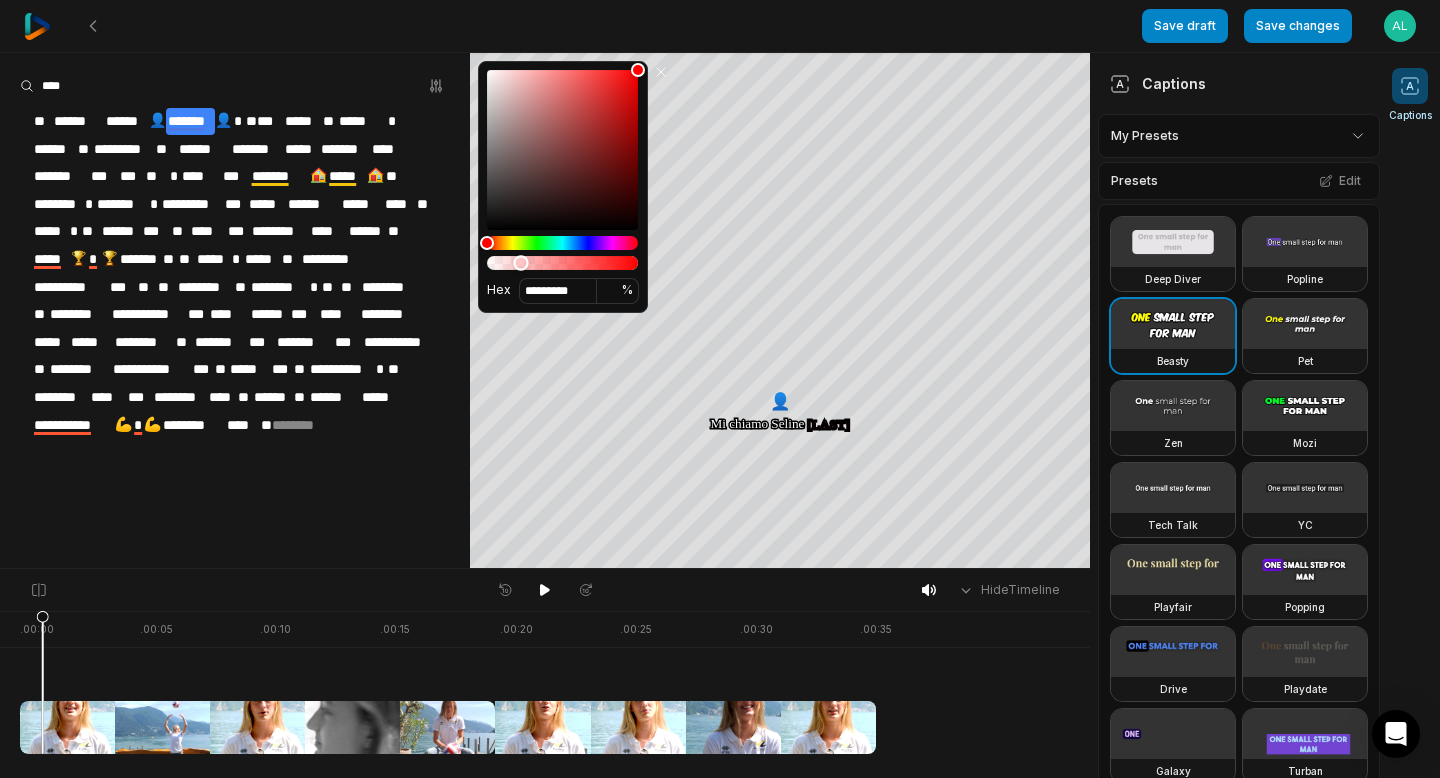 type on "**" 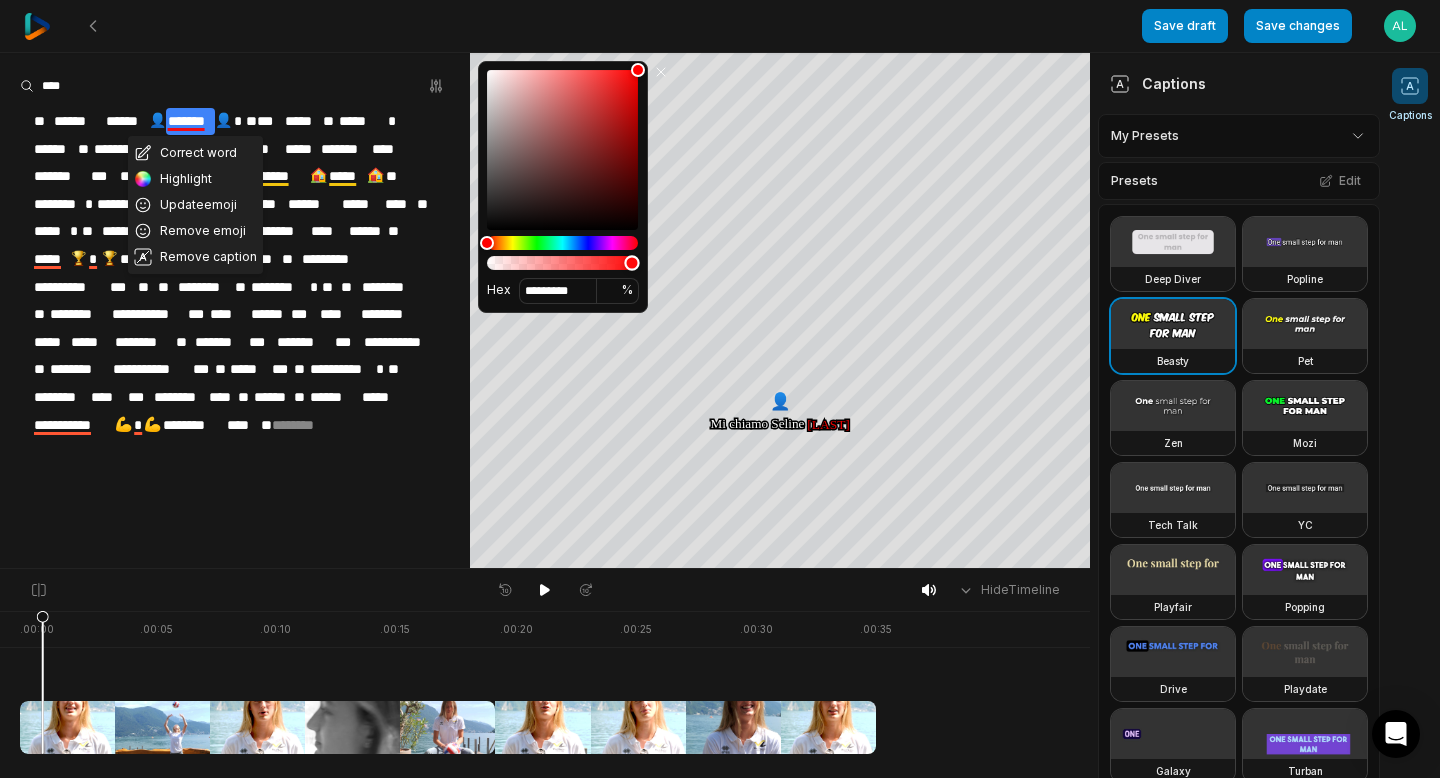 type on "*********" 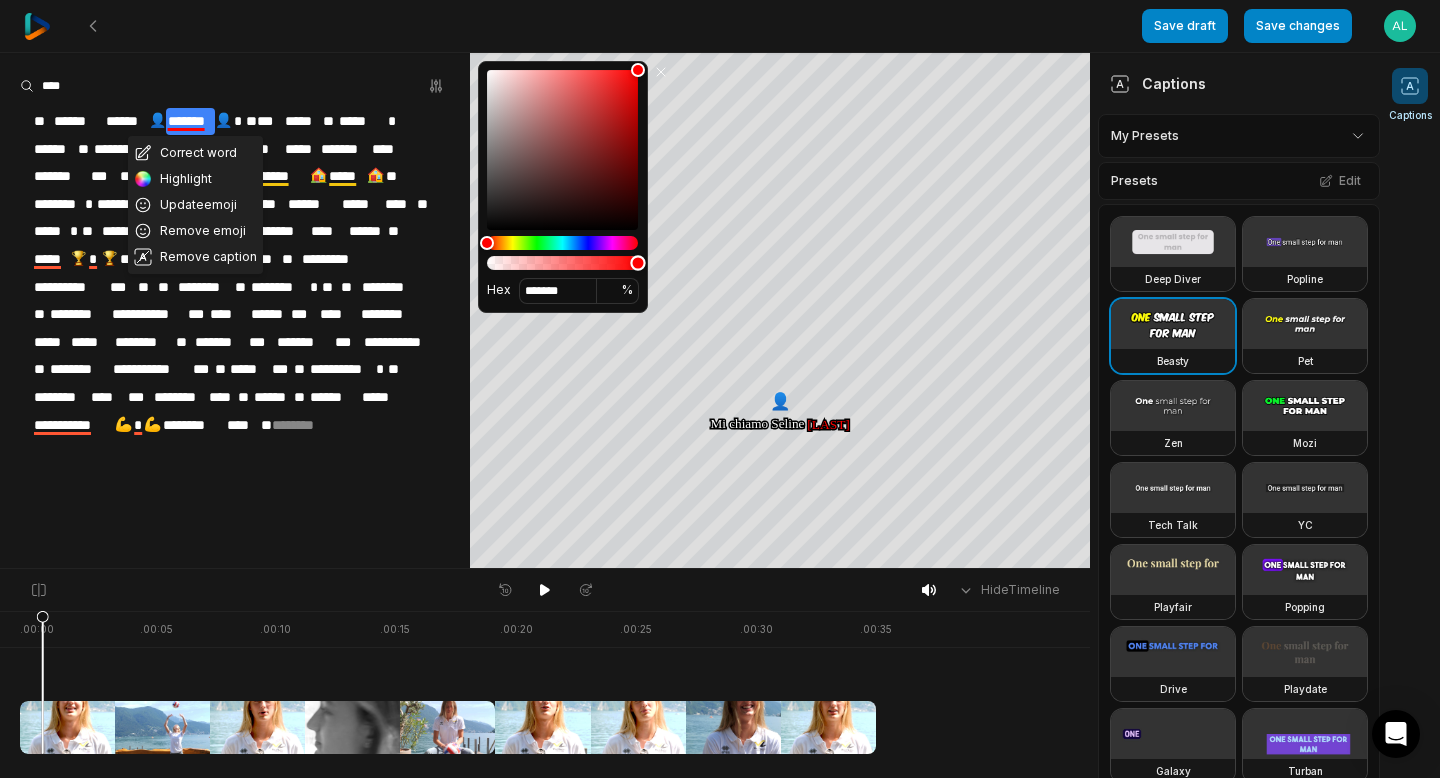 click on "Your browser does not support mp4 format. Your browser does not support mp4 format. 👤 Mi Mi   chiamo chiamo   Seline Seline   Zanetti Zanetti e e   il il   mio mio   ruolo ruolo   in in   campo campo è è   quello quello   di di   centrale centrale Ho Ho sempre sempre   giocato giocato   nella nella società società Vole Vole   Lugano, Lugano,   che che   per per   me me 🏠 è è   come come   una una   seconda seconda   casa casa Ho Ho   iniziato iniziato   a a   giocare giocare a a   pallavolo pallavolo   nel nel   2018, 2018, quando quando   avevo avevo   solo solo   13 13   anni, anni, e e   da da   allora allora   non non   mi mi   sono sono più più   fermata fermata 🏆 Sono Sono   salita salita   in in   Serie Serie   A A all'età all'età   di di   17 17   anni anni È È   stato stato   un un   traguardo traguardo importante importante che che   mi mi   ha ha   riempita riempita   di di orgoglio orgoglio   e e   mi mi   ha ha   permesso" at bounding box center (545, 311) 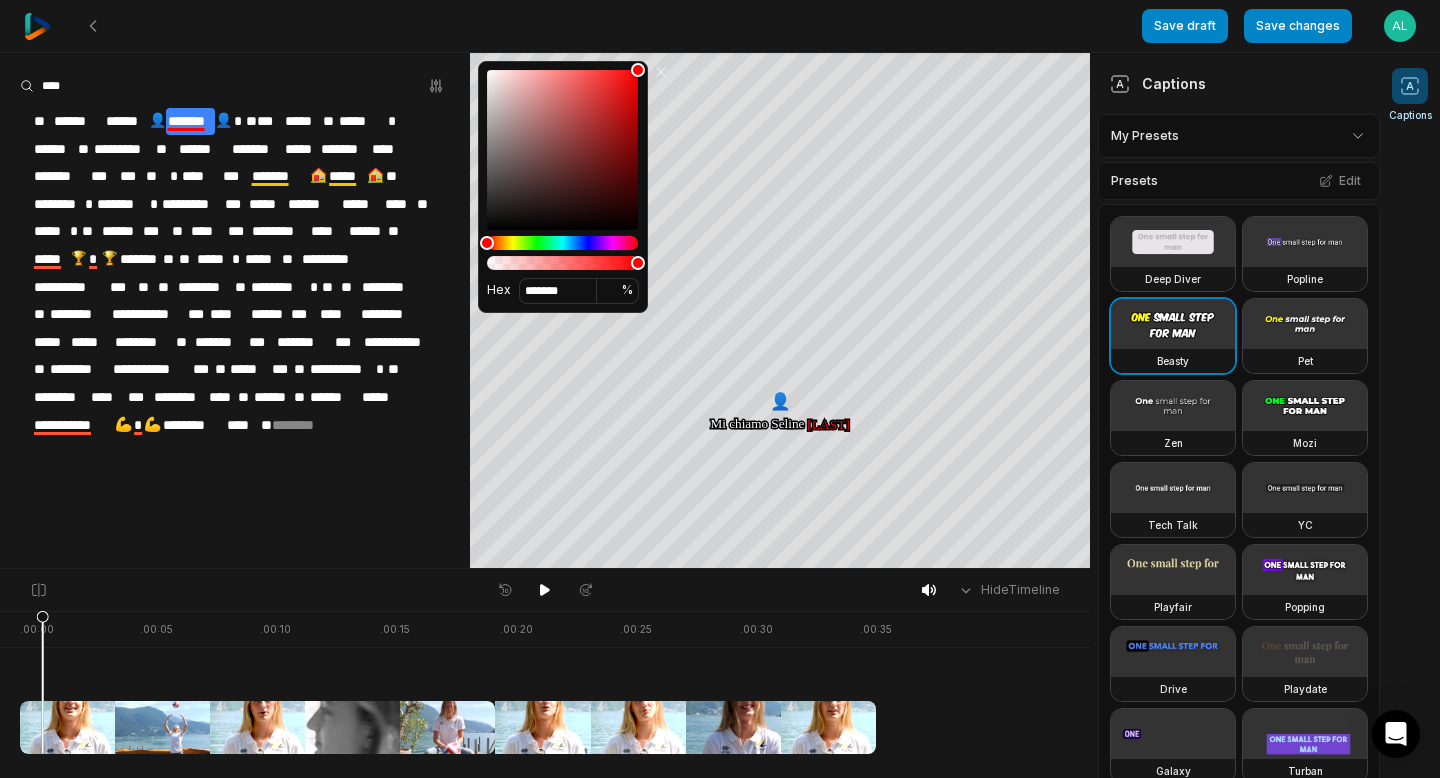 click on "******" at bounding box center [126, 121] 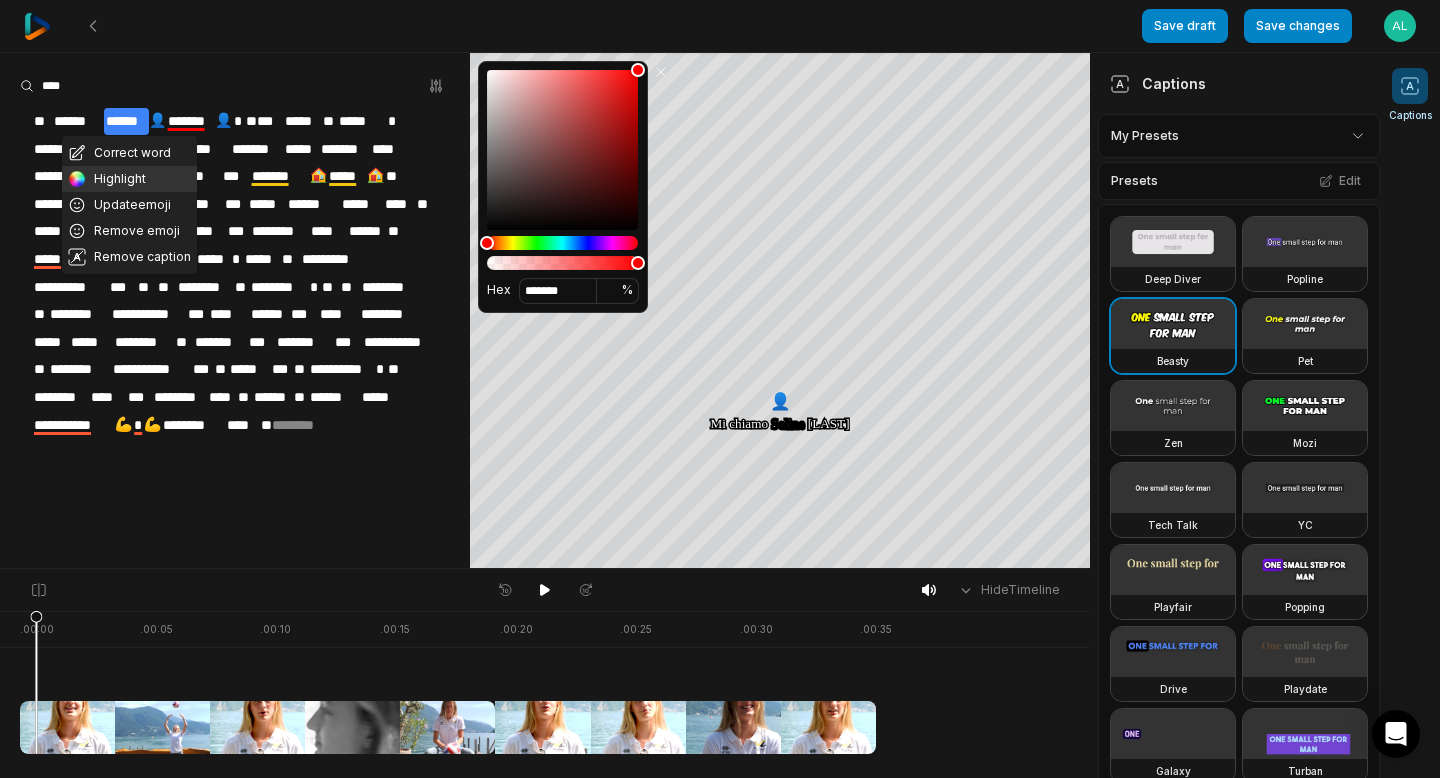 click on "Highlight" at bounding box center (129, 179) 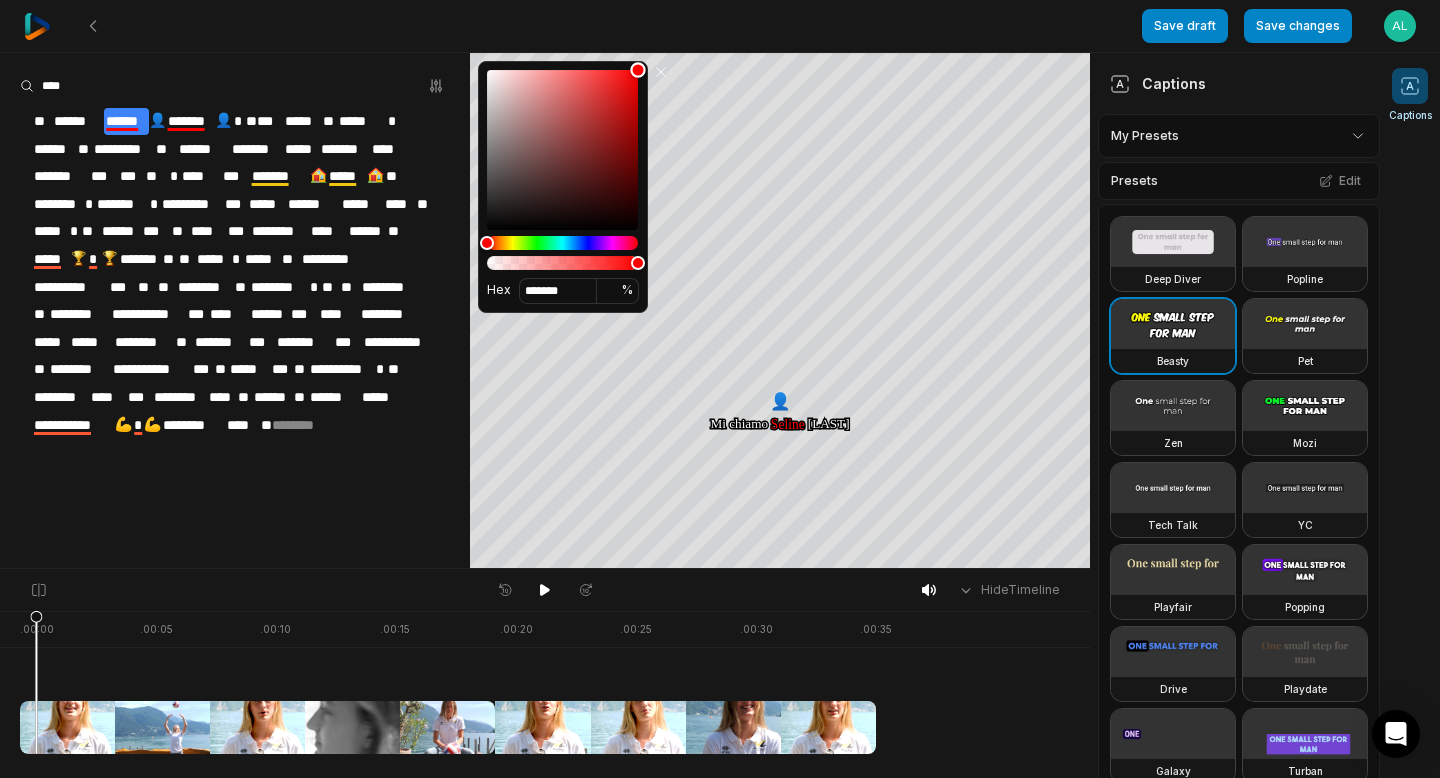 drag, startPoint x: 572, startPoint y: 129, endPoint x: 723, endPoint y: -45, distance: 230.38446 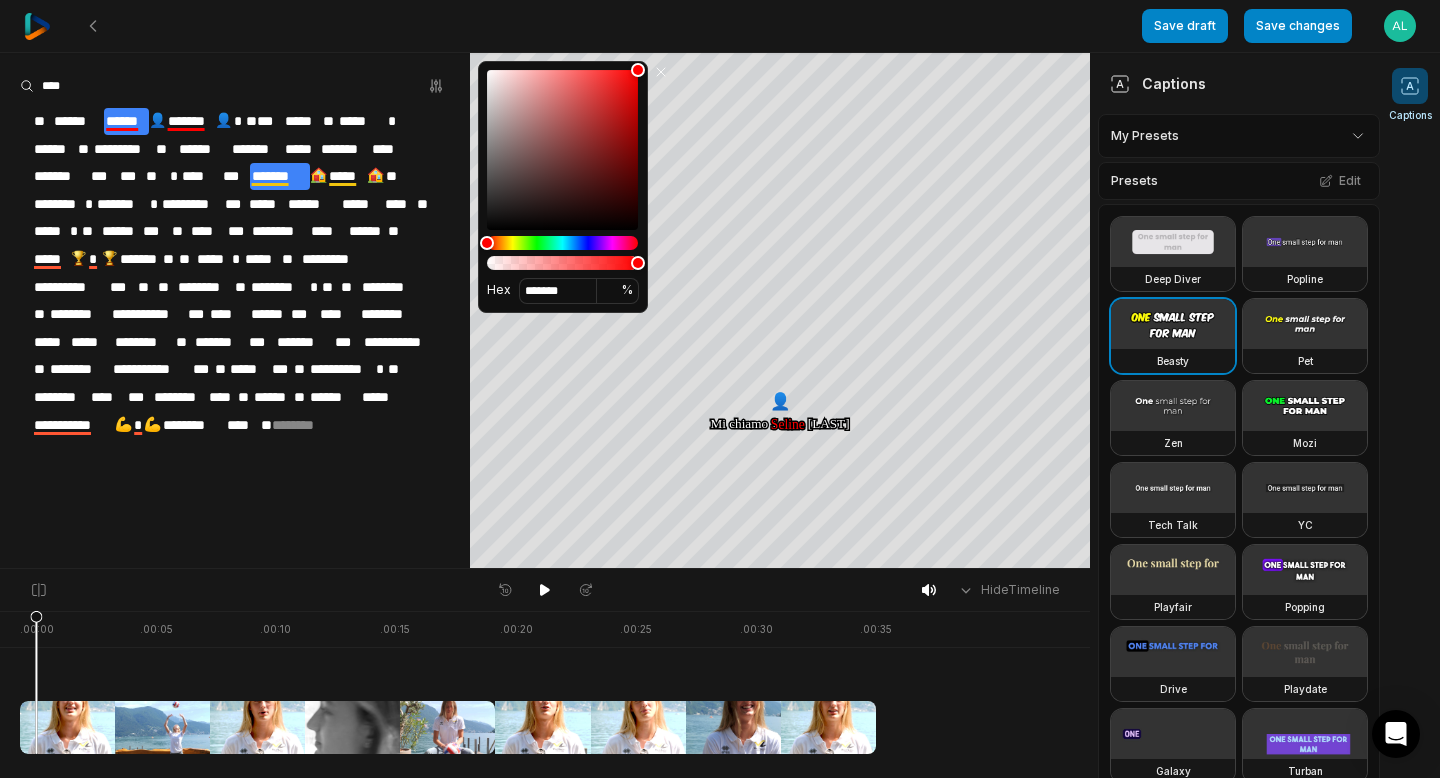click on "*******" at bounding box center [280, 176] 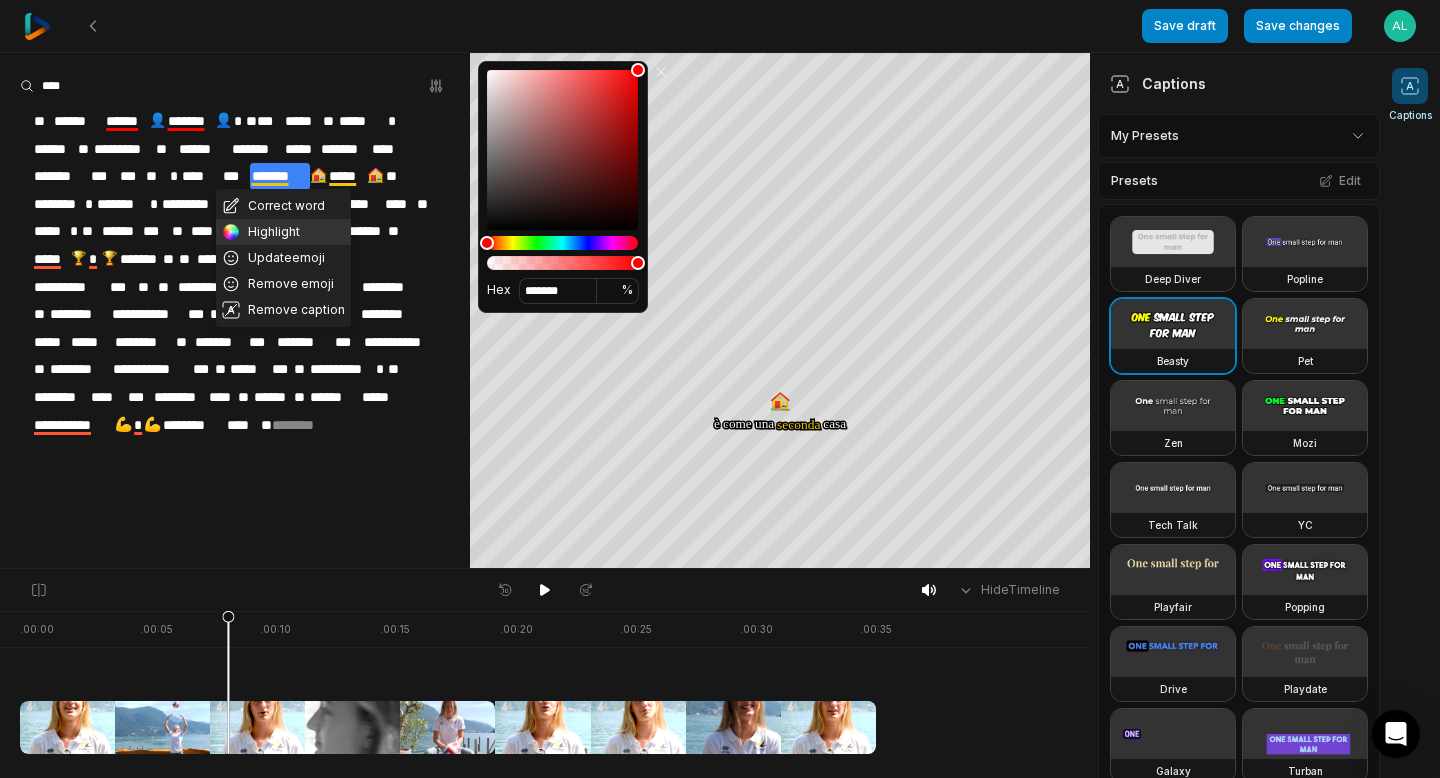 click on "Highlight" at bounding box center (283, 232) 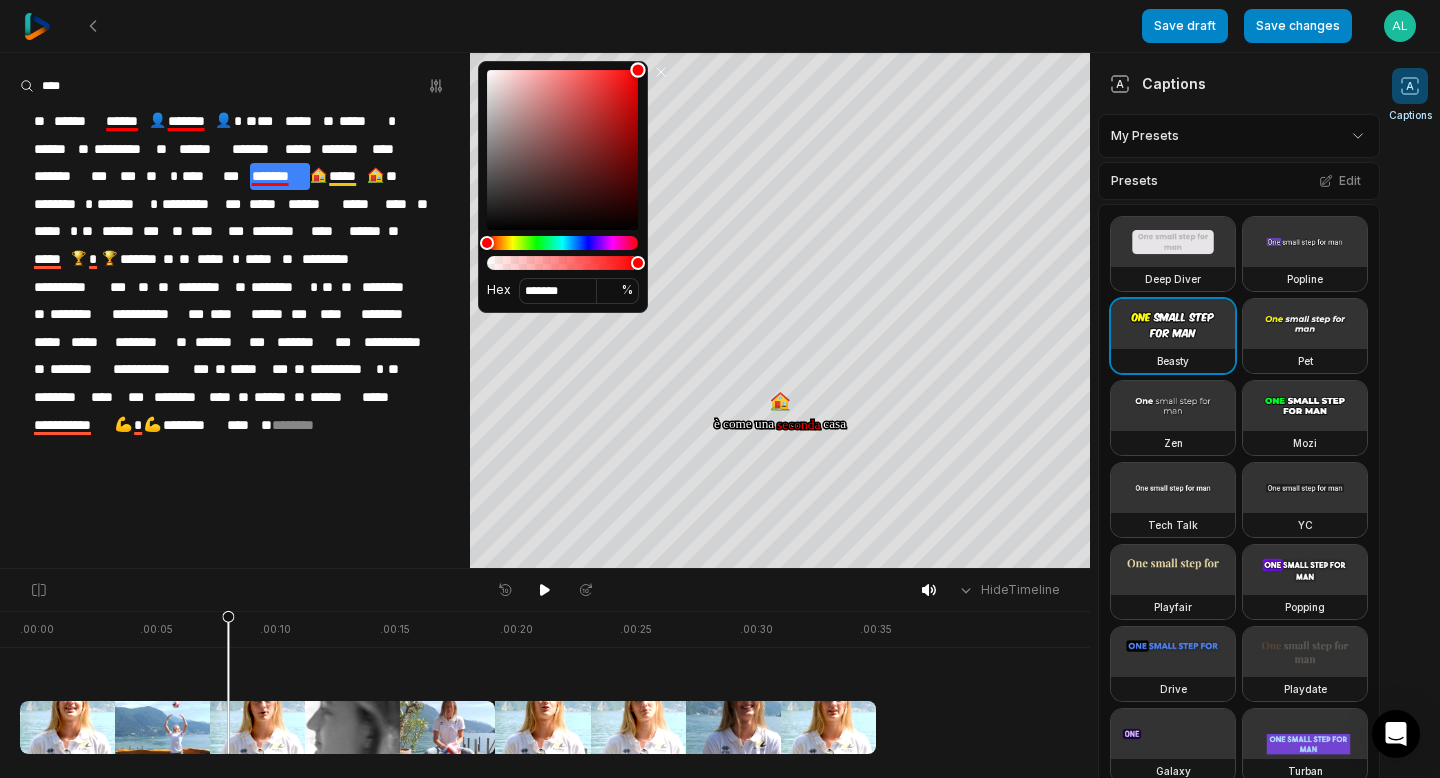 drag, startPoint x: 571, startPoint y: 160, endPoint x: 672, endPoint y: 2, distance: 187.52333 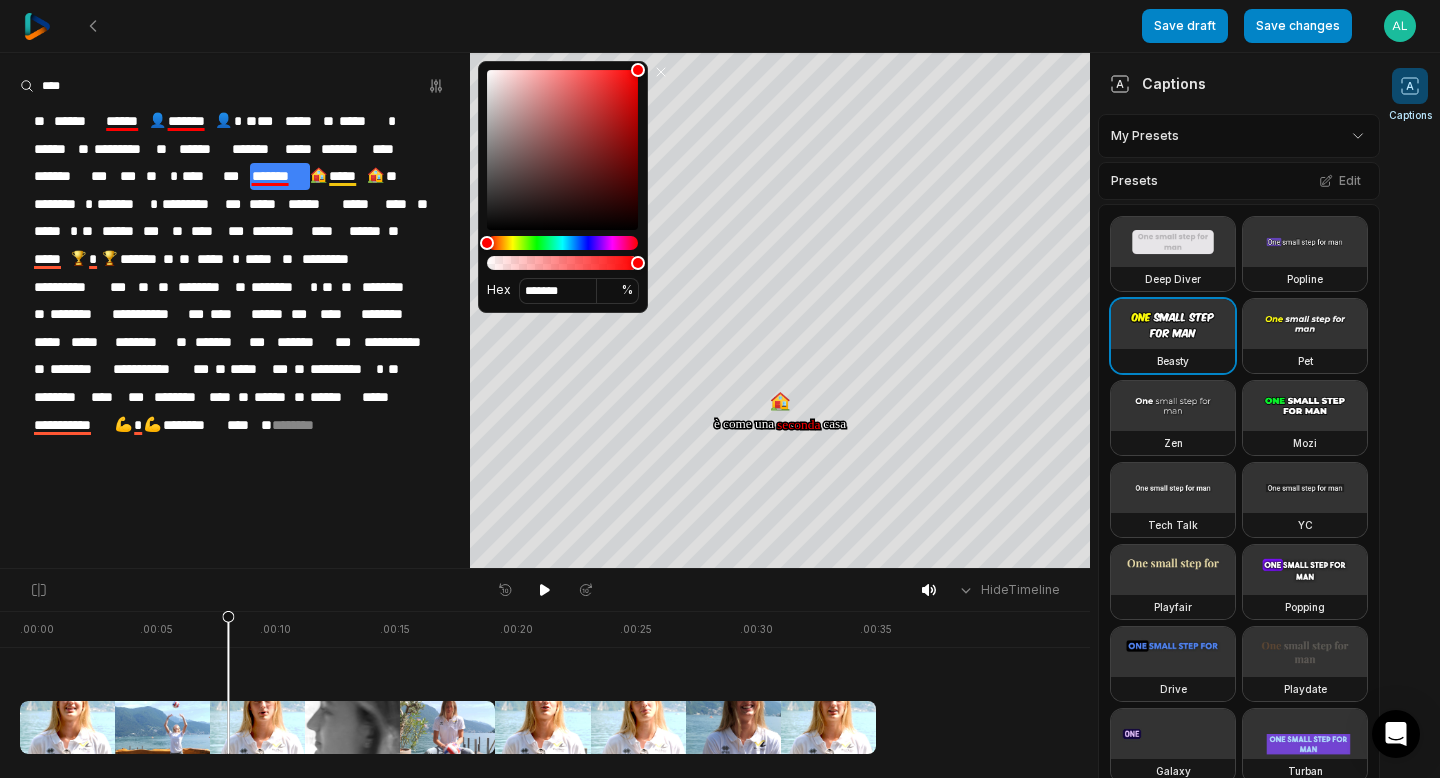 click on "*****" at bounding box center (346, 176) 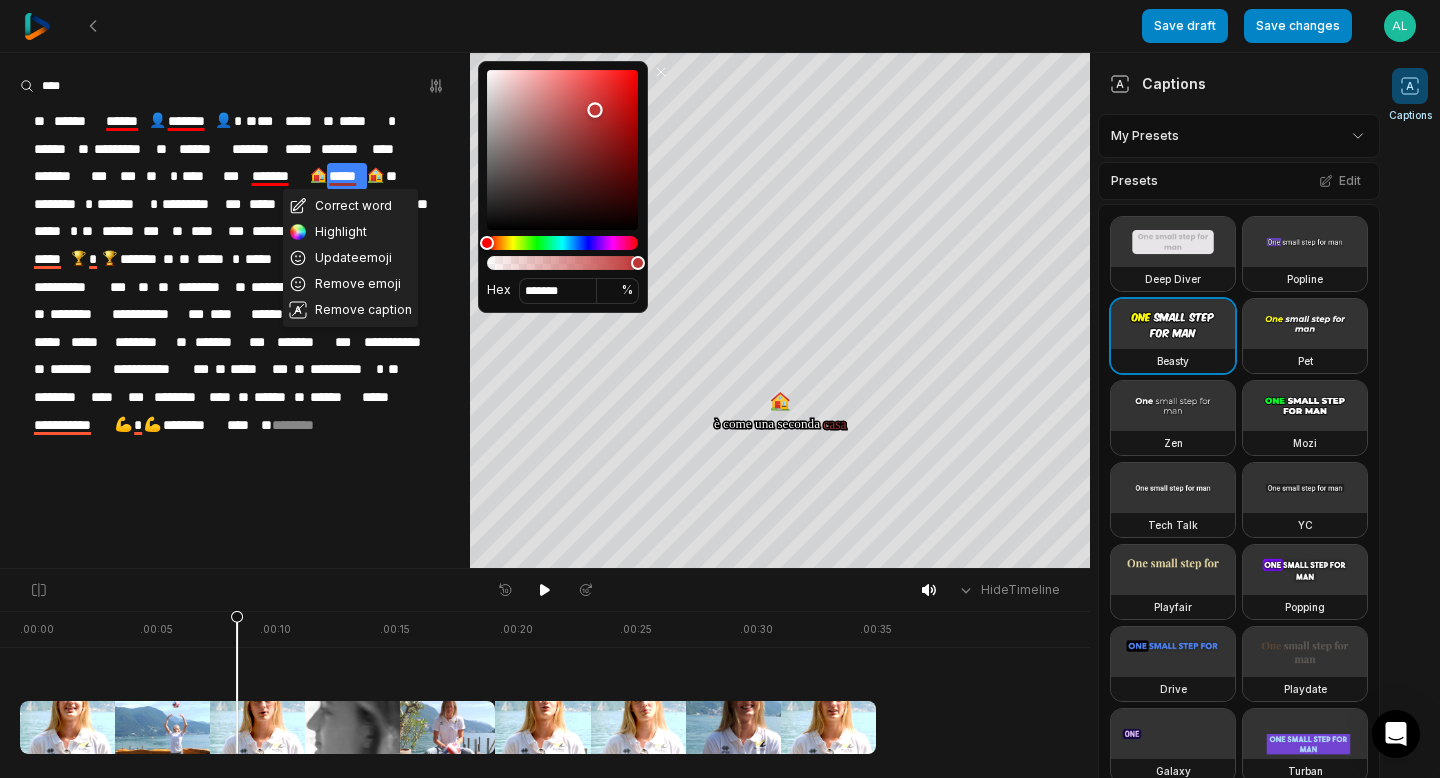 type on "*******" 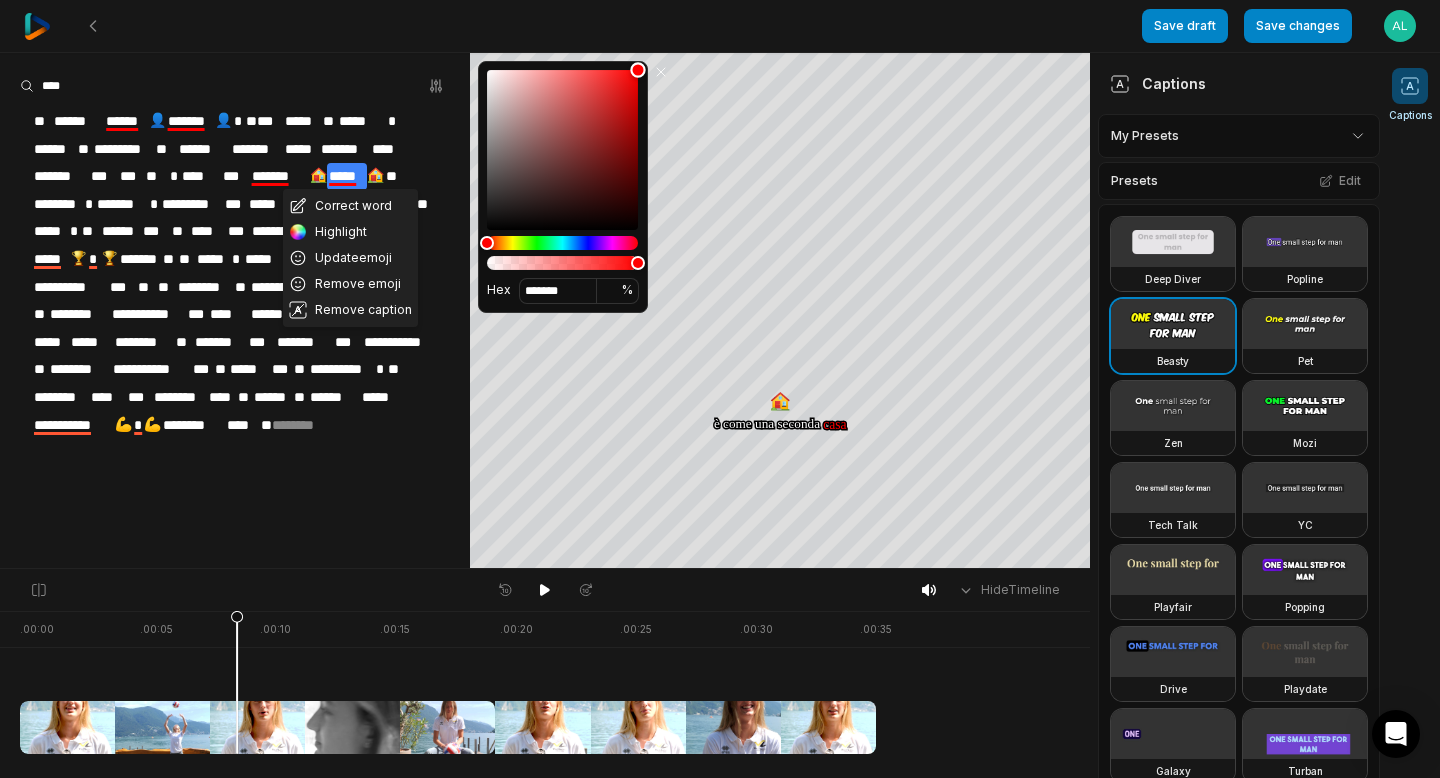 drag, startPoint x: 576, startPoint y: 161, endPoint x: 681, endPoint y: 8, distance: 185.56401 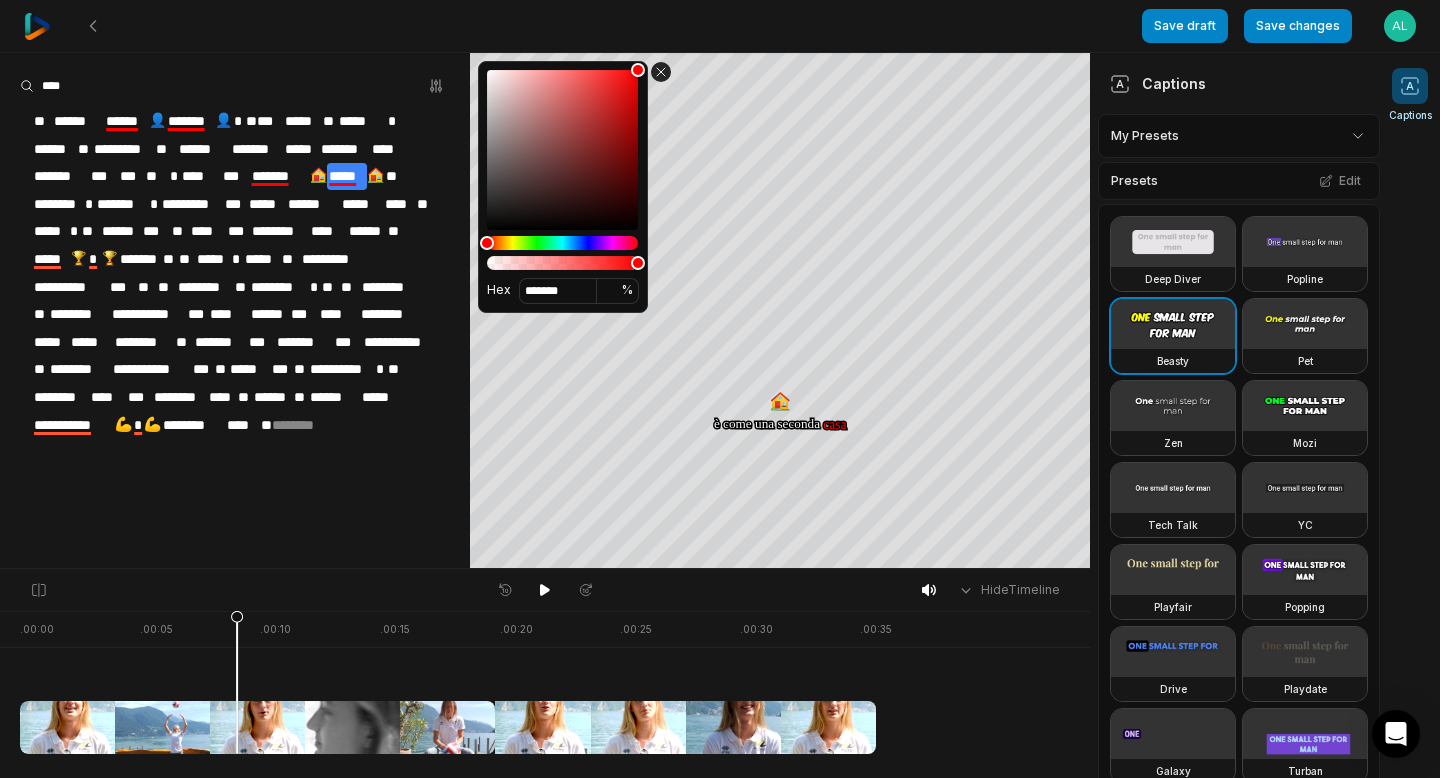 click at bounding box center [661, 72] 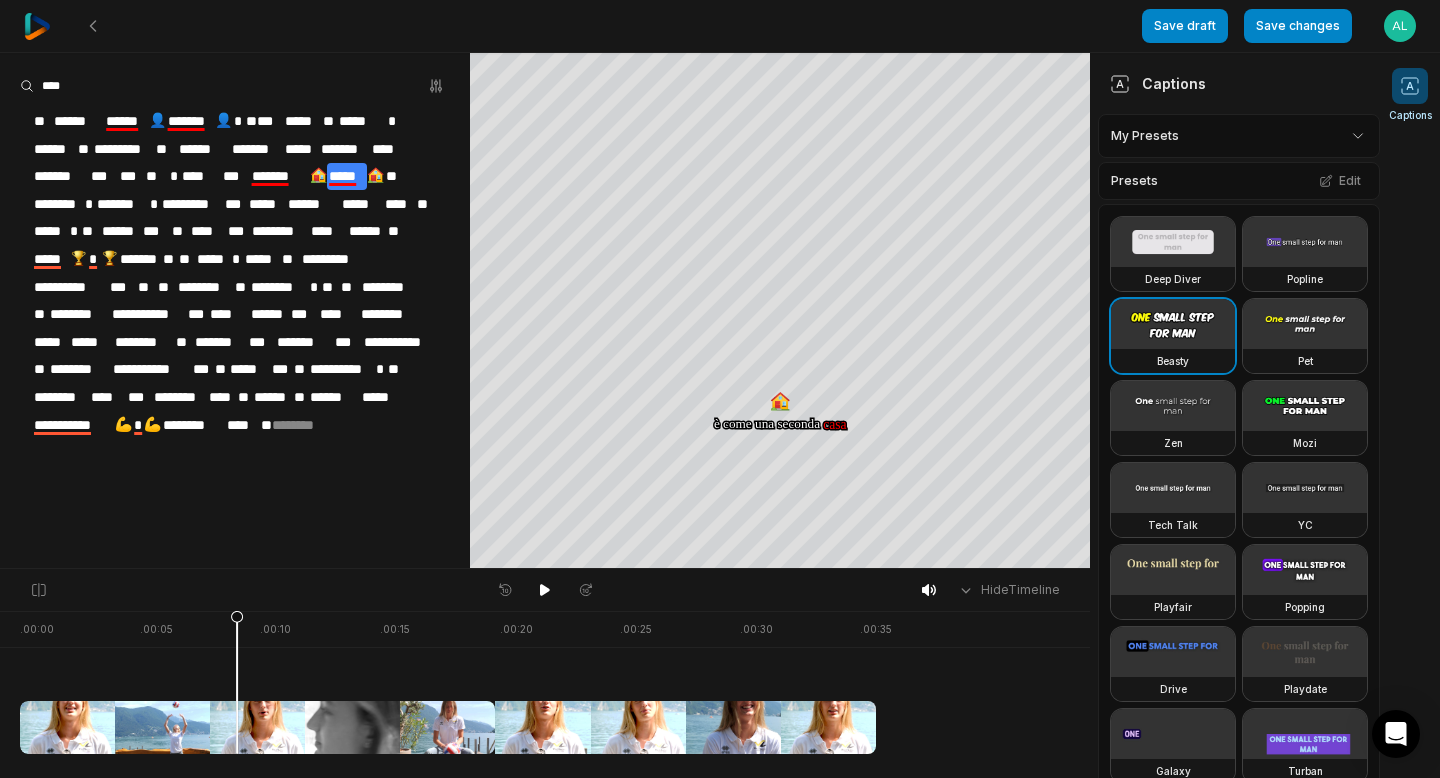 click on "**********" at bounding box center [235, 310] 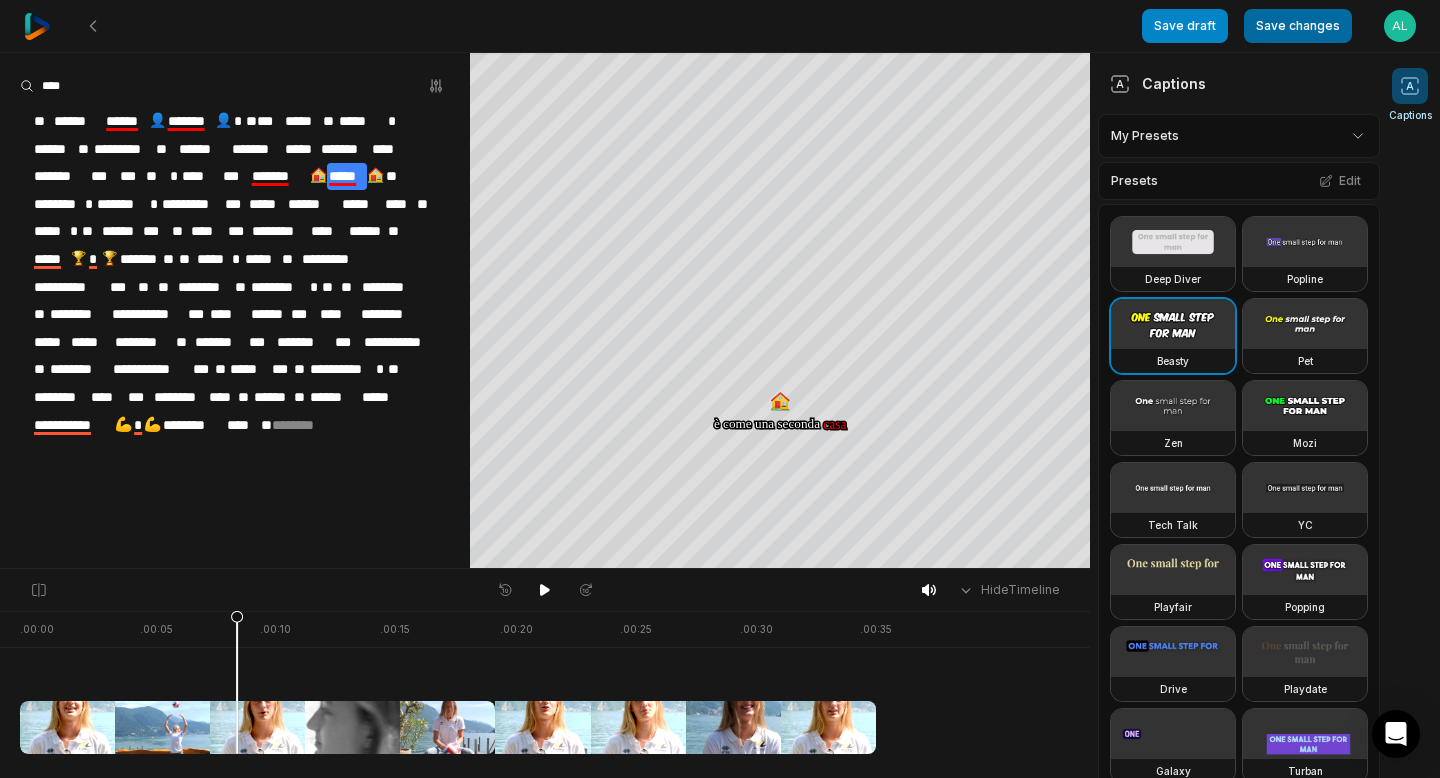 click on "Save changes" at bounding box center [1298, 26] 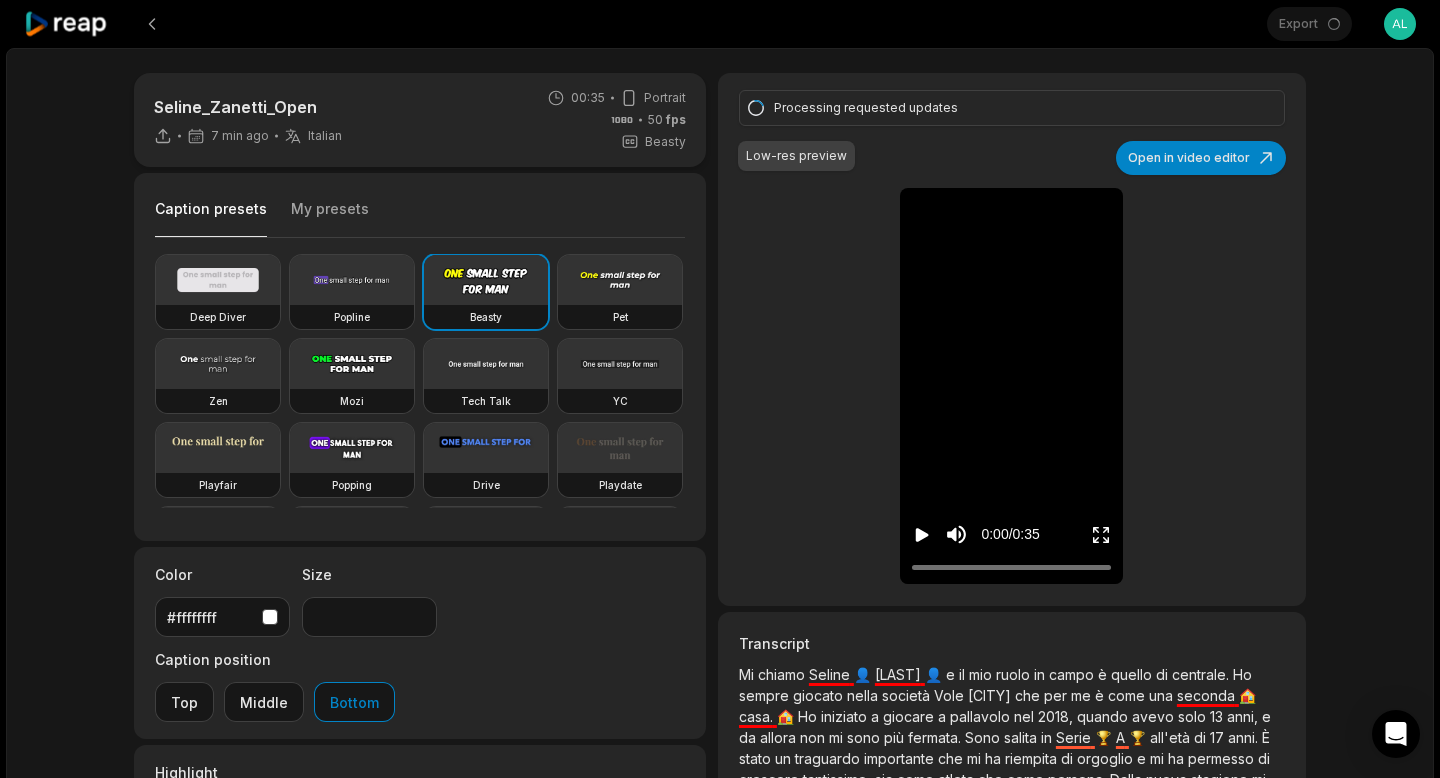 scroll, scrollTop: 0, scrollLeft: 0, axis: both 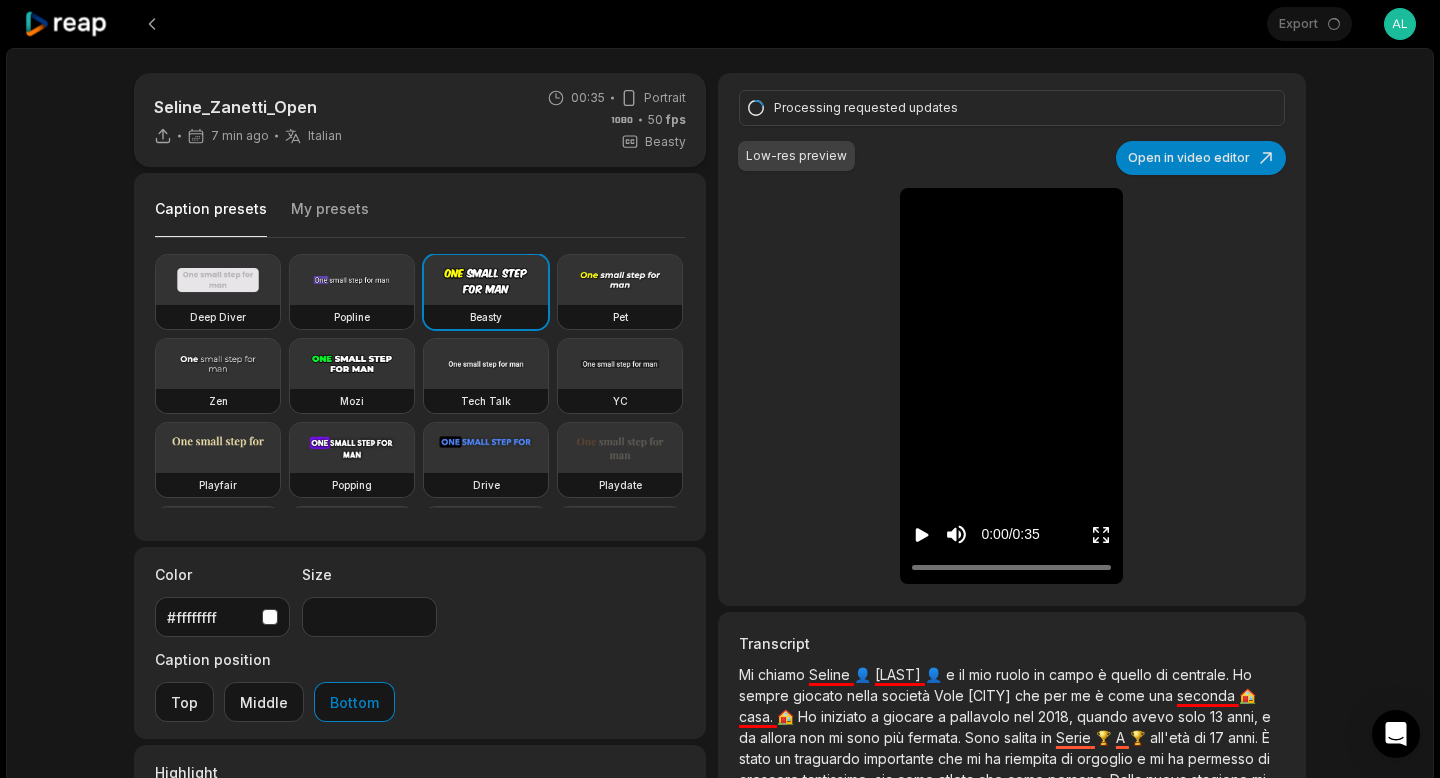 click 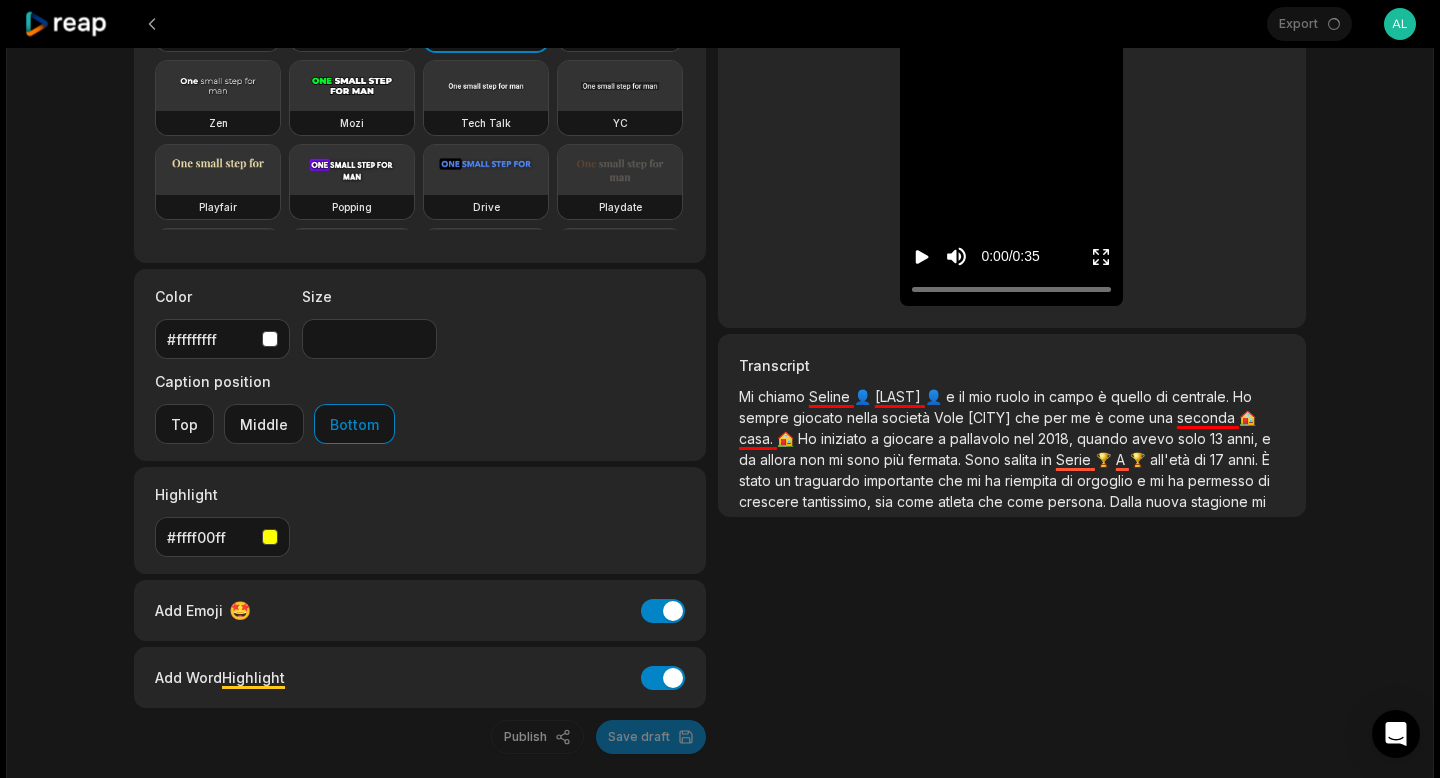 scroll, scrollTop: 0, scrollLeft: 0, axis: both 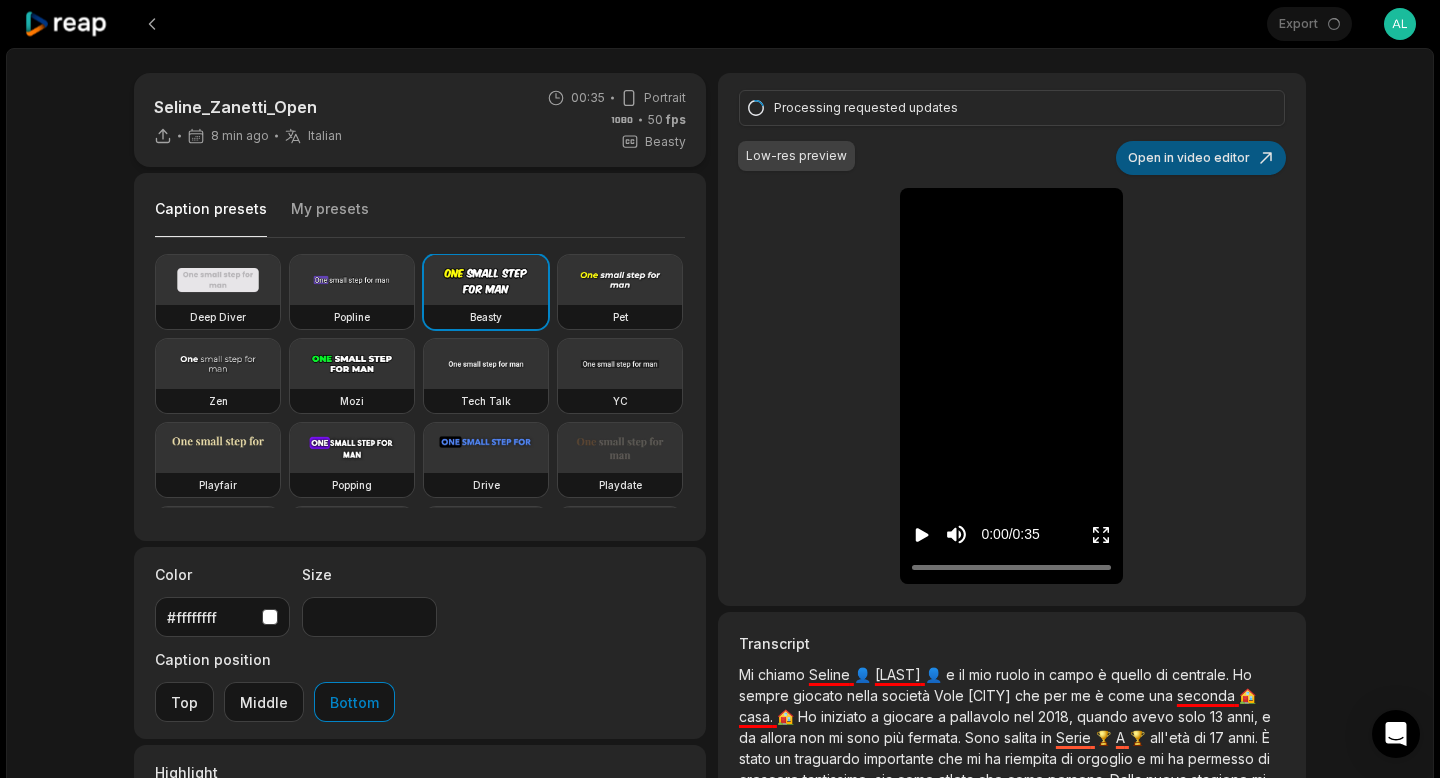 click on "Open in video editor" at bounding box center [1201, 158] 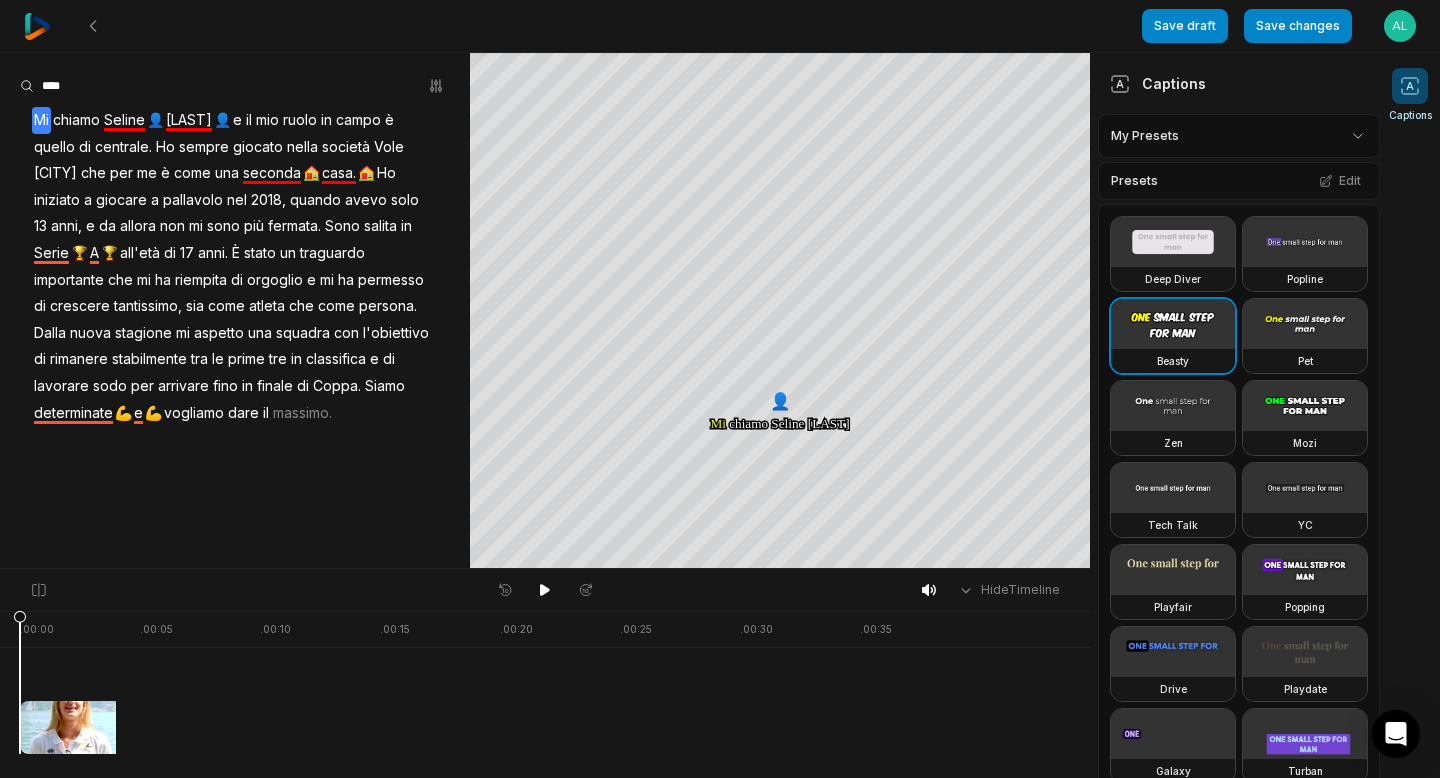 click on "massimo." at bounding box center (302, 413) 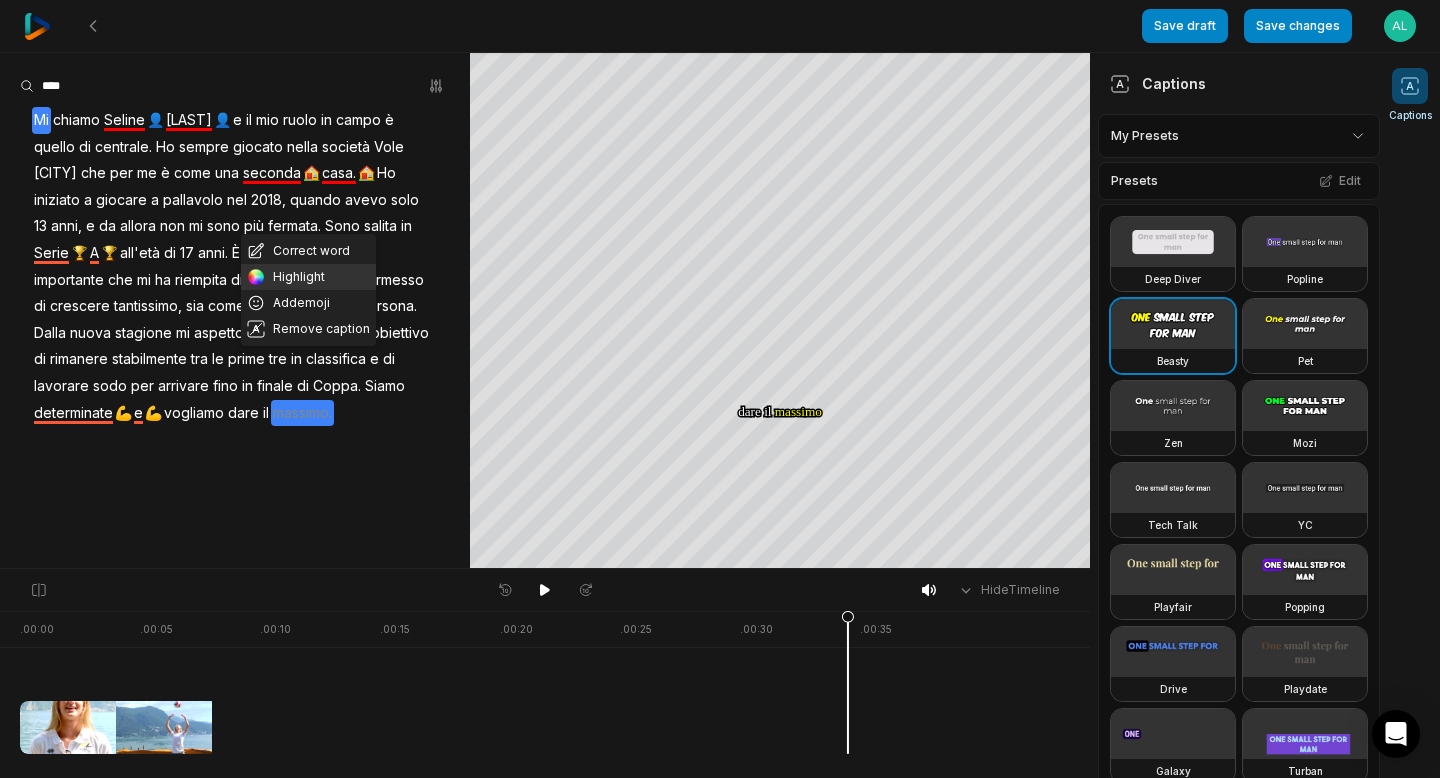 click on "Highlight" at bounding box center (308, 277) 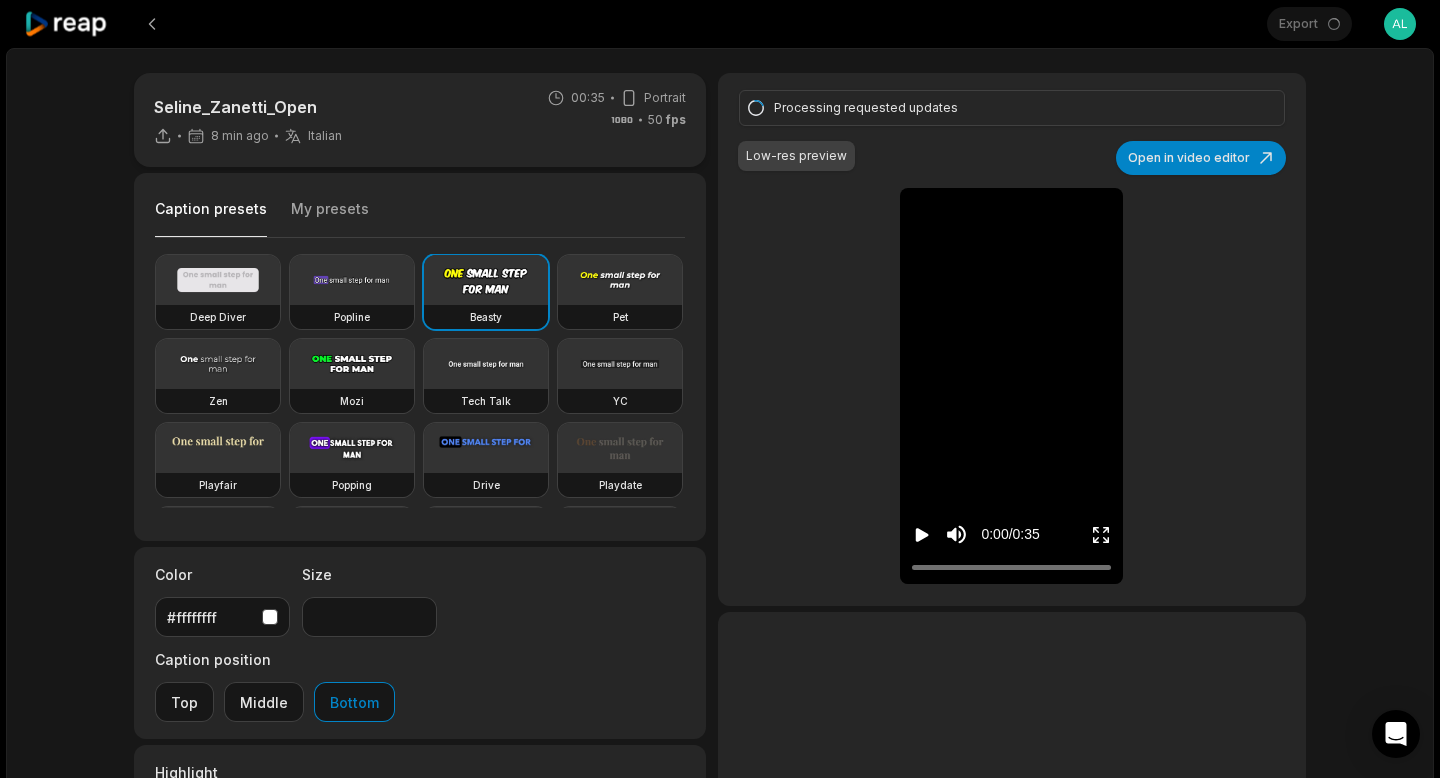 scroll, scrollTop: 0, scrollLeft: 0, axis: both 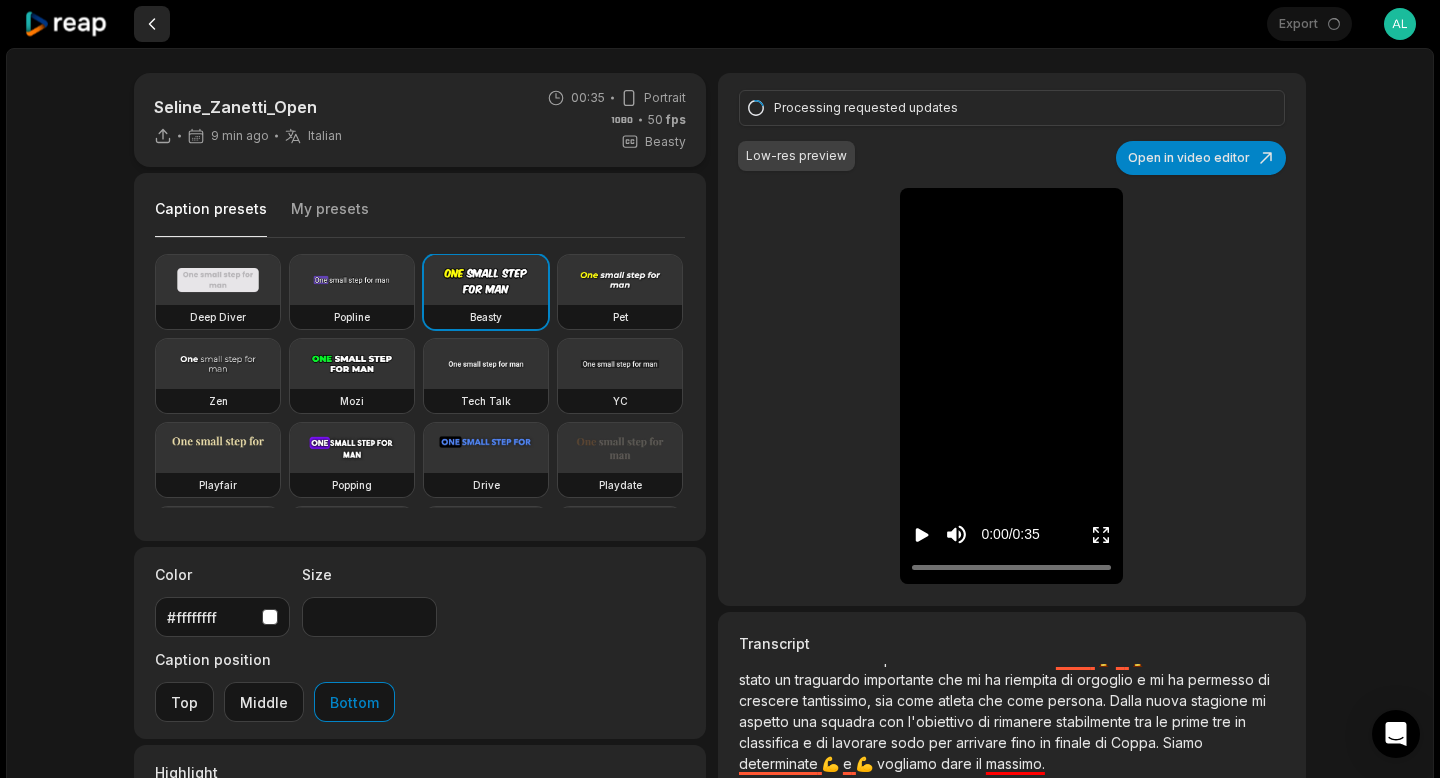 click at bounding box center [152, 24] 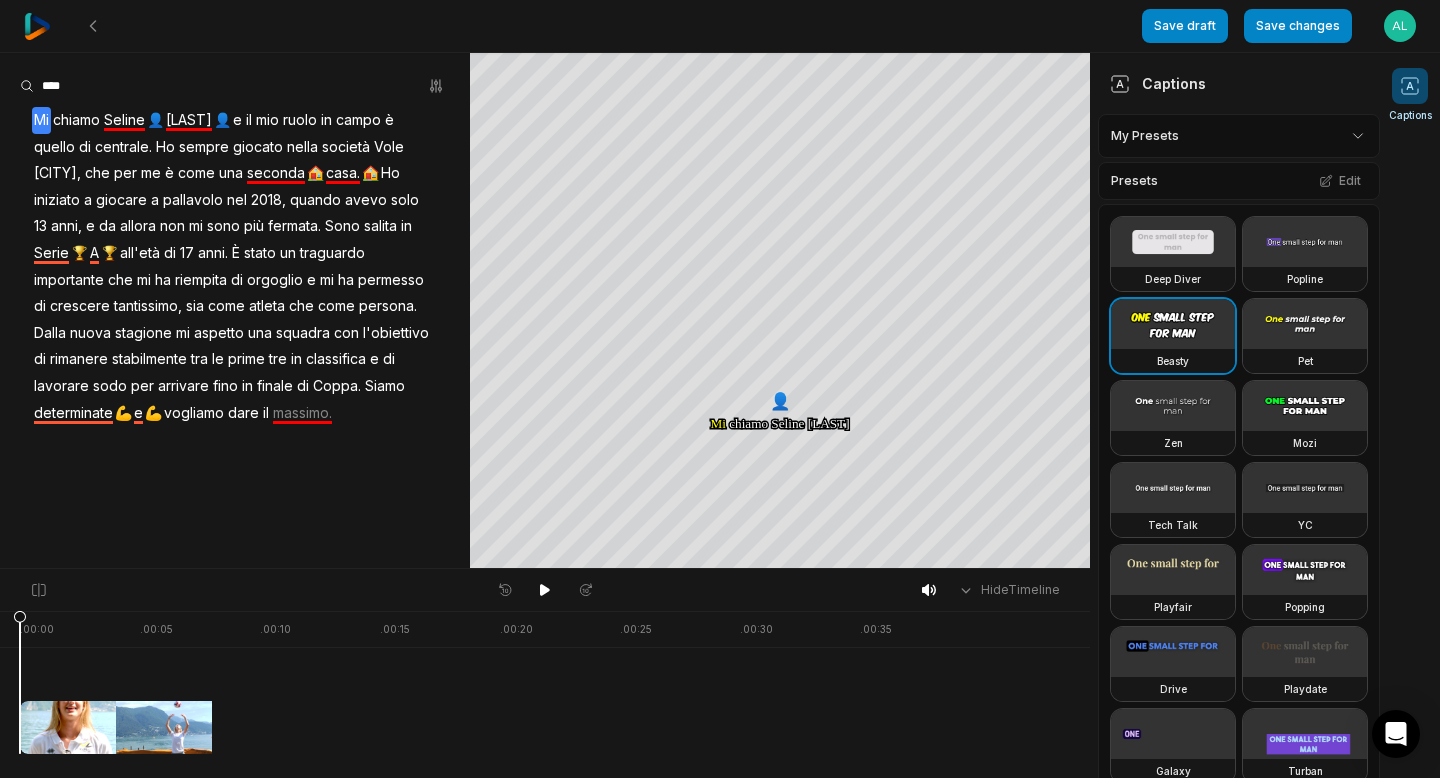 click at bounding box center (37, 26) 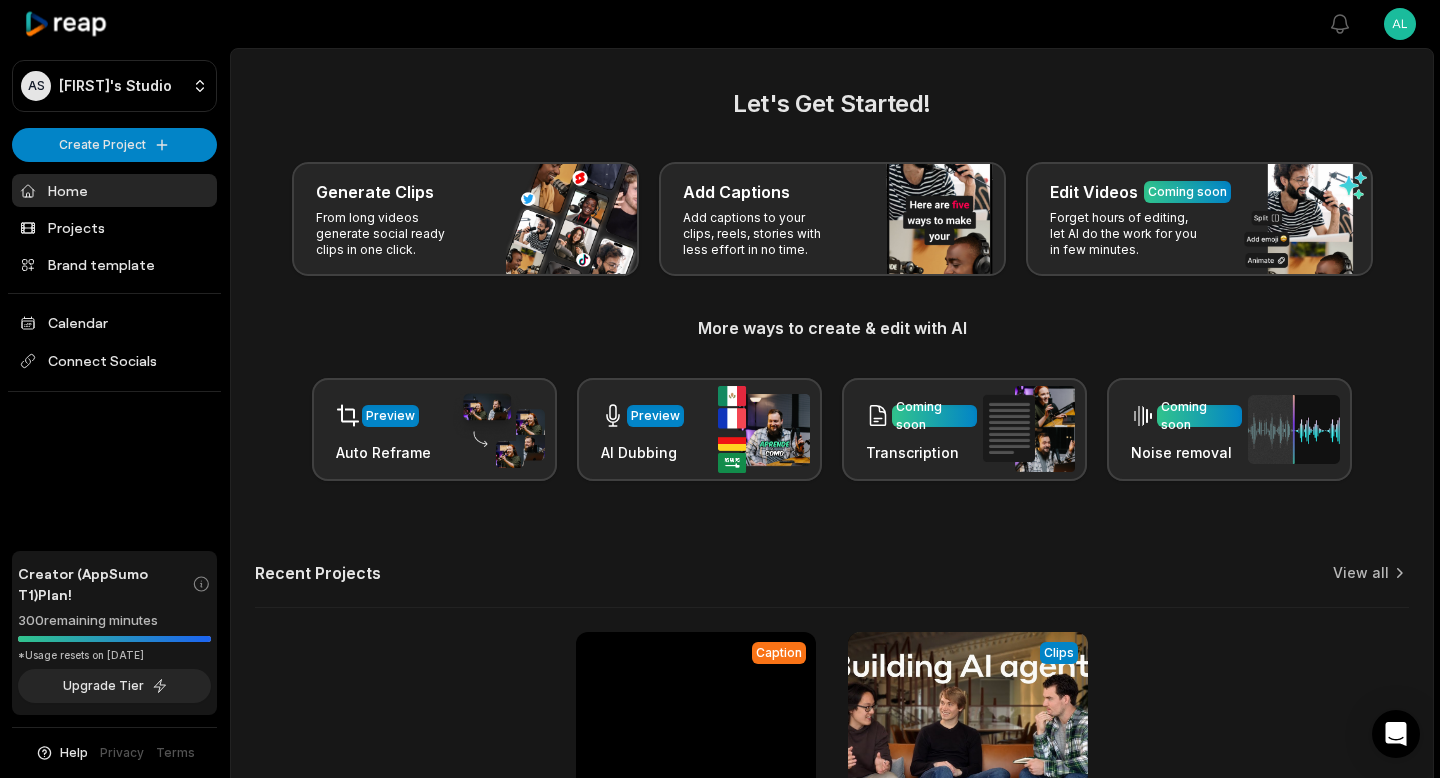 scroll, scrollTop: 220, scrollLeft: 0, axis: vertical 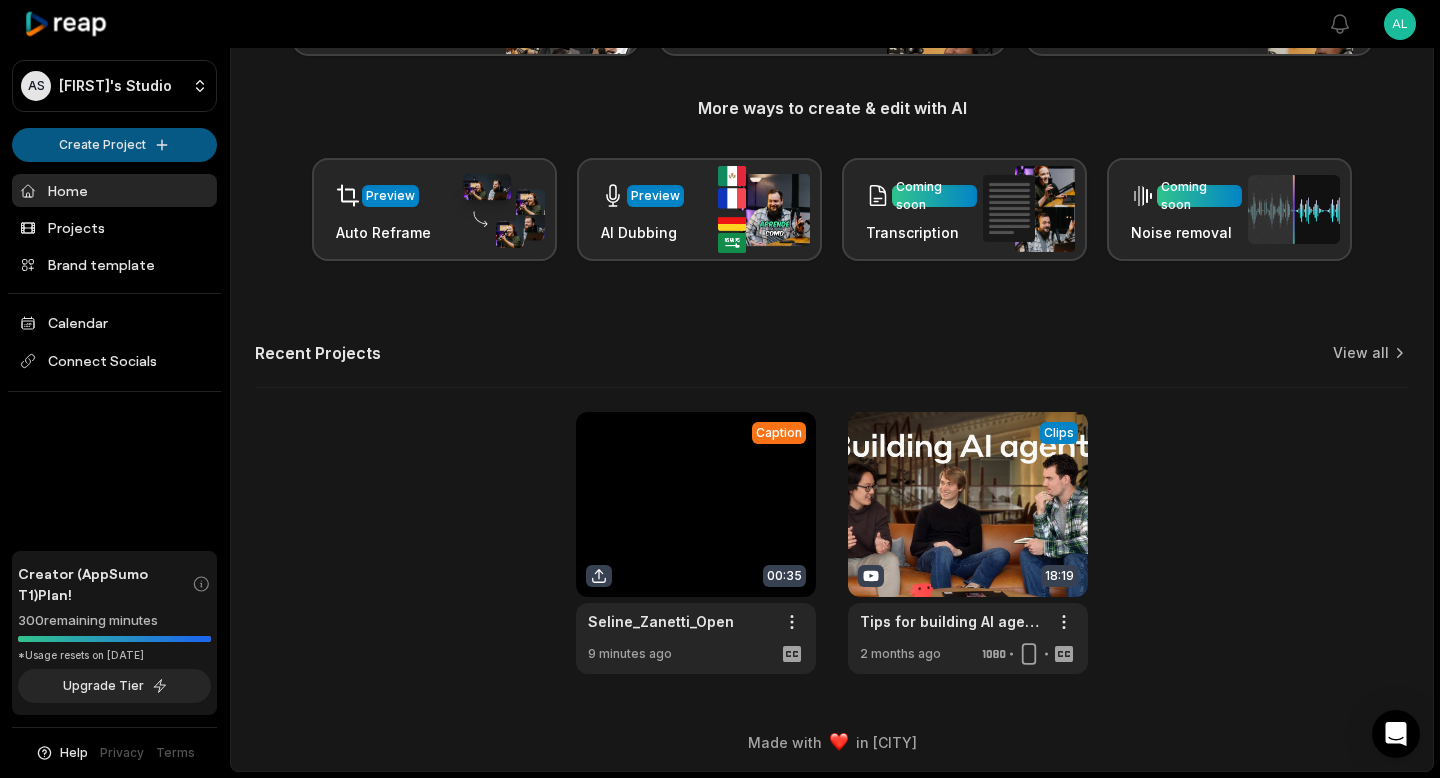 click on "AS Alessio's Studio Create Project Home Projects Brand template Calendar Connect Socials Creator (AppSumo T1)  Plan! 300  remaining minutes *Usage resets on July 27, 2025 Upgrade Tier Help Privacy Terms Open sidebar View notifications Open user menu   Let's Get Started! Generate Clips From long videos generate social ready clips in one click. Add Captions Add captions to your clips, reels, stories with less effort in no time. Edit Videos Coming soon Forget hours of editing, let AI do the work for you in few minutes. More ways to create & edit with AI Preview Auto Reframe Preview AI Dubbing Coming soon Transcription Coming soon Noise removal Recent Projects View all Caption 00:35 Seline_Zanetti_Open Open options 9 minutes ago View Clips Clips 18:19 Tips for building AI agents Open options 2 months ago Made with   in San Francisco
Seline_Zanetti_Open" at bounding box center (720, 169) 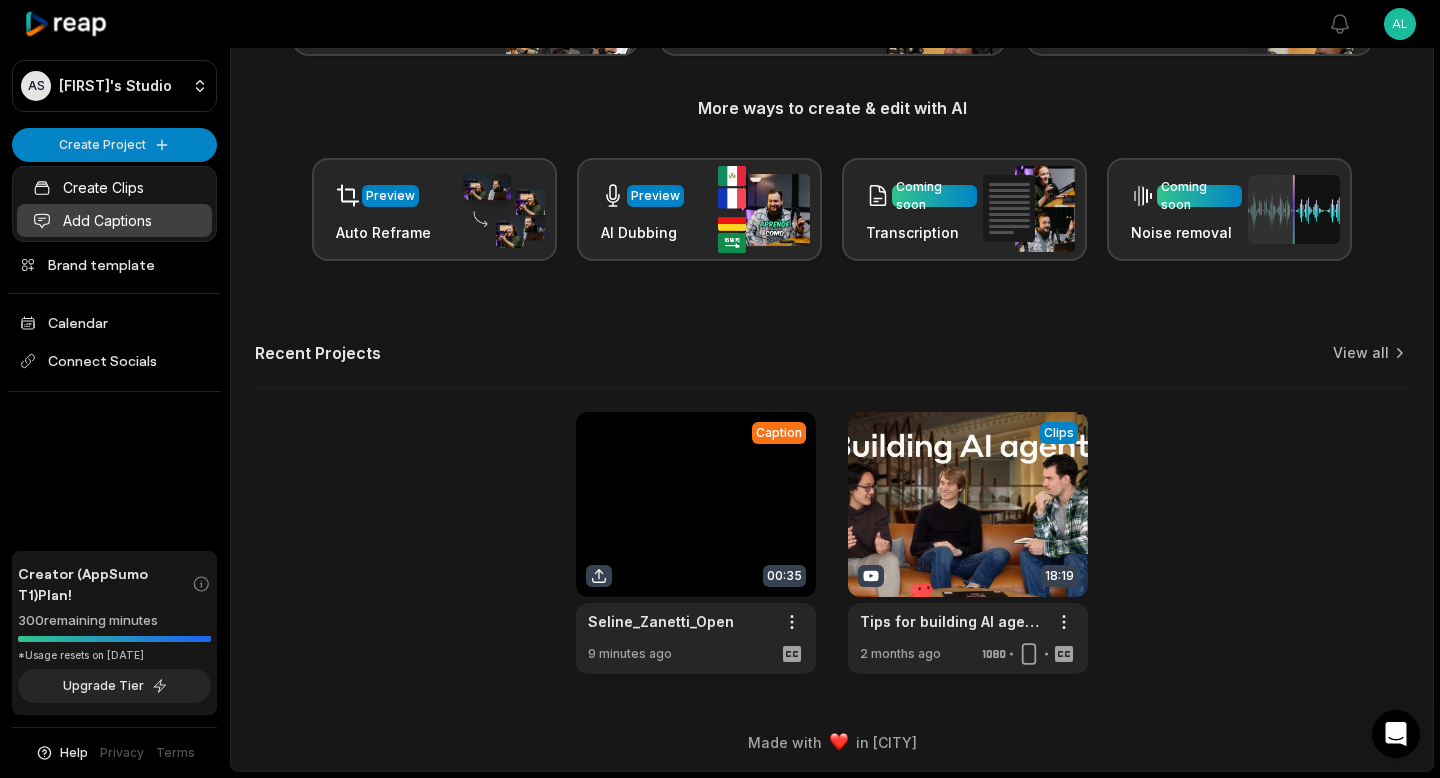 click on "Add Captions" at bounding box center (114, 220) 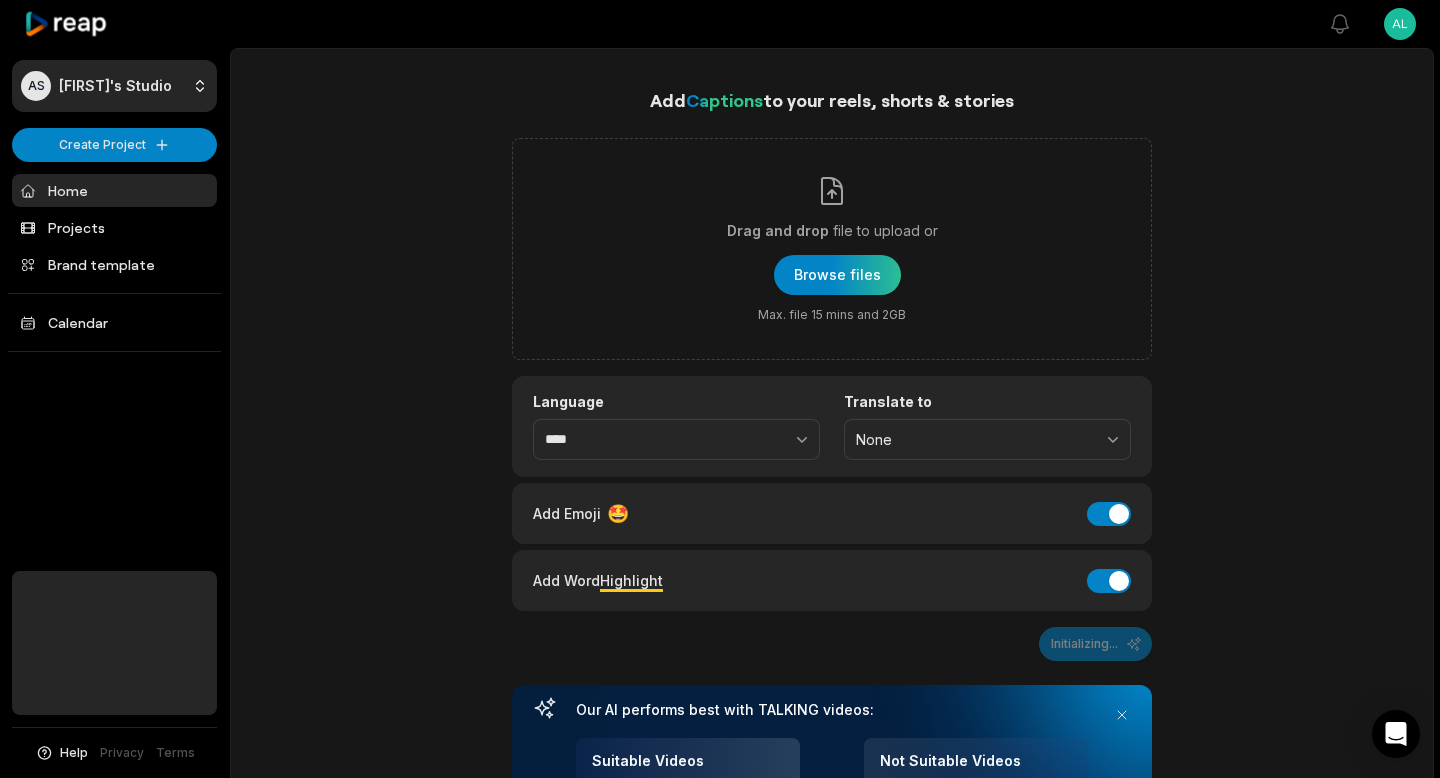 scroll, scrollTop: 0, scrollLeft: 0, axis: both 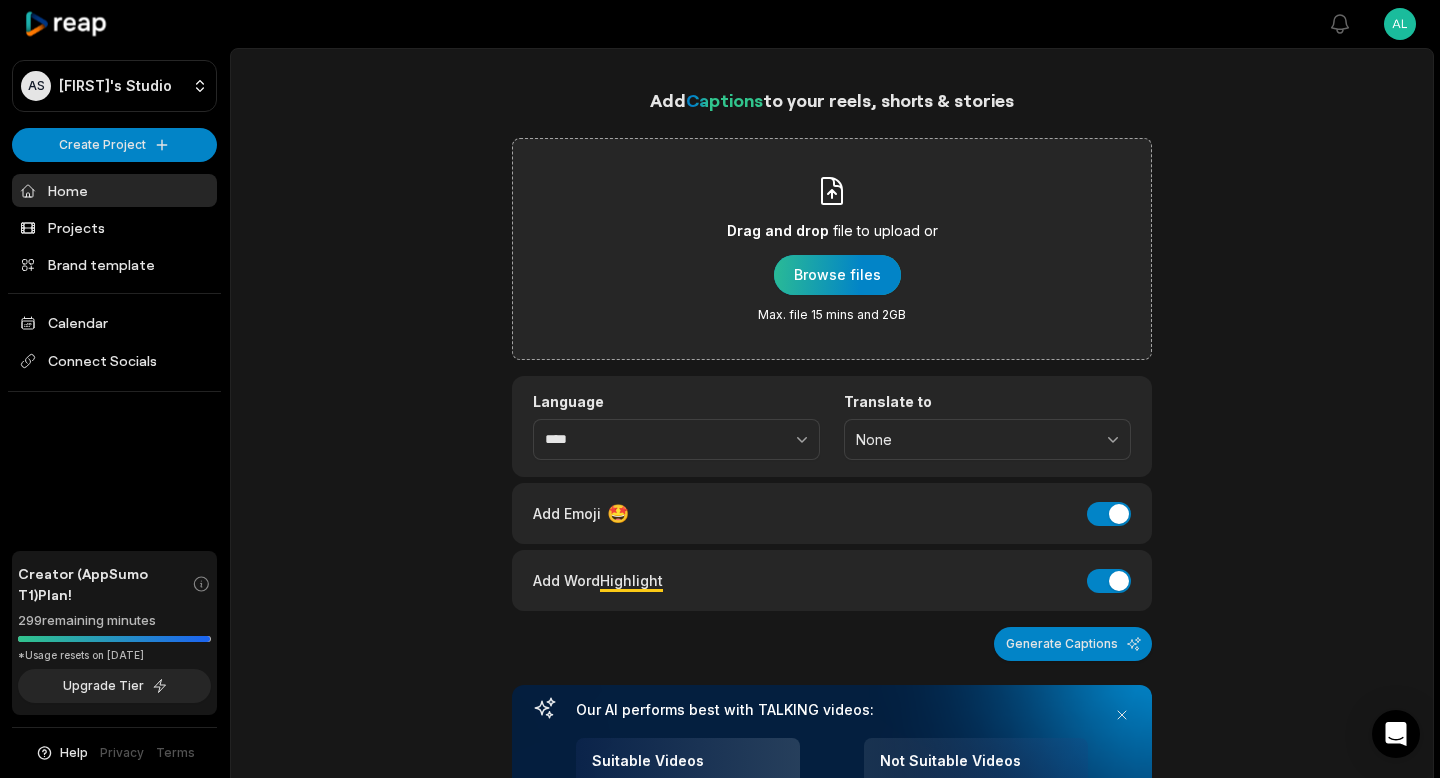 click at bounding box center [837, 275] 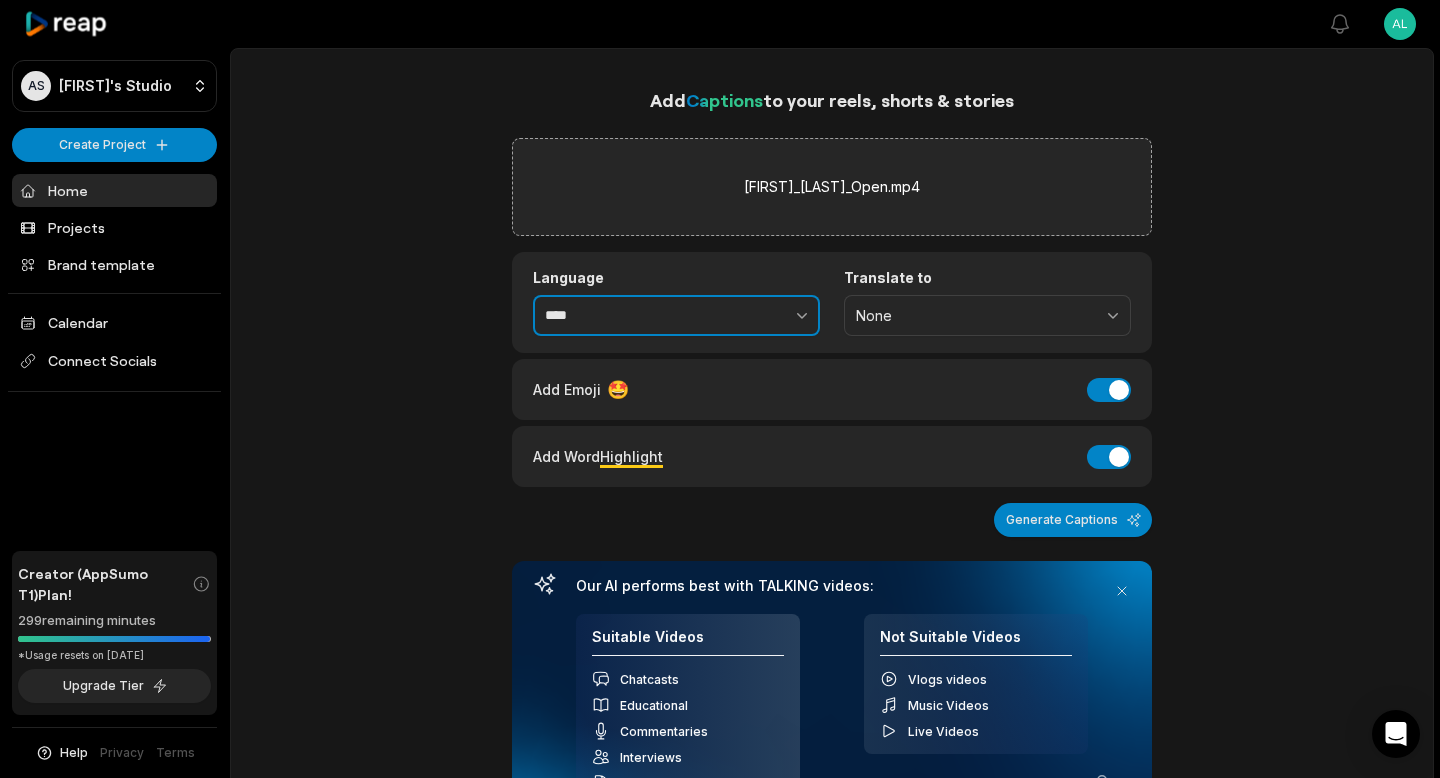 click at bounding box center (758, 316) 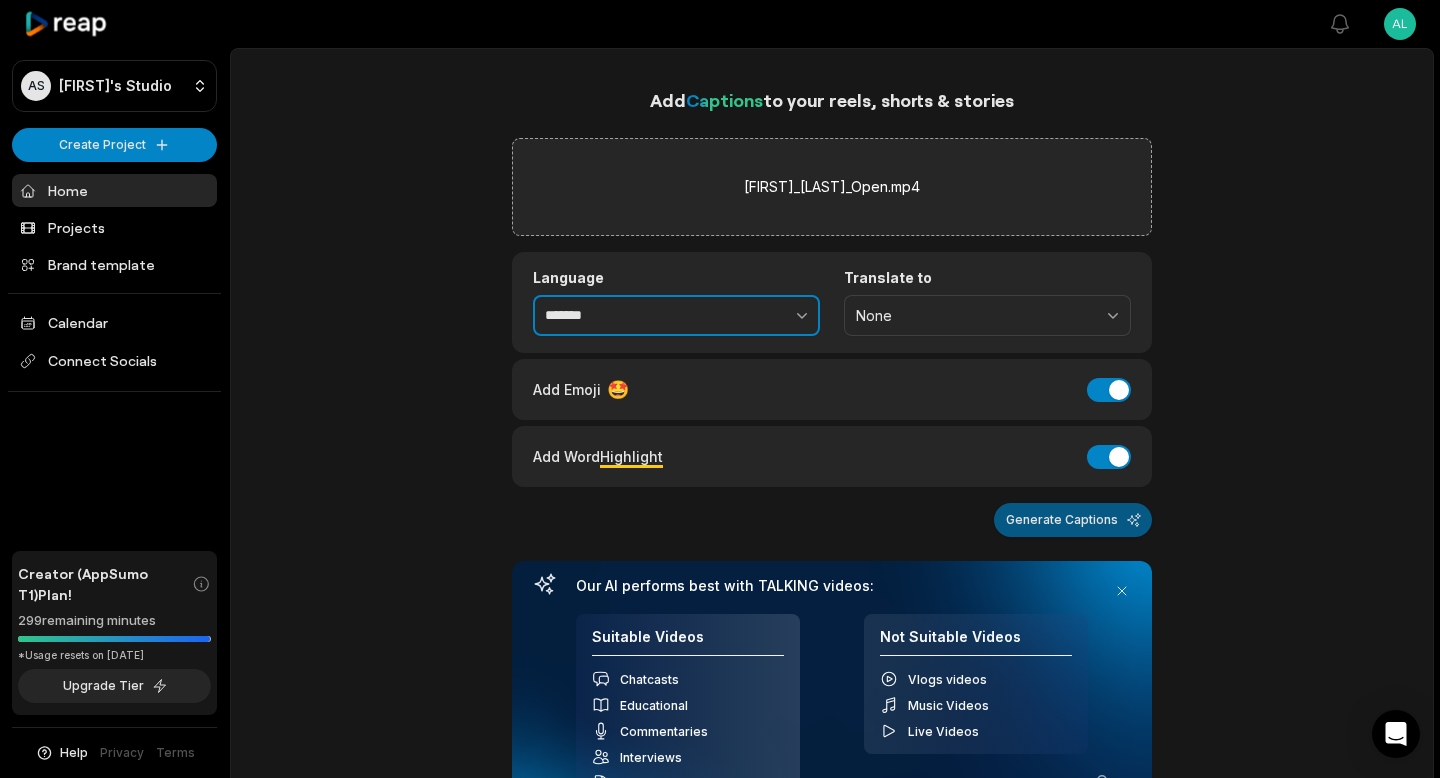 type on "*******" 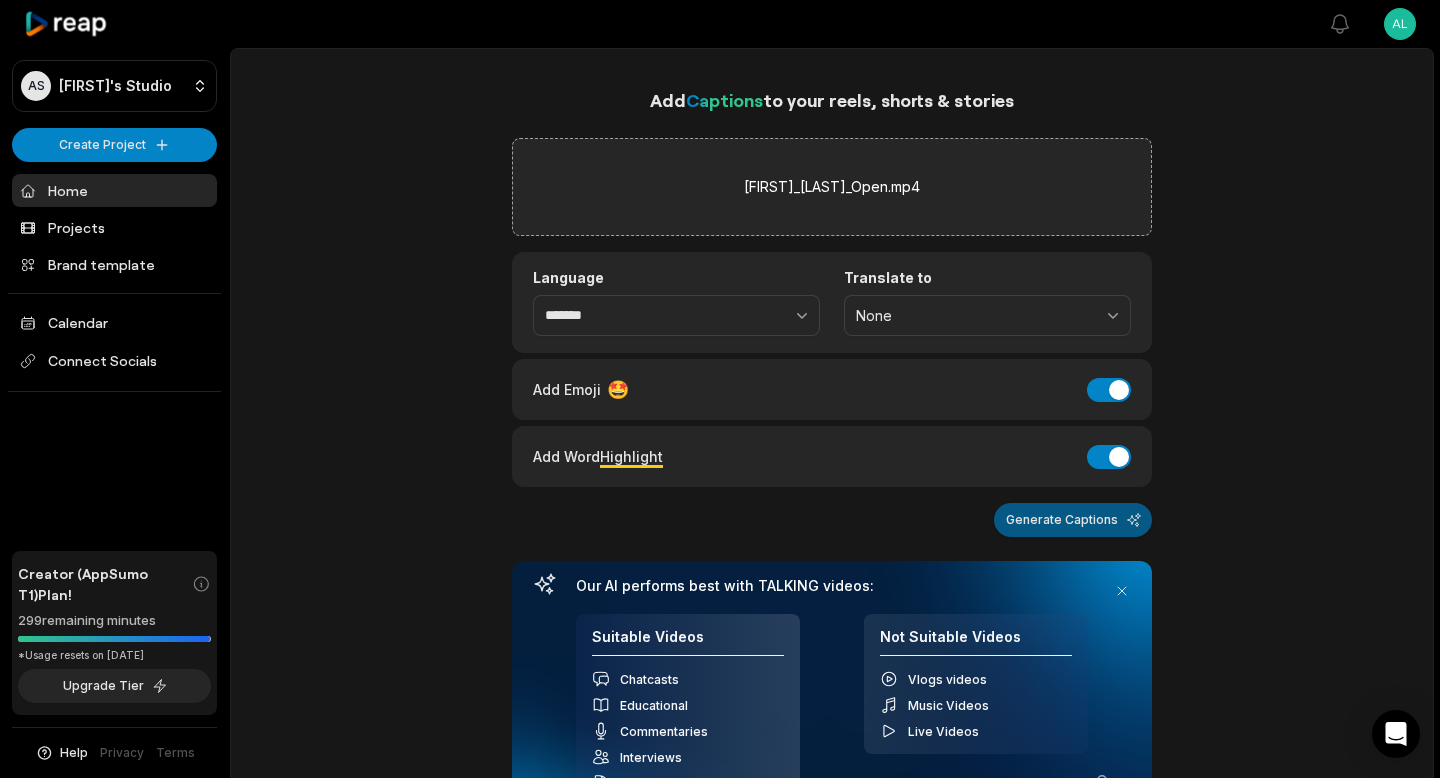 click on "Generate Captions" at bounding box center (1073, 520) 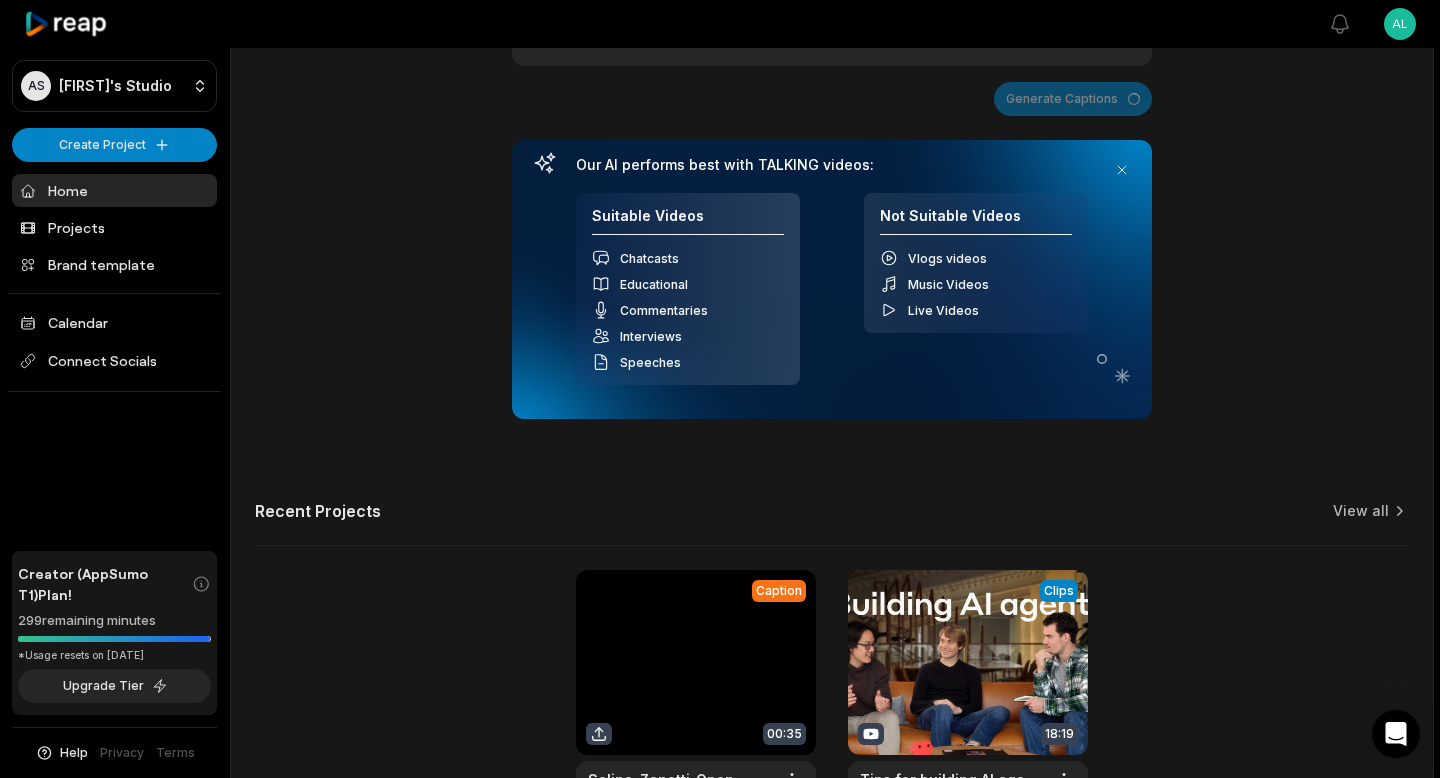 scroll, scrollTop: 425, scrollLeft: 0, axis: vertical 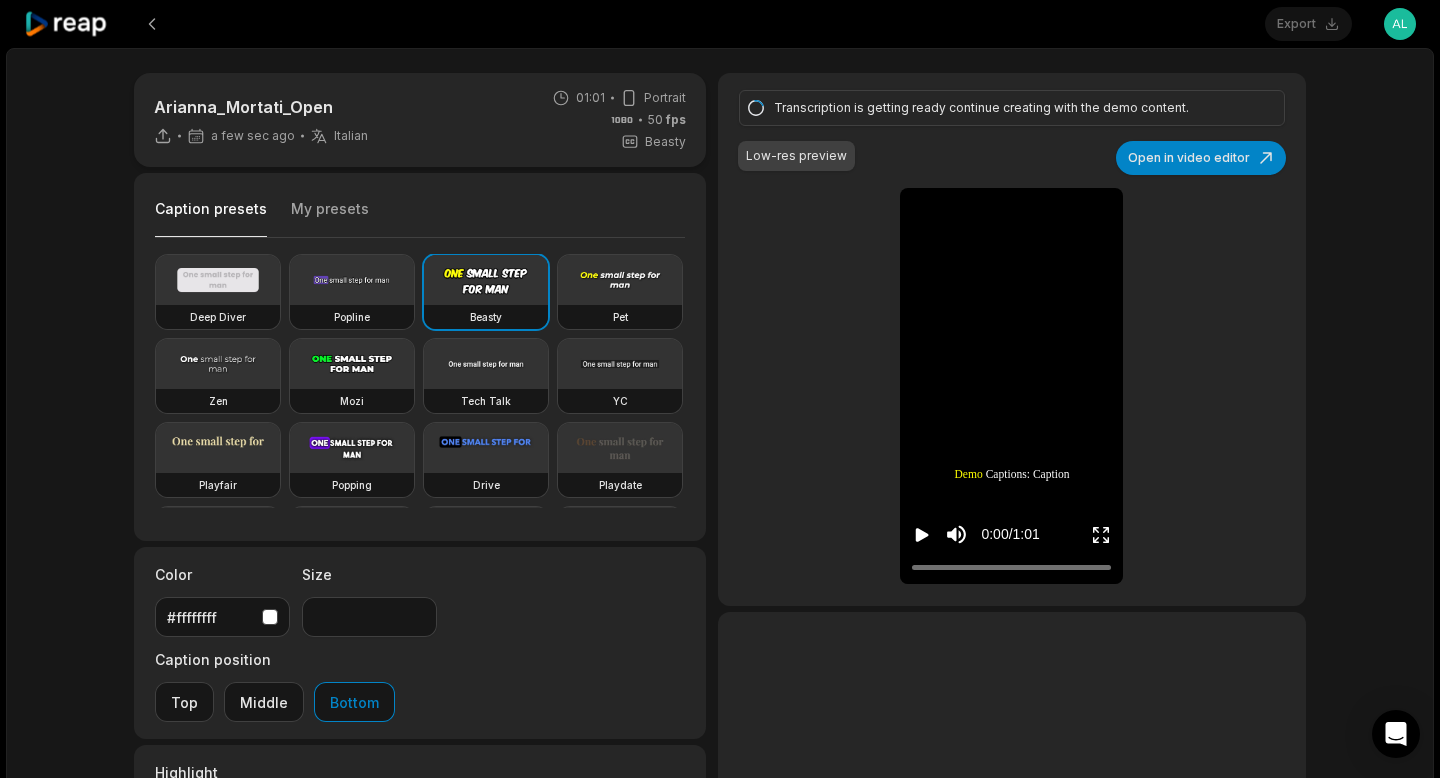 click 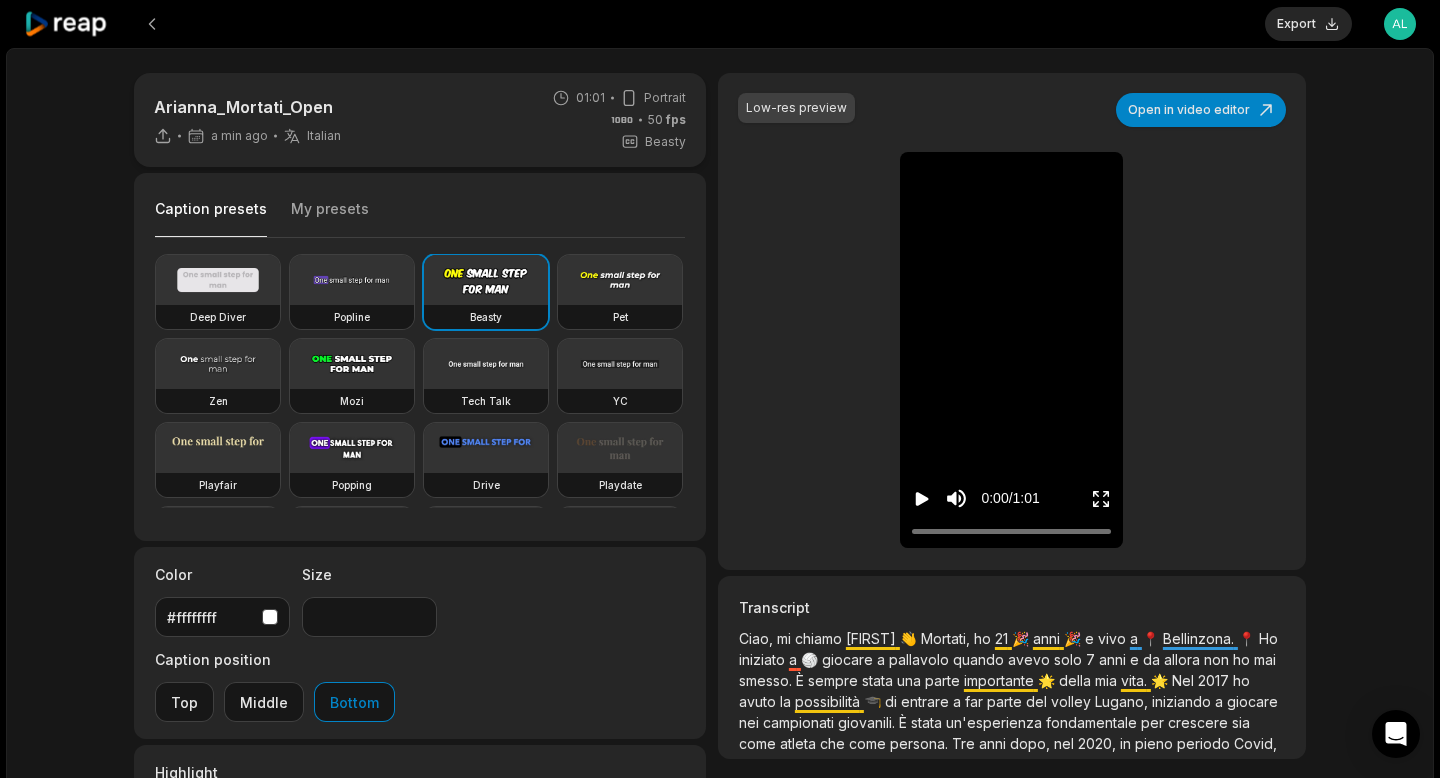 click 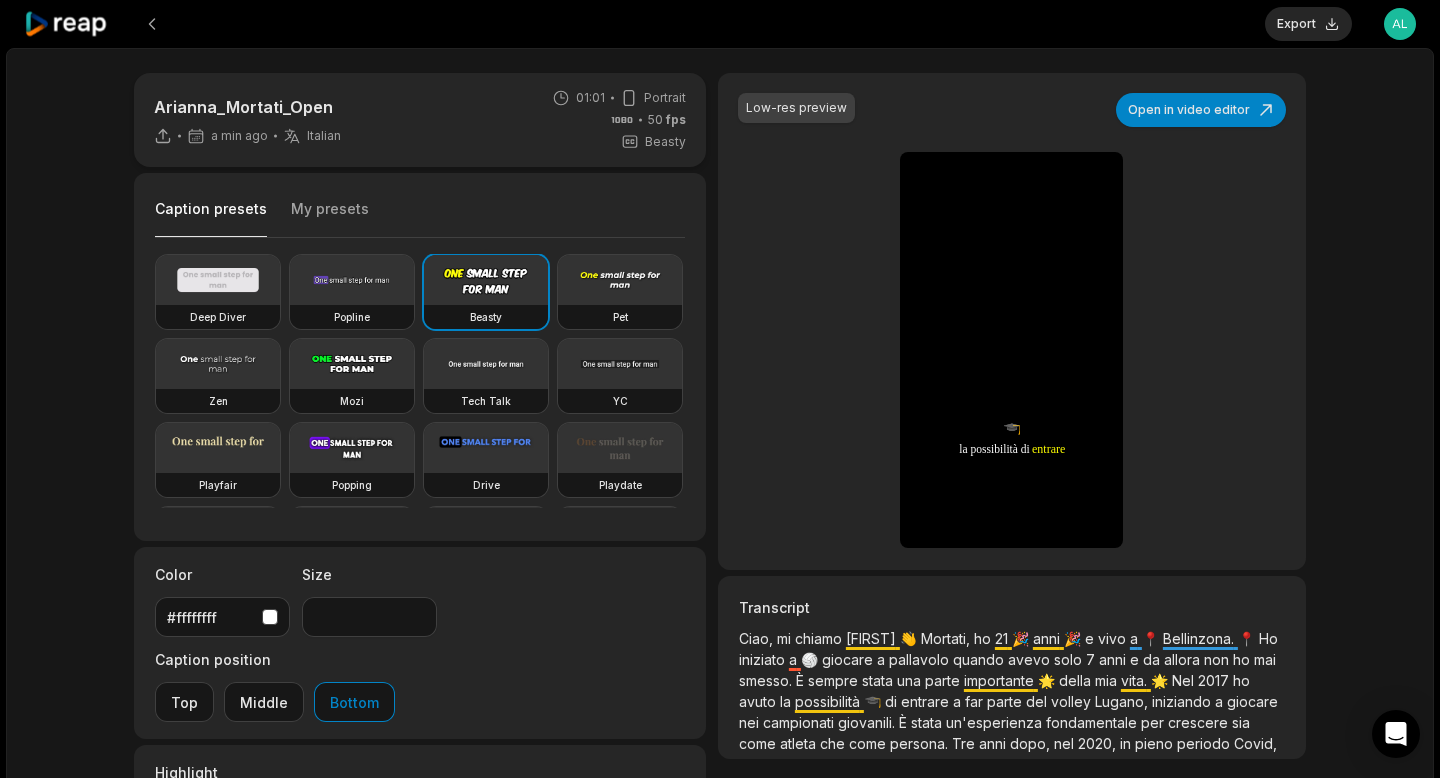 type 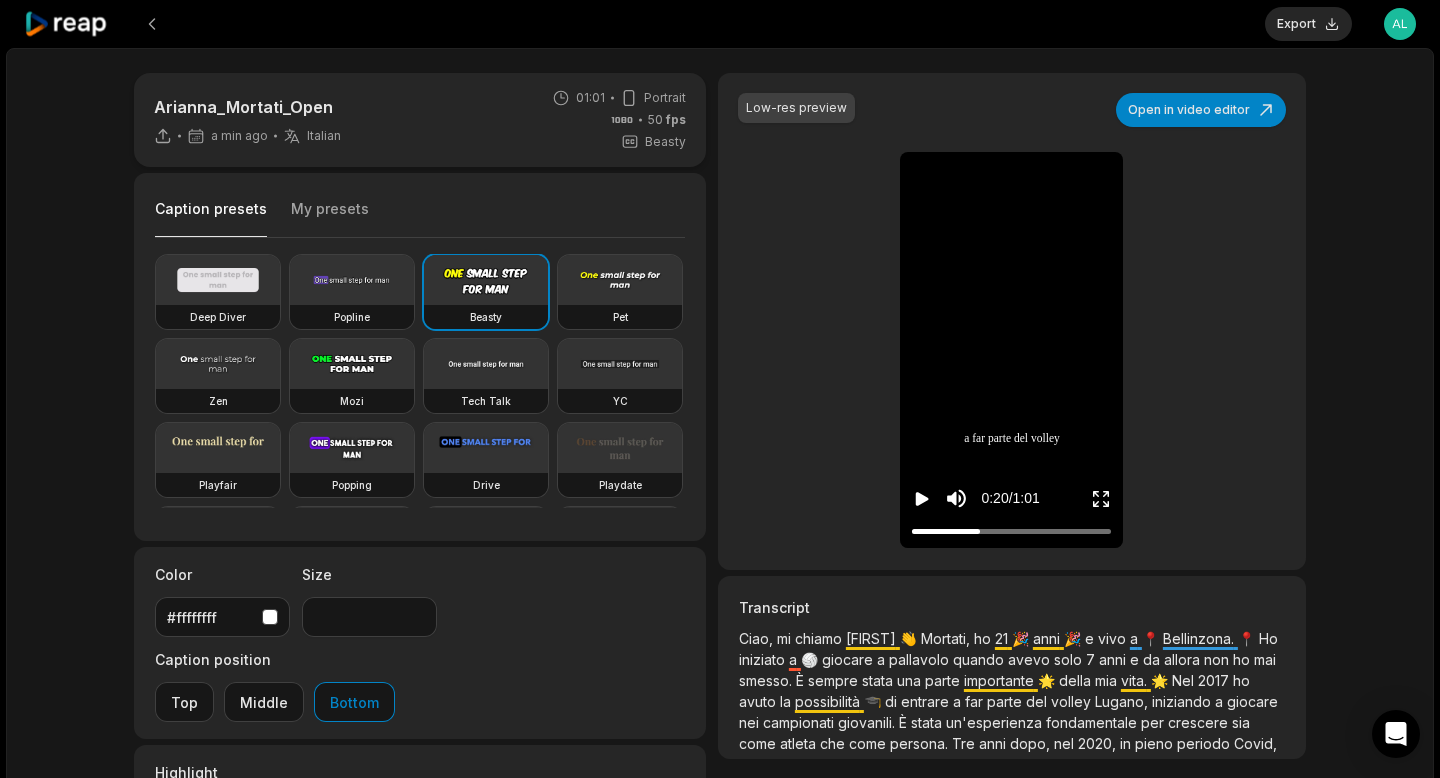 click on "Low-res preview Open in video editor 👋 Ciao, Ciao,   mi mi   chiamo chiamo   [FIRST] [LAST], [LAST],   ho ho   [AGE] [AGE]   anni anni   e e 📍 vivo vivo   a a   [CITY] [CITY] 🏐 Ho Ho   iniziato iniziato   a a   giocare giocare a a   pallavolo pallavolo   quando quando   avevo avevo solo solo   [AGE] [AGE]   anni anni   e e   da da   allora allora non non   ho ho   mai mai   smesso smesso È È   sempre sempre   stata stata   una una   parte parte 🌟 importante importante   della della   mia mia   vita vita Nel Nel   [YEAR] [YEAR]   ho ho   avuto avuto 🎓 la la   possibilità possibilità   di di   entrare entrare a a   far far   parte parte   del del   volley volley [CITY], [CITY],   iniziando iniziando   a a giocare giocare nei nei   campionati campionati   giovanili giovanili È È   stata stata   un'esperienza un'esperienza fondamentale fondamentale   per per crescere crescere sia sia   come come   atleta atleta   che che   come come Tre" at bounding box center [1012, 321] 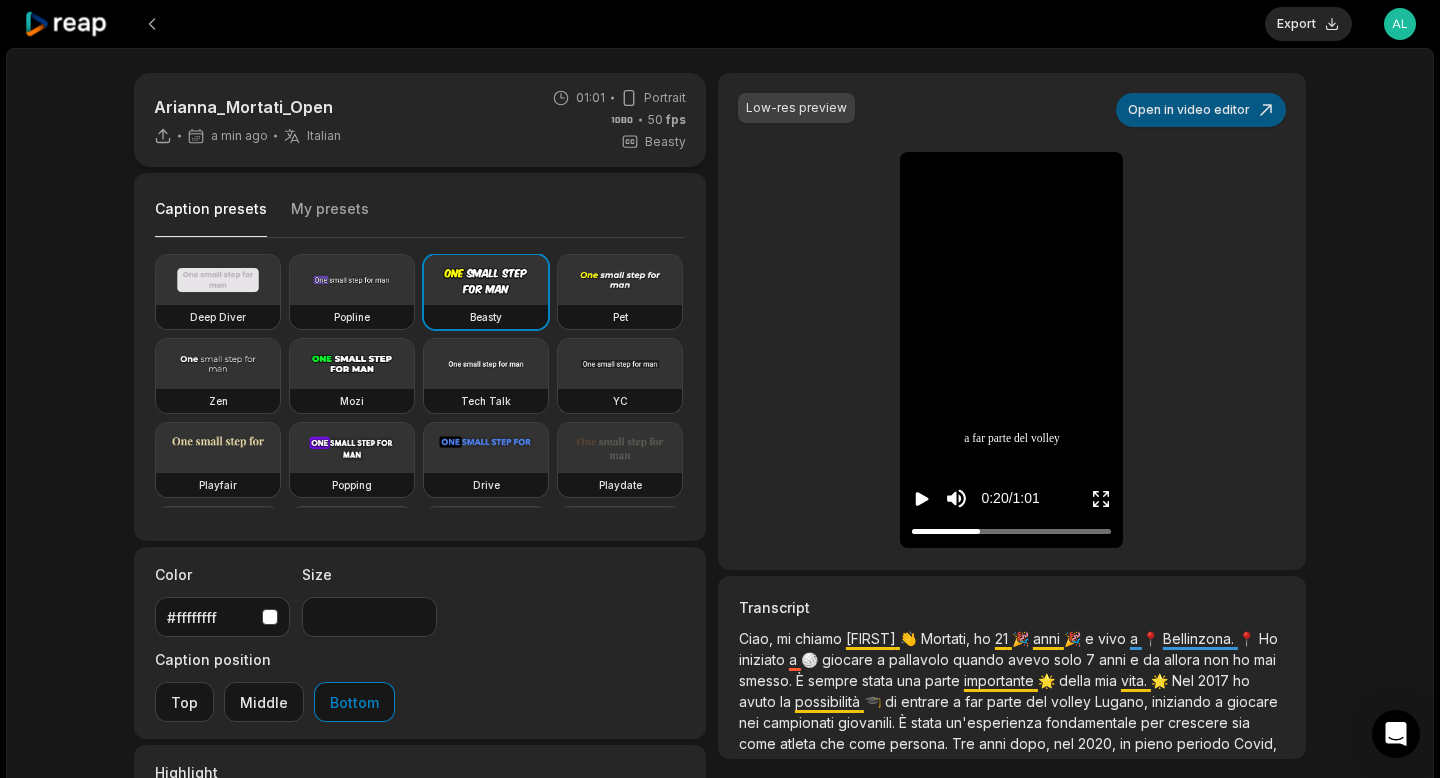 click on "Open in video editor" at bounding box center (1201, 110) 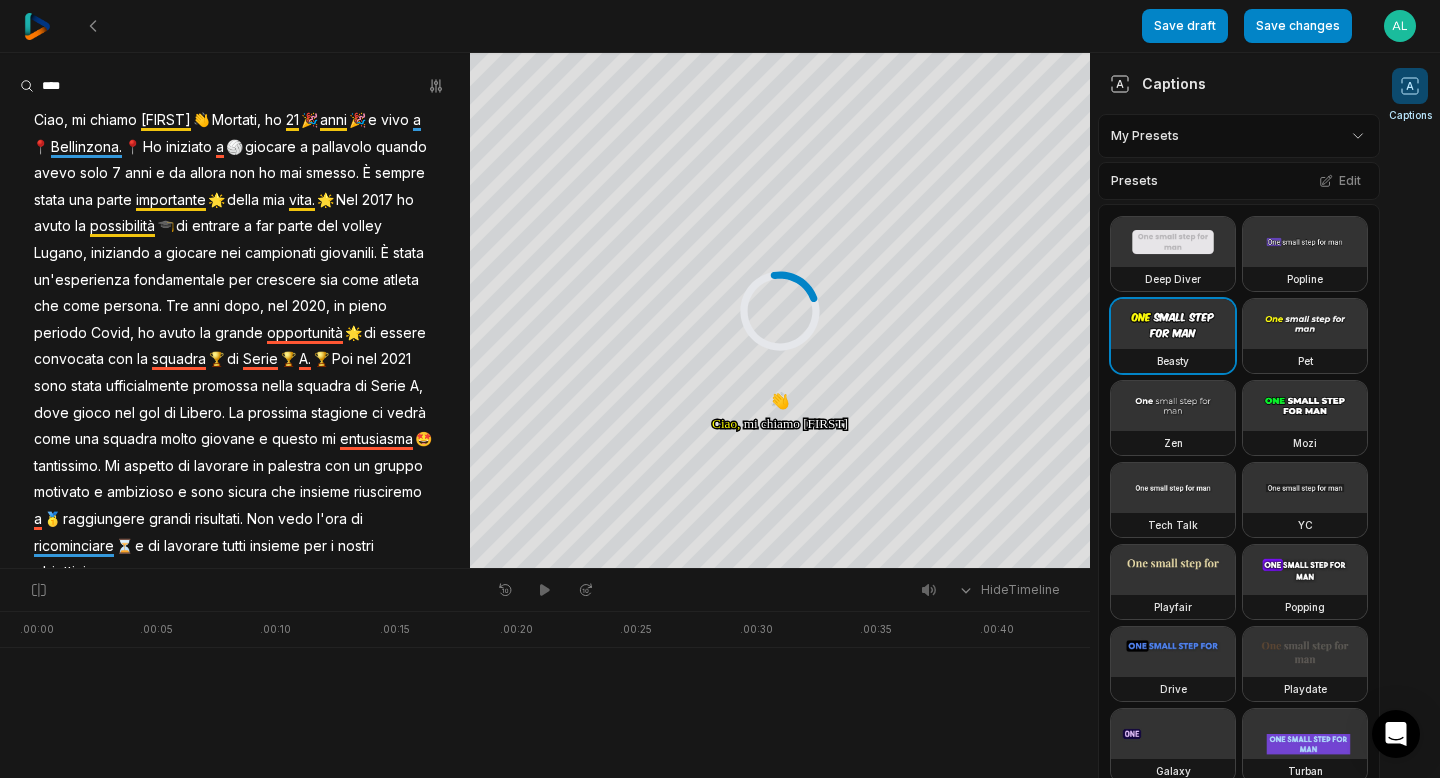 click on "[FIRST]" at bounding box center [166, 120] 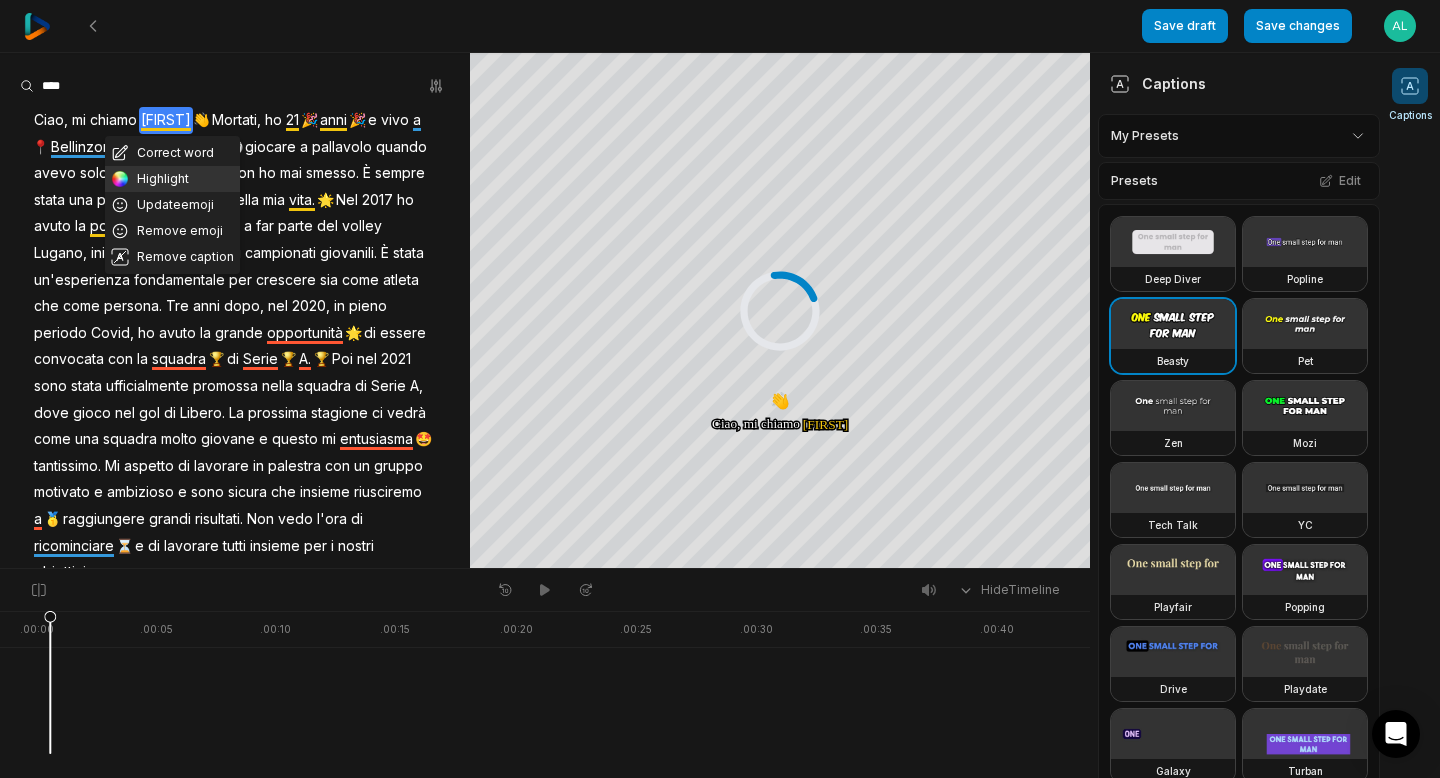 click on "Highlight" at bounding box center [172, 179] 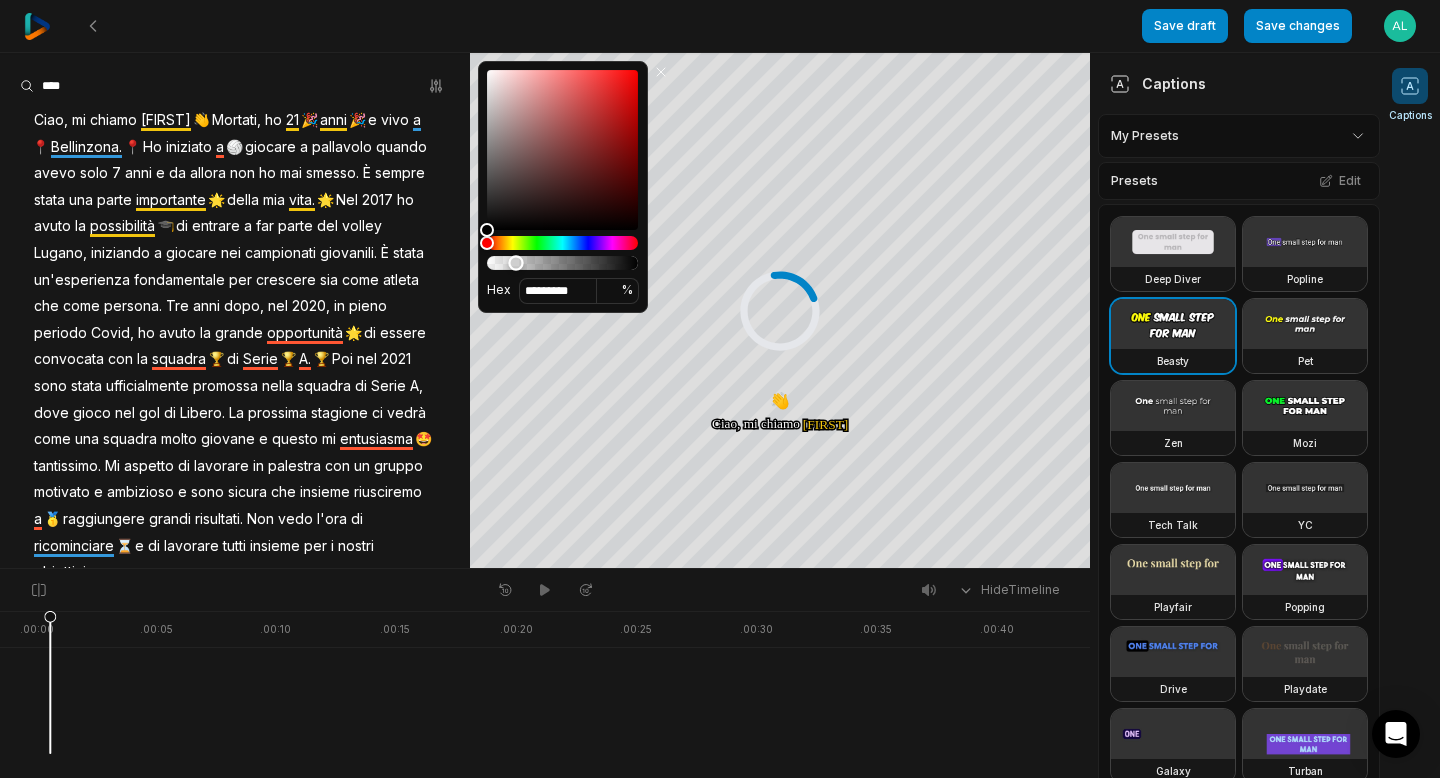 type on "*********" 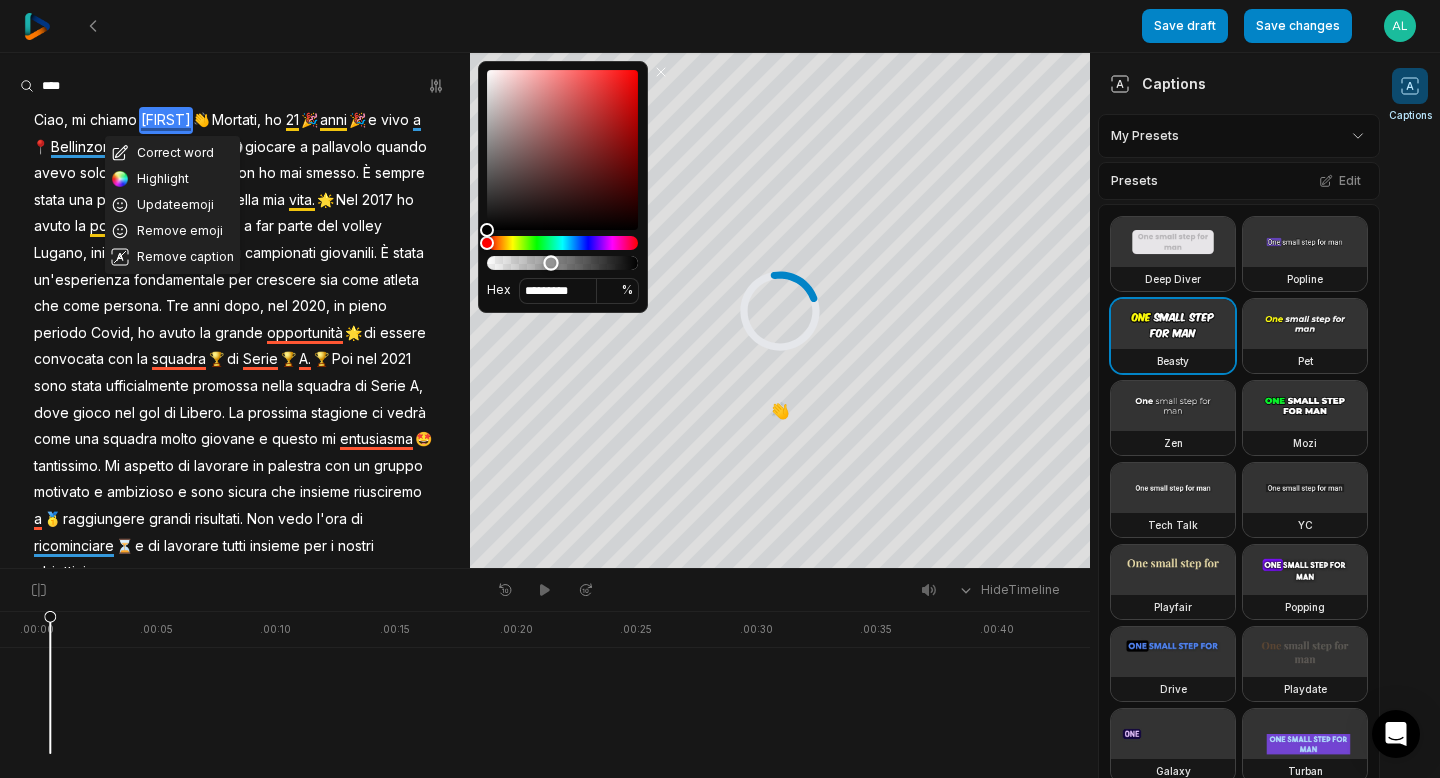 type on "*********" 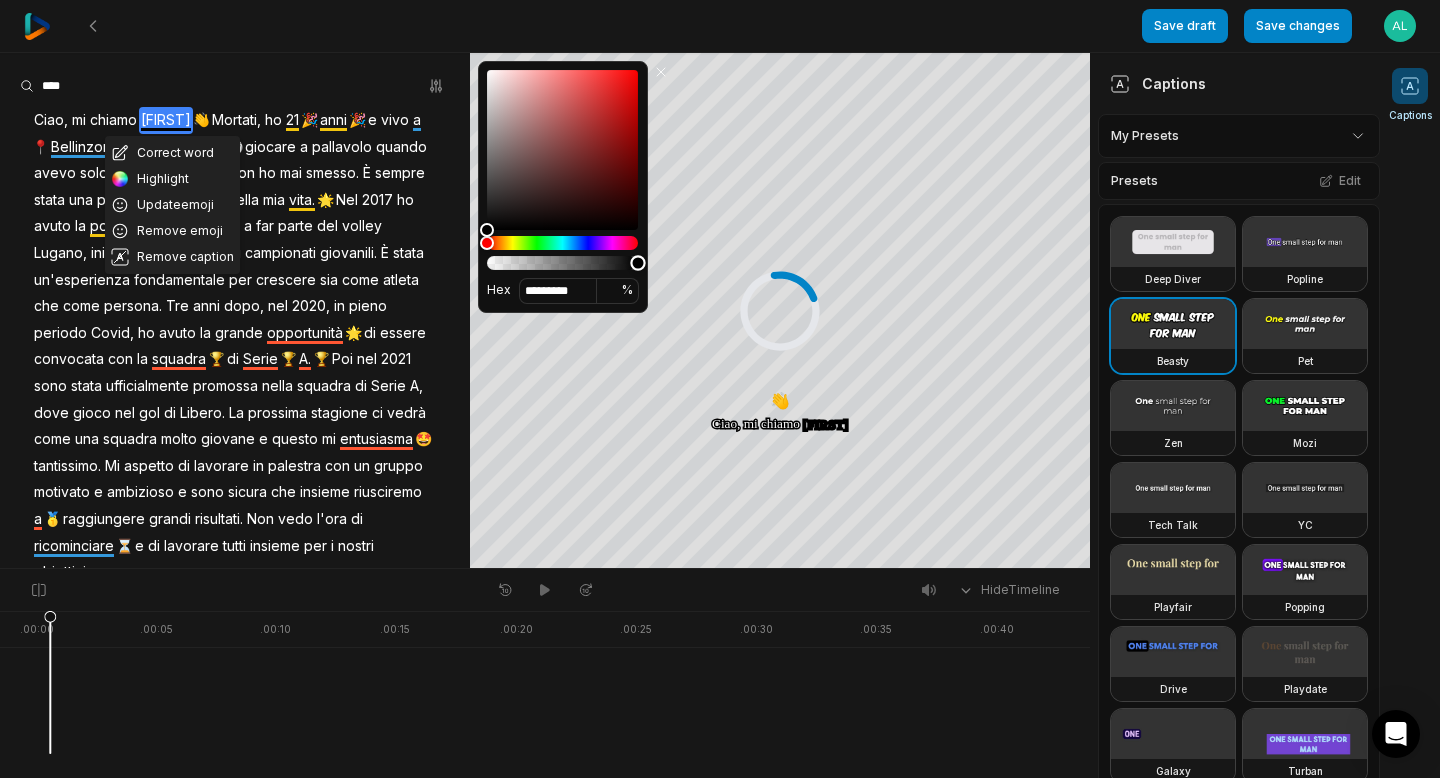 click on "Your browser does not support mp4 format. Your browser does not support mp4 format. 👋 Ciao, Ciao,   mi mi   chiamo chiamo   [FIRST] [LAST], [LAST],   ho ho   [AGE] [AGE]   anni anni   e e 📍 vivo vivo   a a   [CITY] [CITY] 🏐 Ho Ho   iniziato iniziato   a a   giocare giocare a a   pallavolo pallavolo   quando quando   avevo avevo solo solo   [AGE] [AGE]   anni anni   e e   da da   allora allora non non   ho ho   mai mai   smesso smesso È È   sempre sempre   stata stata   una una   parte parte 🌟 importante importante   della della   mia mia   vita vita Nel Nel   [YEAR] [YEAR]   ho ho   avuto avuto 🎓 la la   possibilità possibilità   di di   entrare entrare a a   far far   parte parte   del del   volley volley [CITY], [CITY],   iniziando iniziando   a a giocare giocare nei nei   campionati campionati   giovanili giovanili È È   stata stata   un'esperienza un'esperienza fondamentale fondamentale   per per crescere crescere sia sia   come" at bounding box center [545, 311] 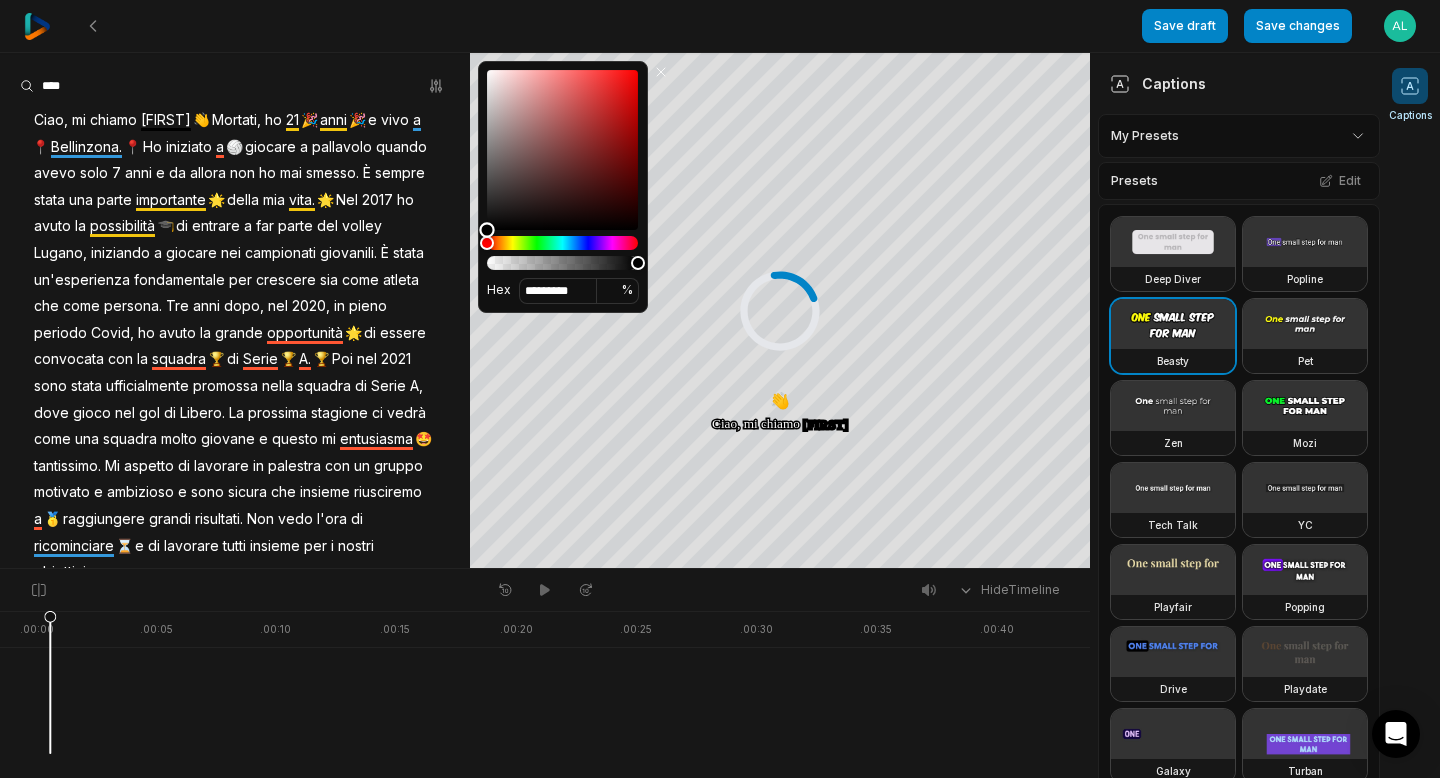 type on "*******" 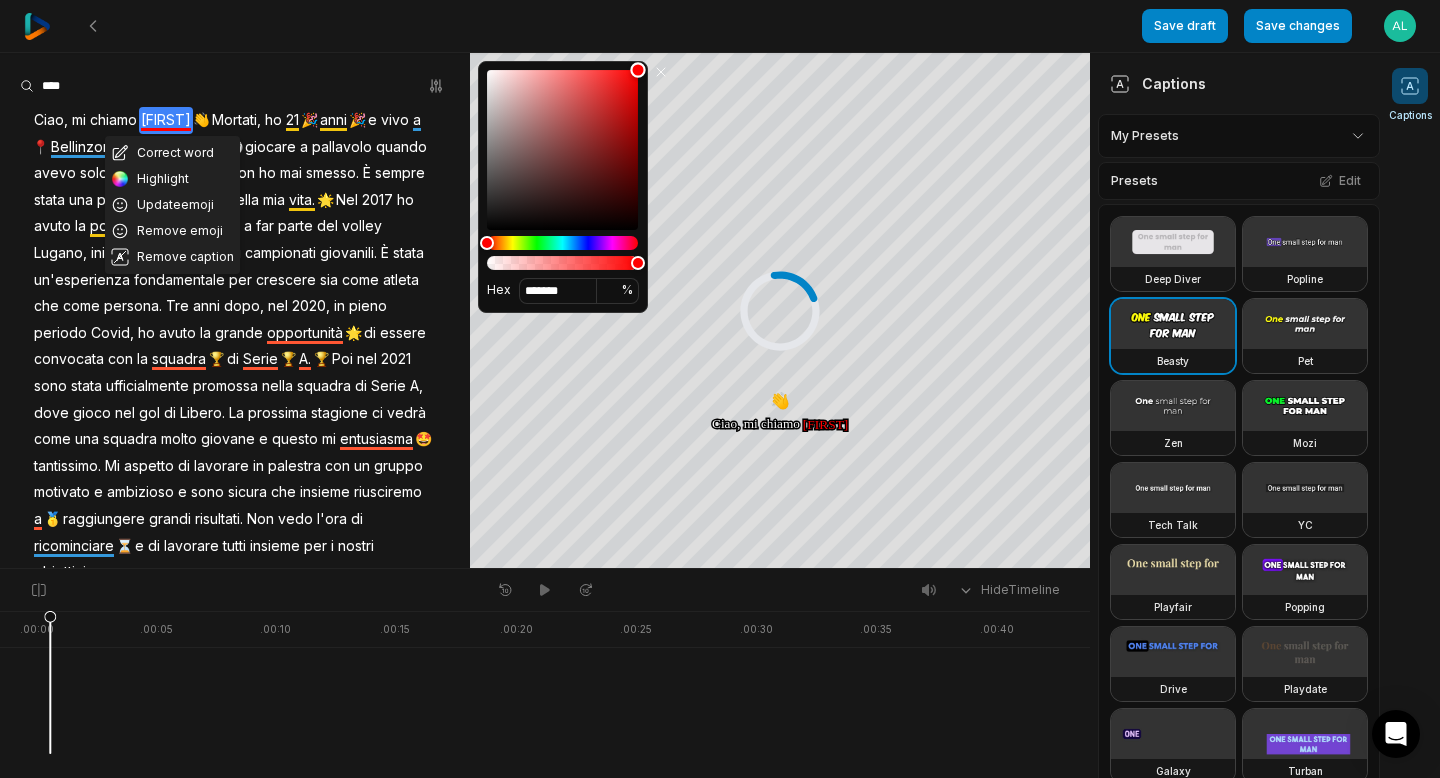 drag, startPoint x: 628, startPoint y: 180, endPoint x: 681, endPoint y: 16, distance: 172.35138 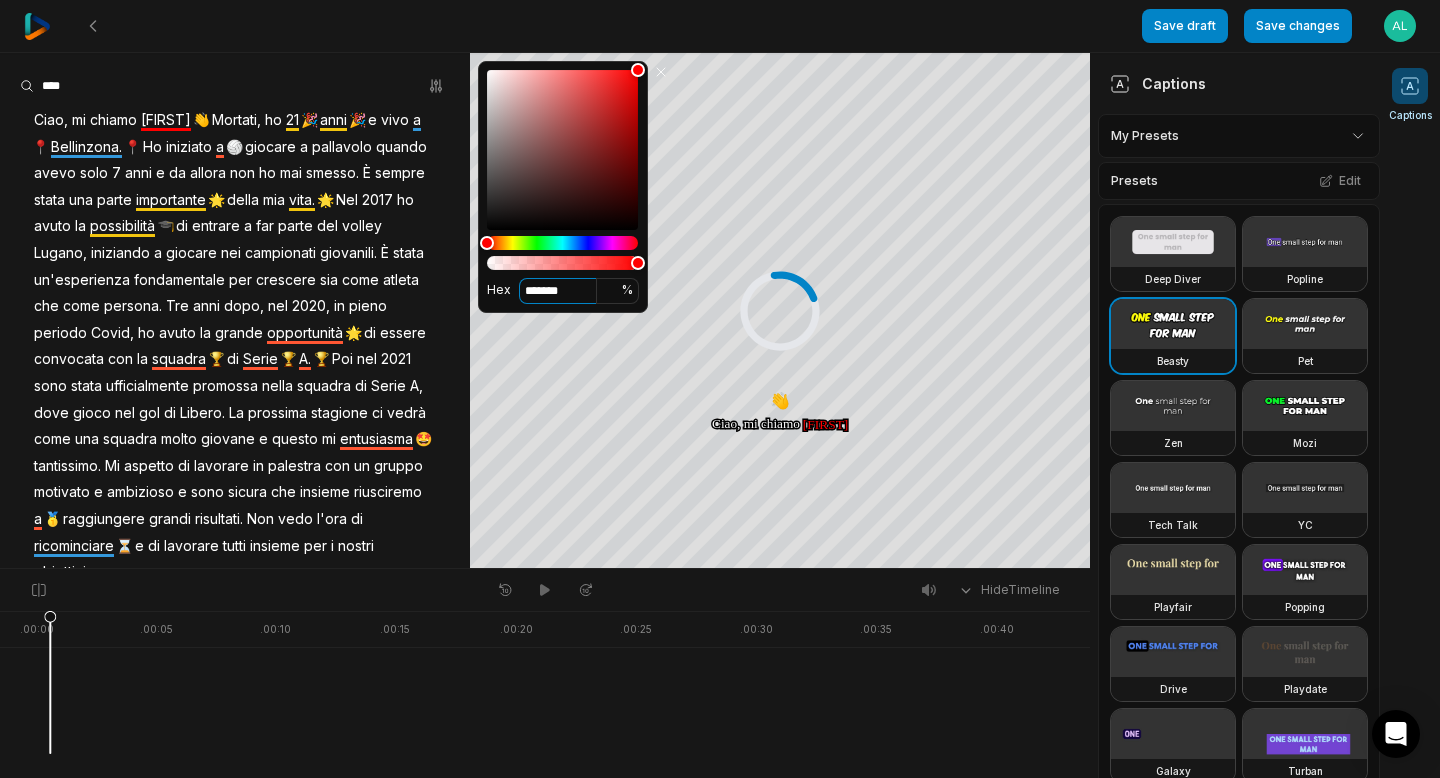 click on "*******" at bounding box center (558, 291) 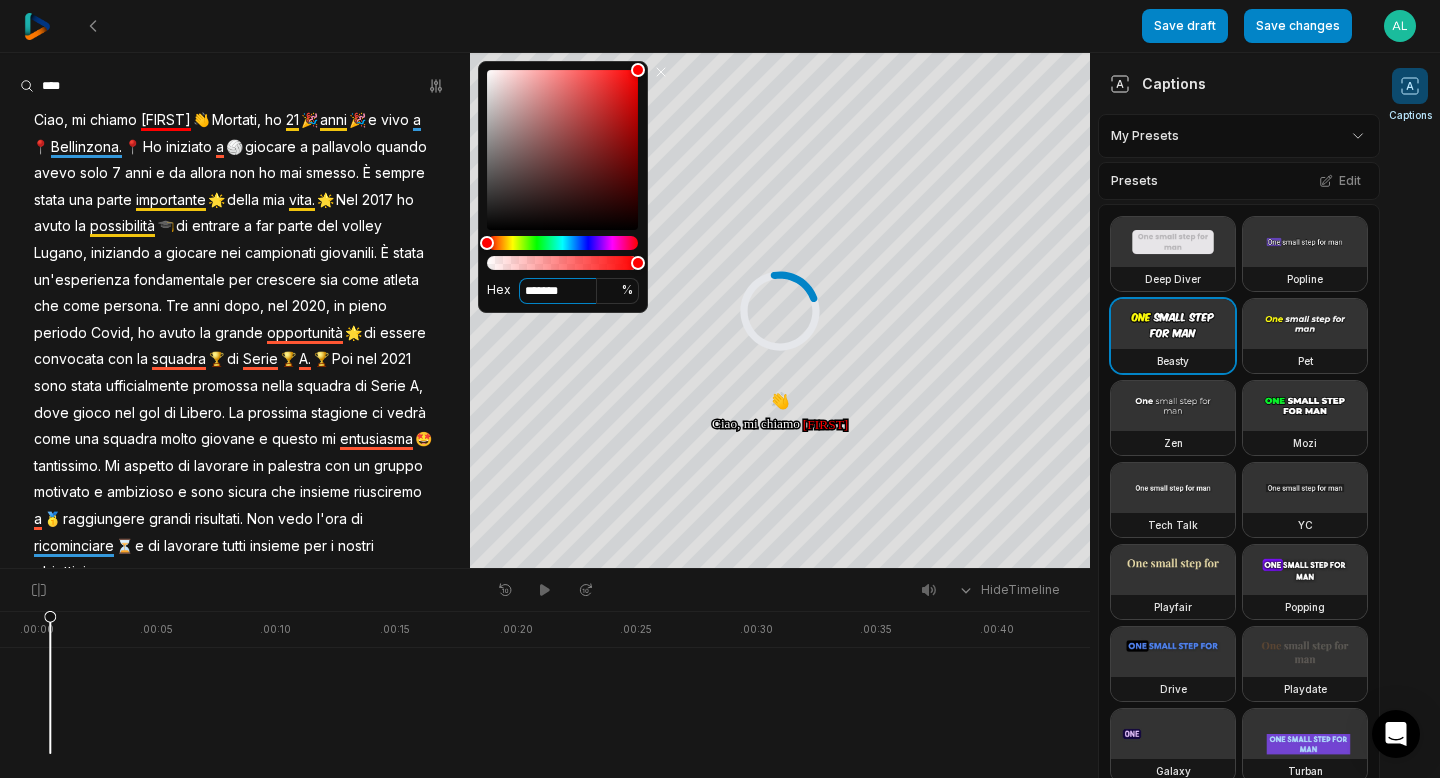 click on "*******" at bounding box center (558, 291) 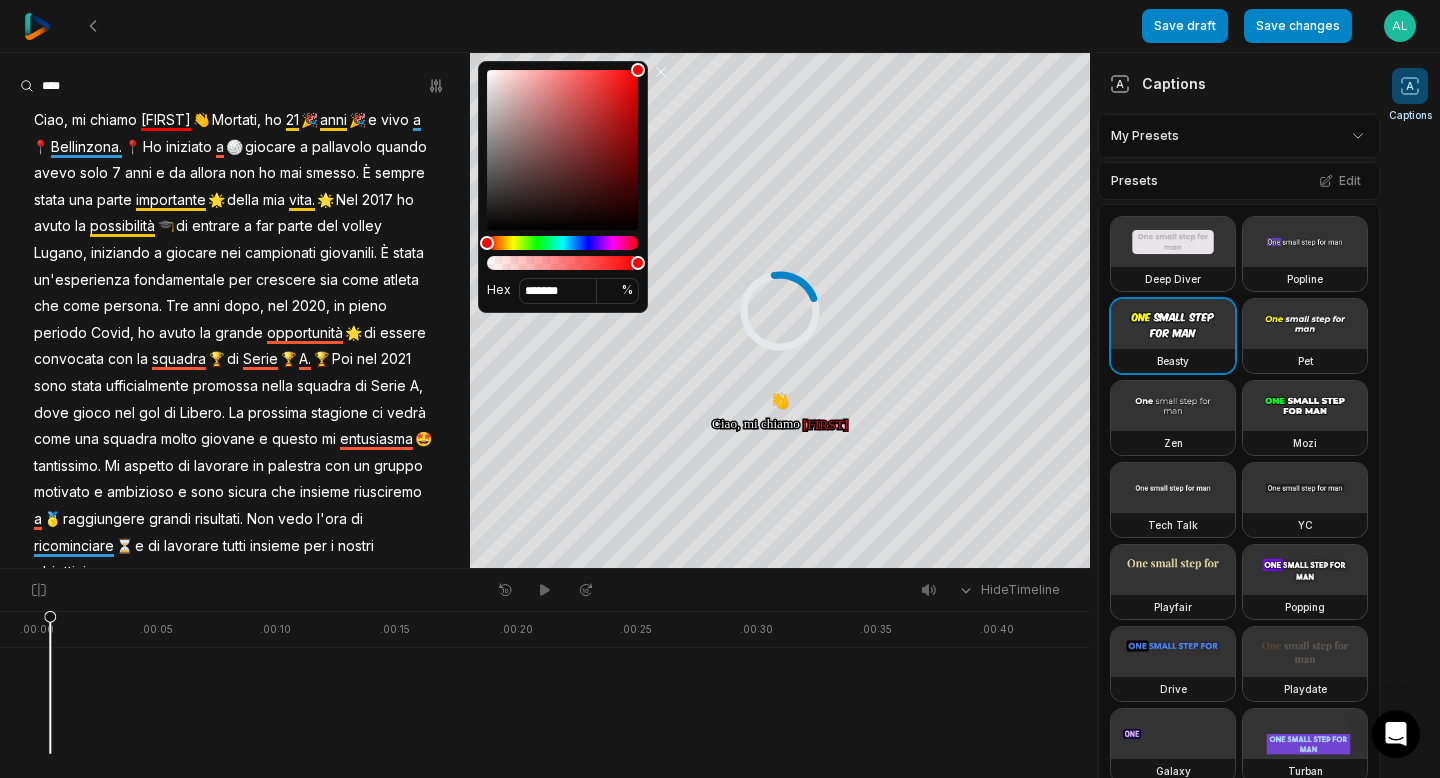click on "21" at bounding box center (292, 120) 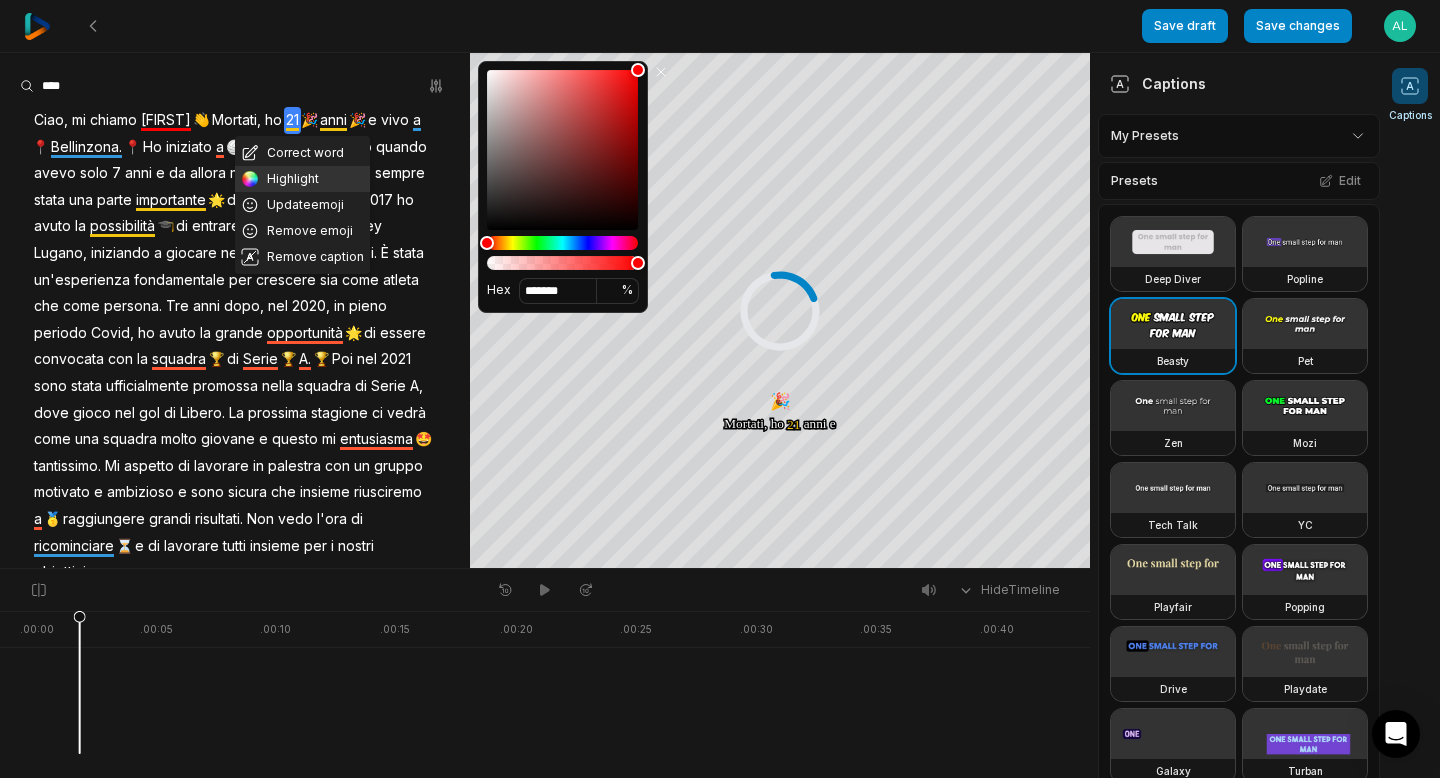 click on "Highlight" at bounding box center [302, 179] 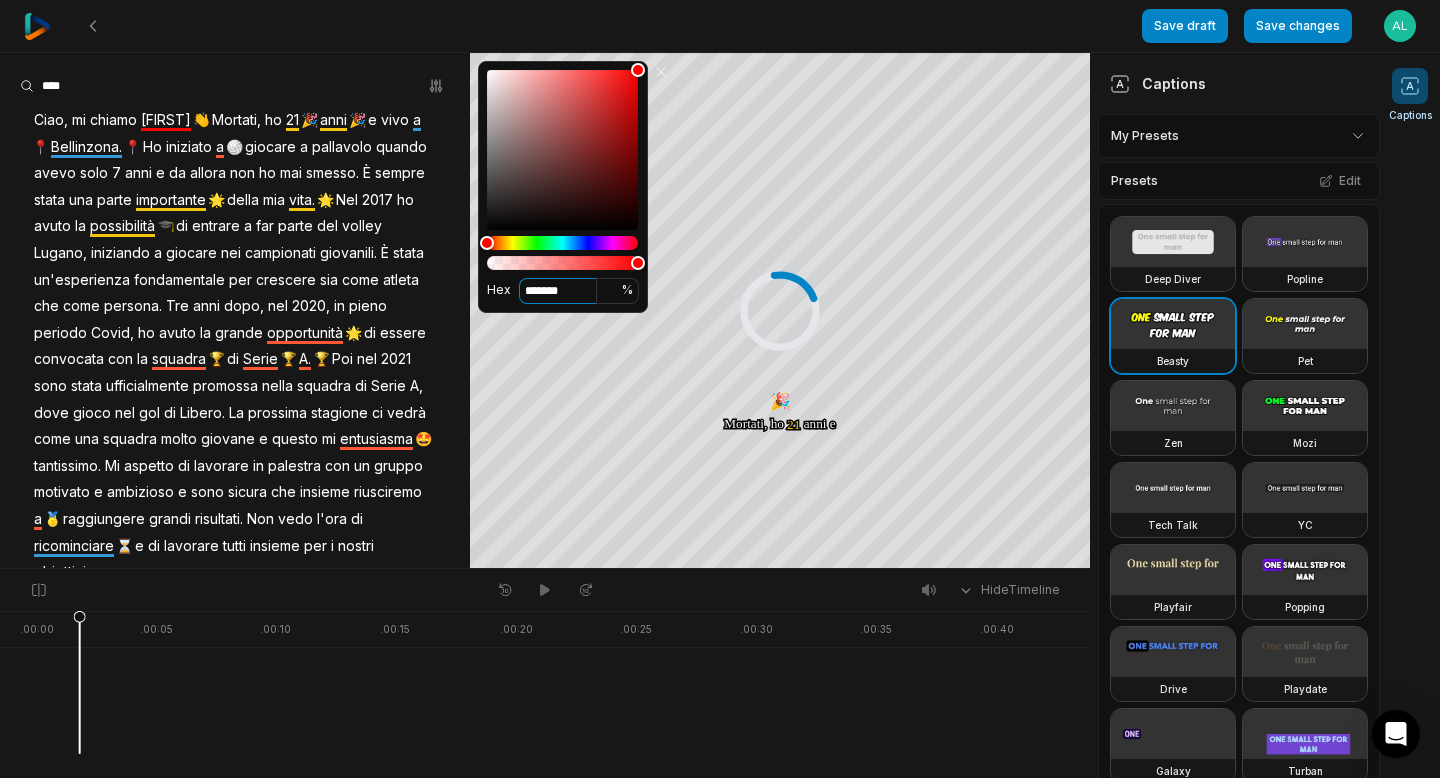 click on "*******" at bounding box center [558, 291] 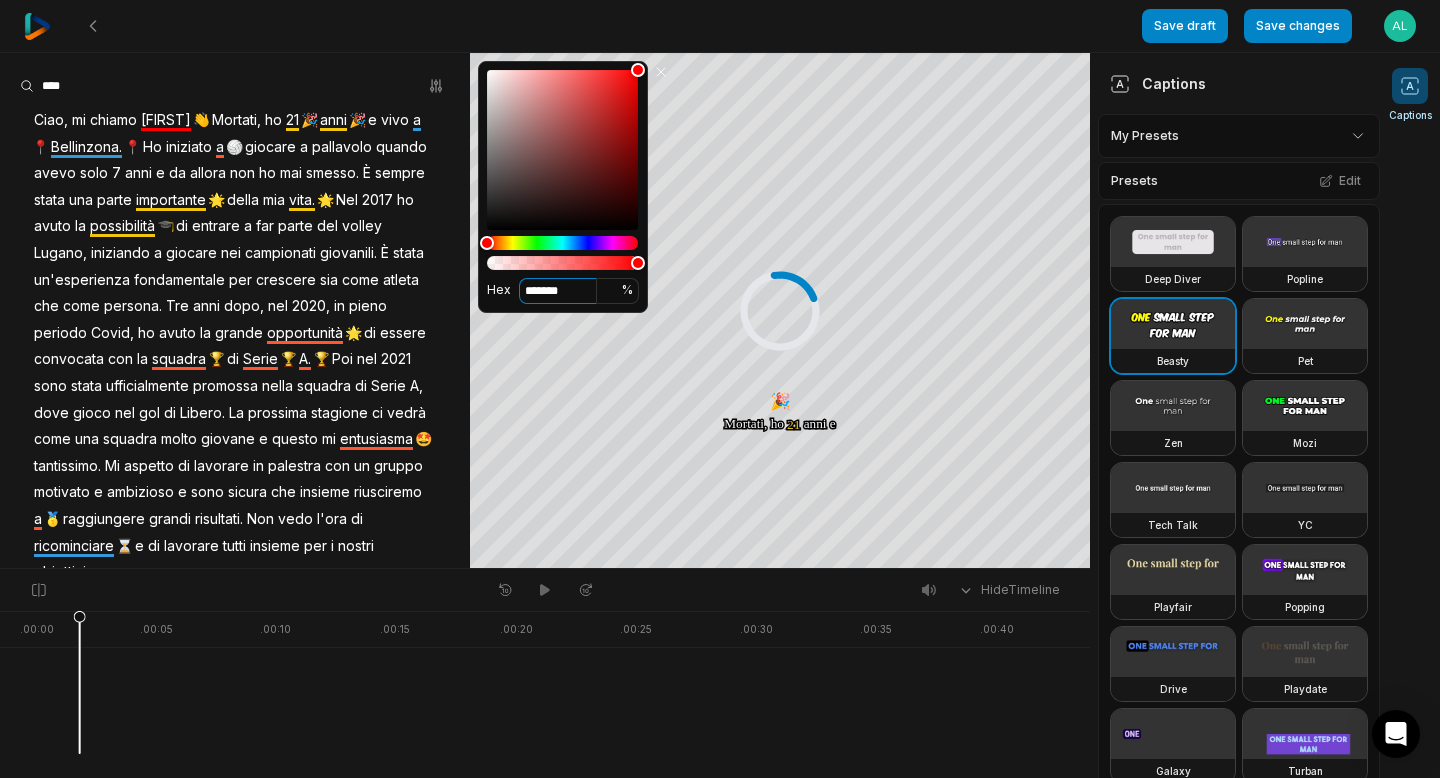click on "*******" at bounding box center [558, 291] 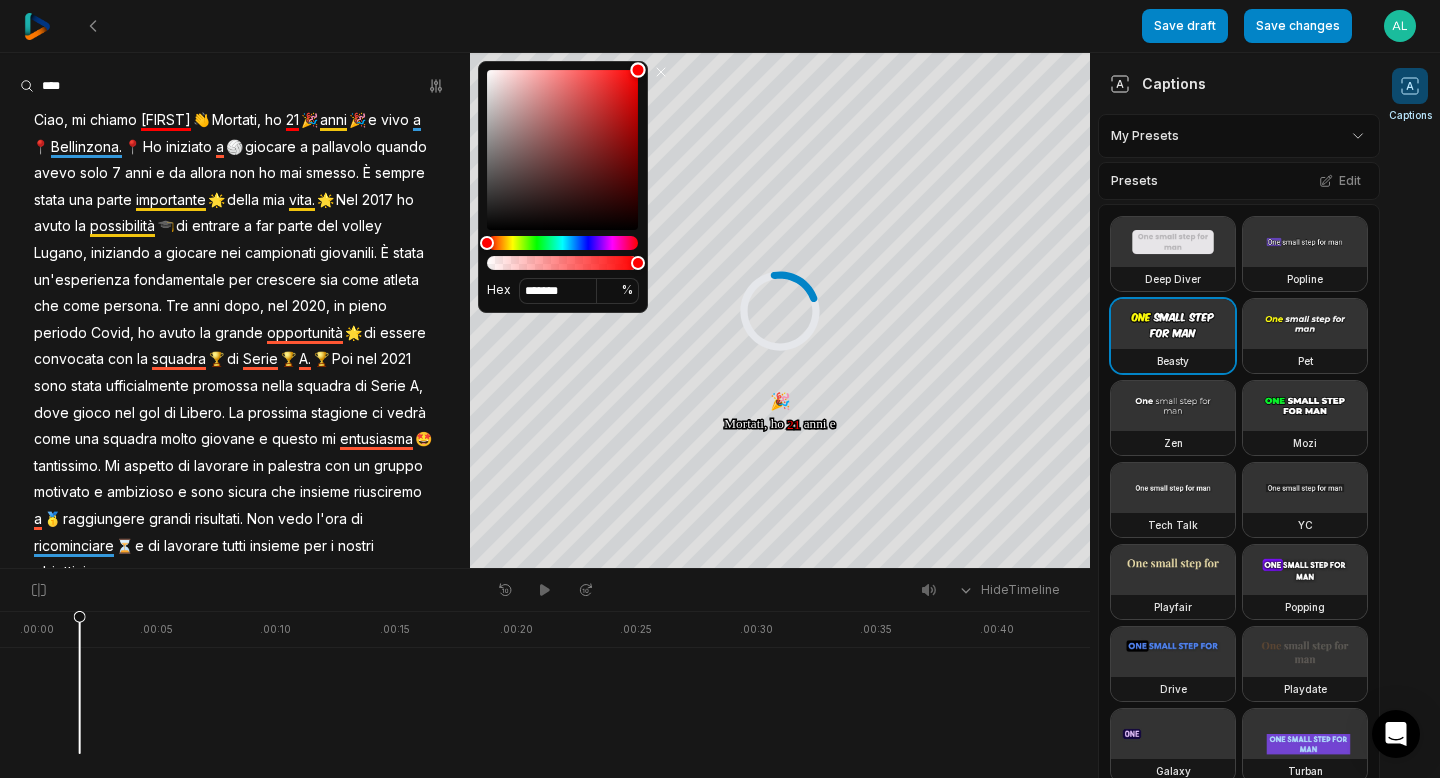 drag, startPoint x: 606, startPoint y: 193, endPoint x: 682, endPoint y: 13, distance: 195.3868 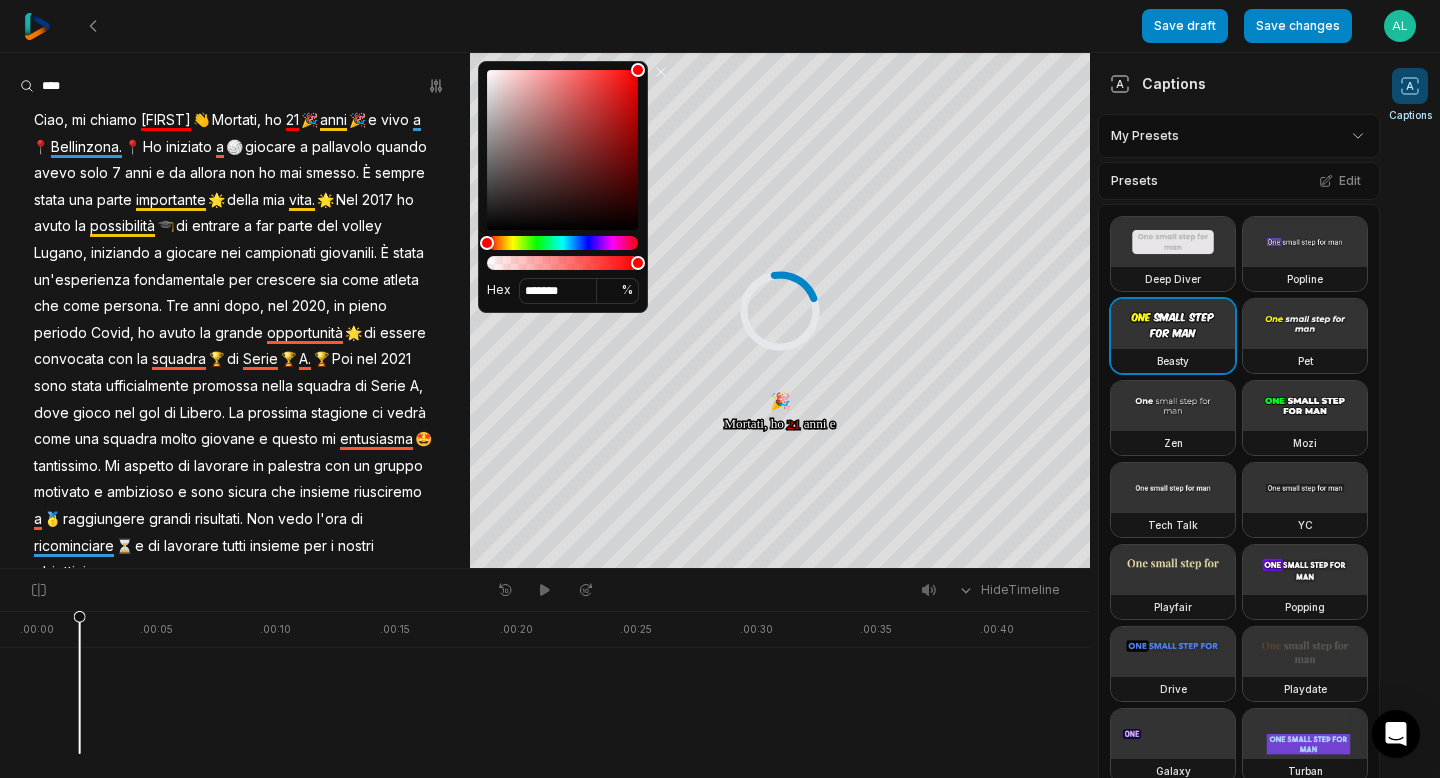 click on "anni" at bounding box center [333, 120] 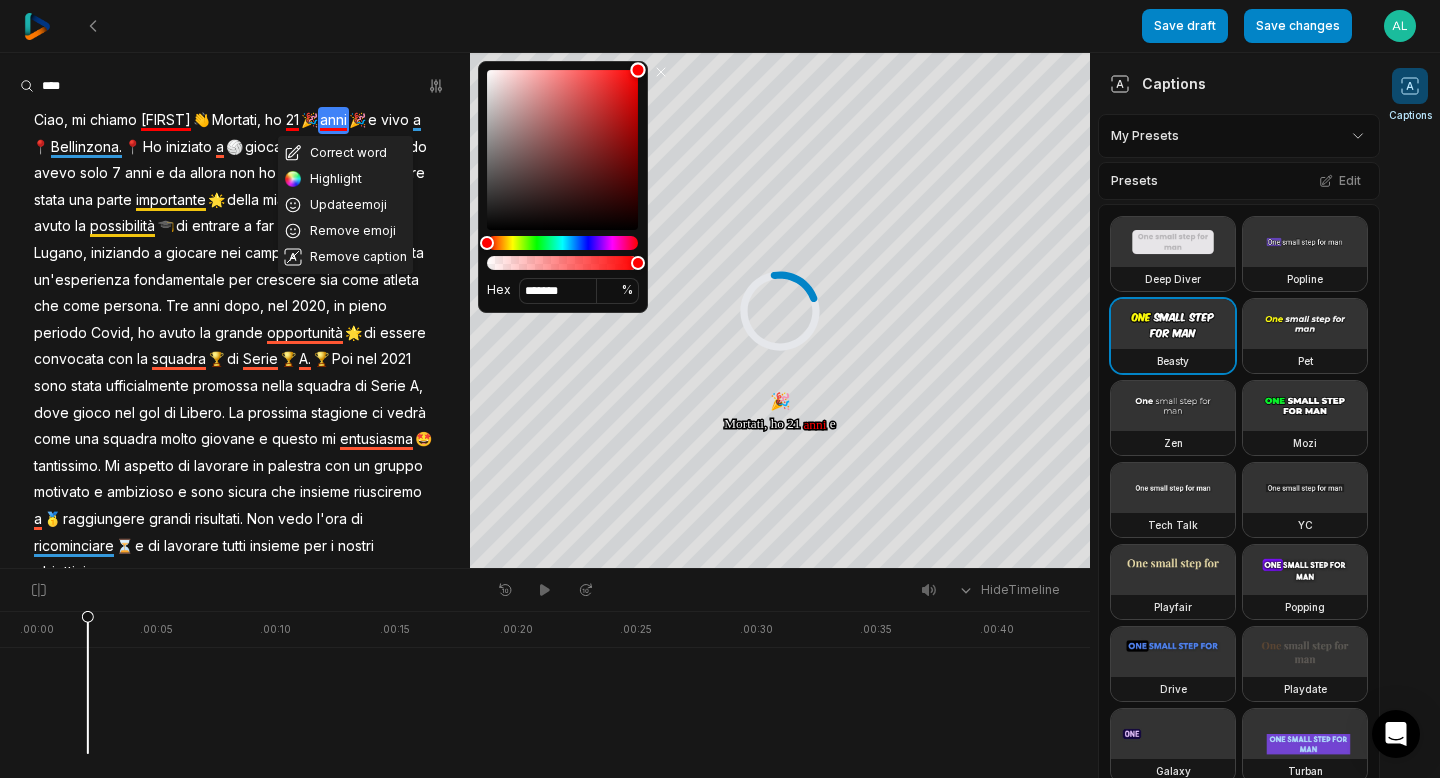 drag, startPoint x: 578, startPoint y: 142, endPoint x: 693, endPoint y: 8, distance: 176.58142 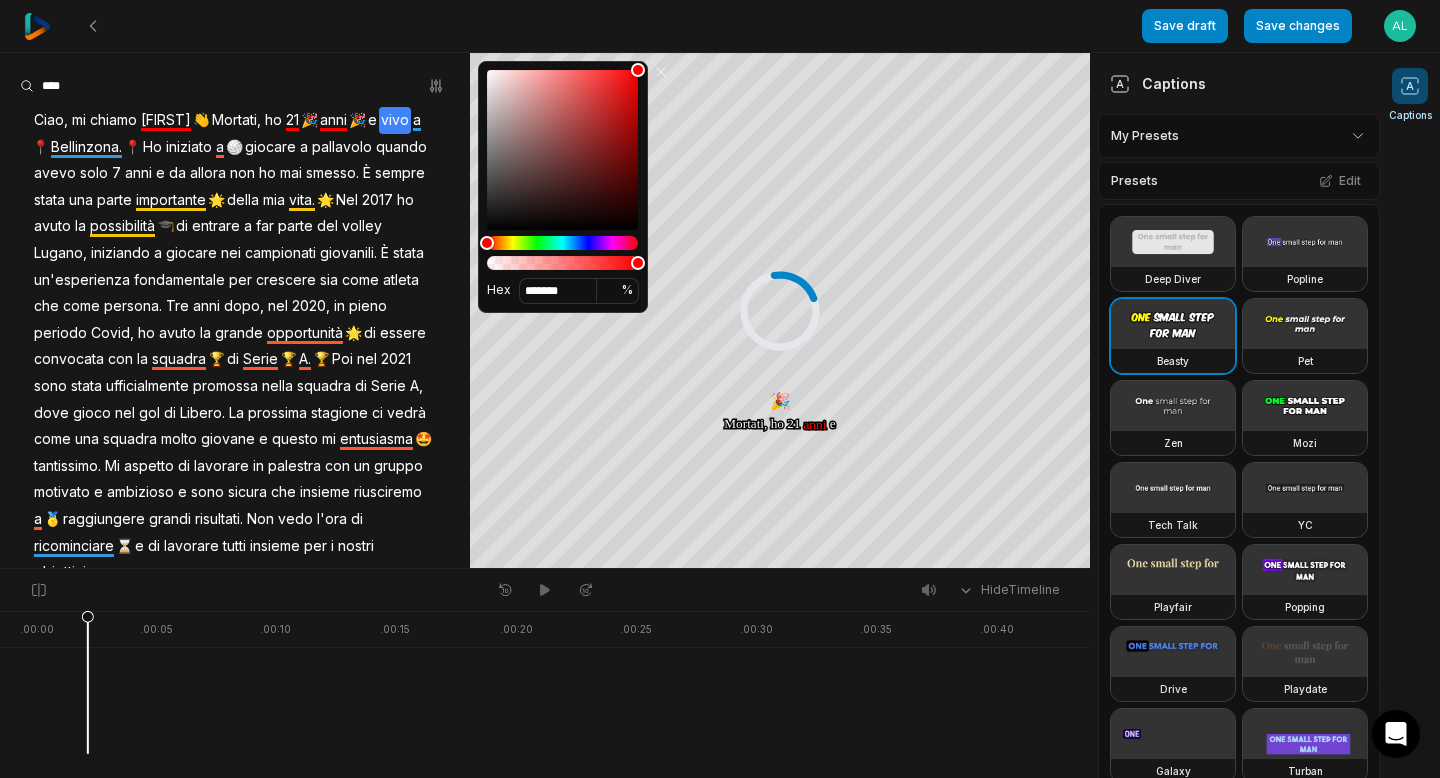 click on "a" at bounding box center [417, 120] 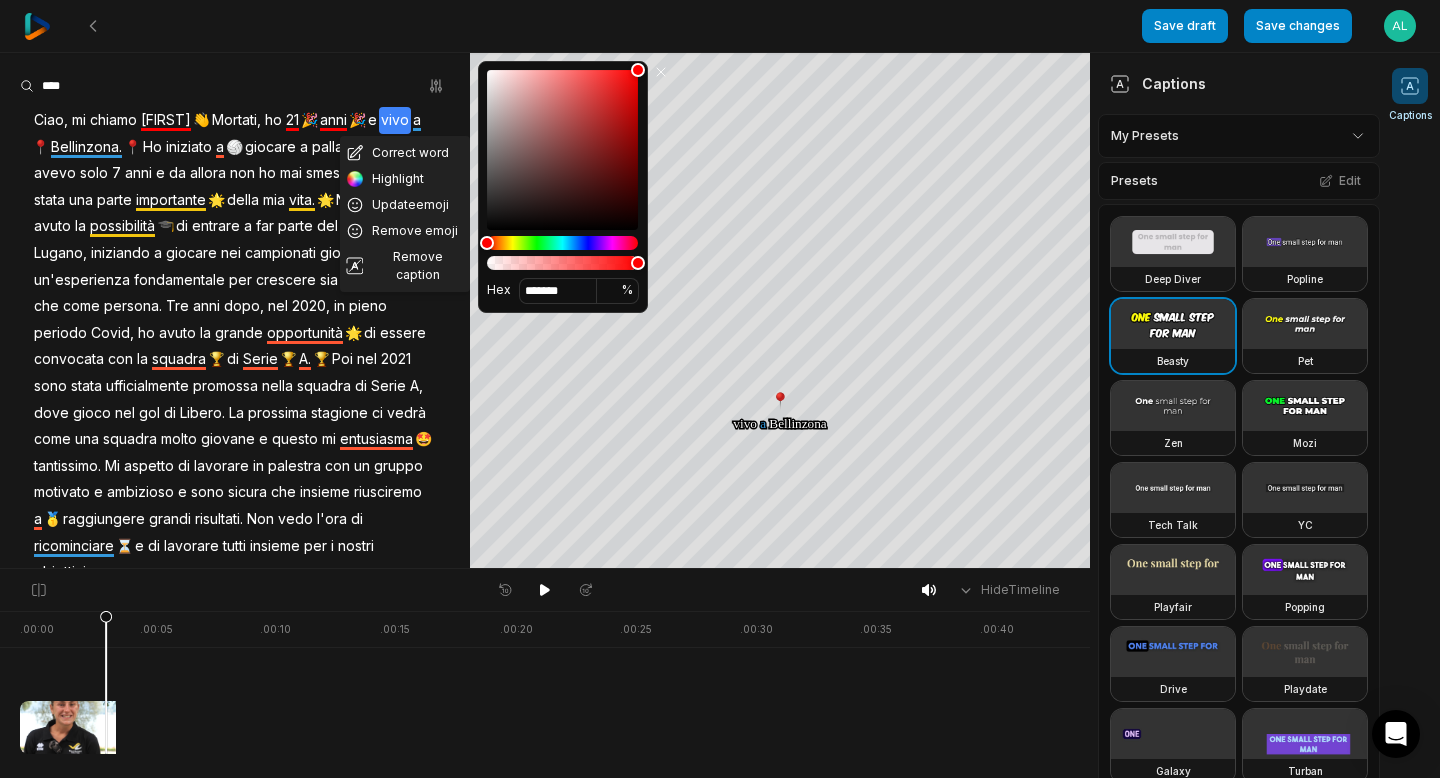 click on "a" at bounding box center (417, 120) 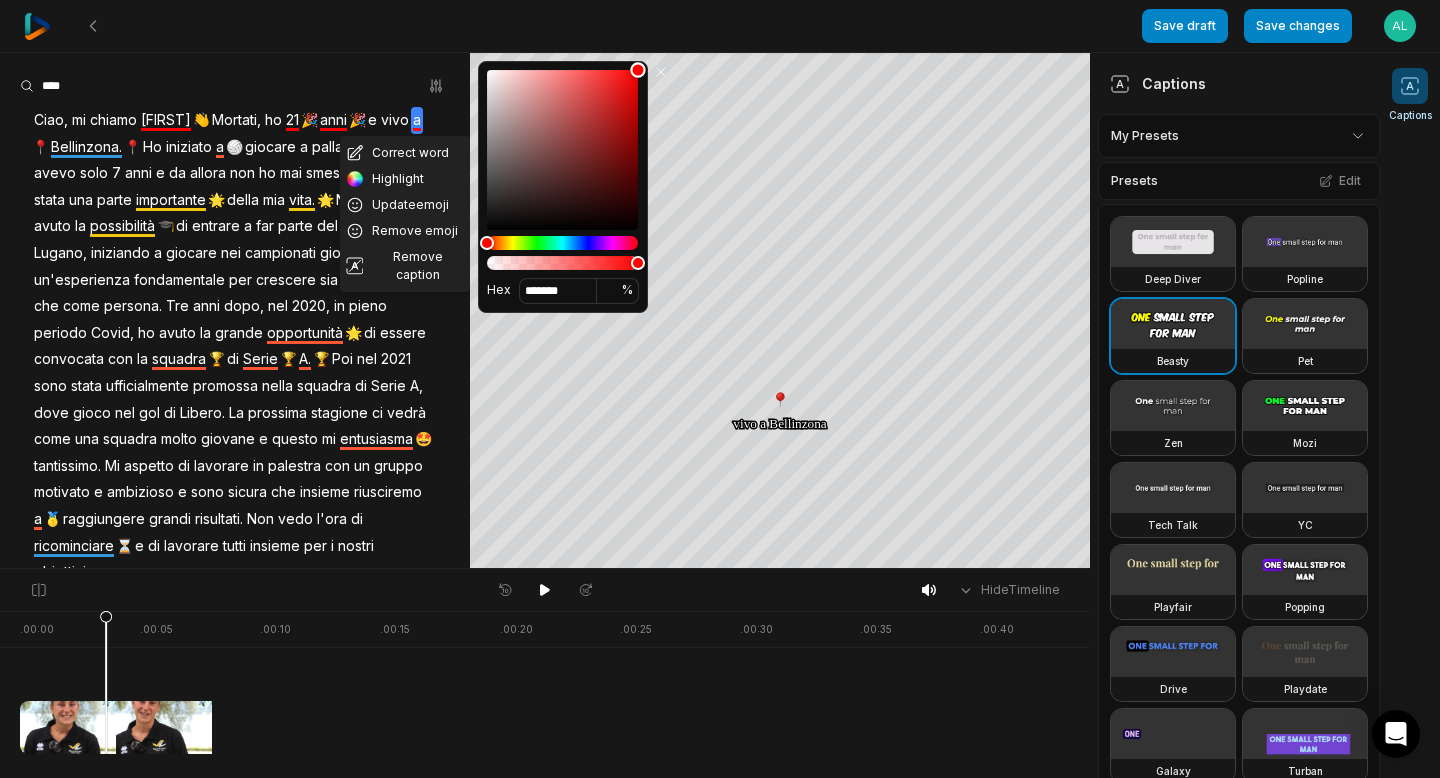 drag, startPoint x: 596, startPoint y: 117, endPoint x: 722, endPoint y: -18, distance: 184.66457 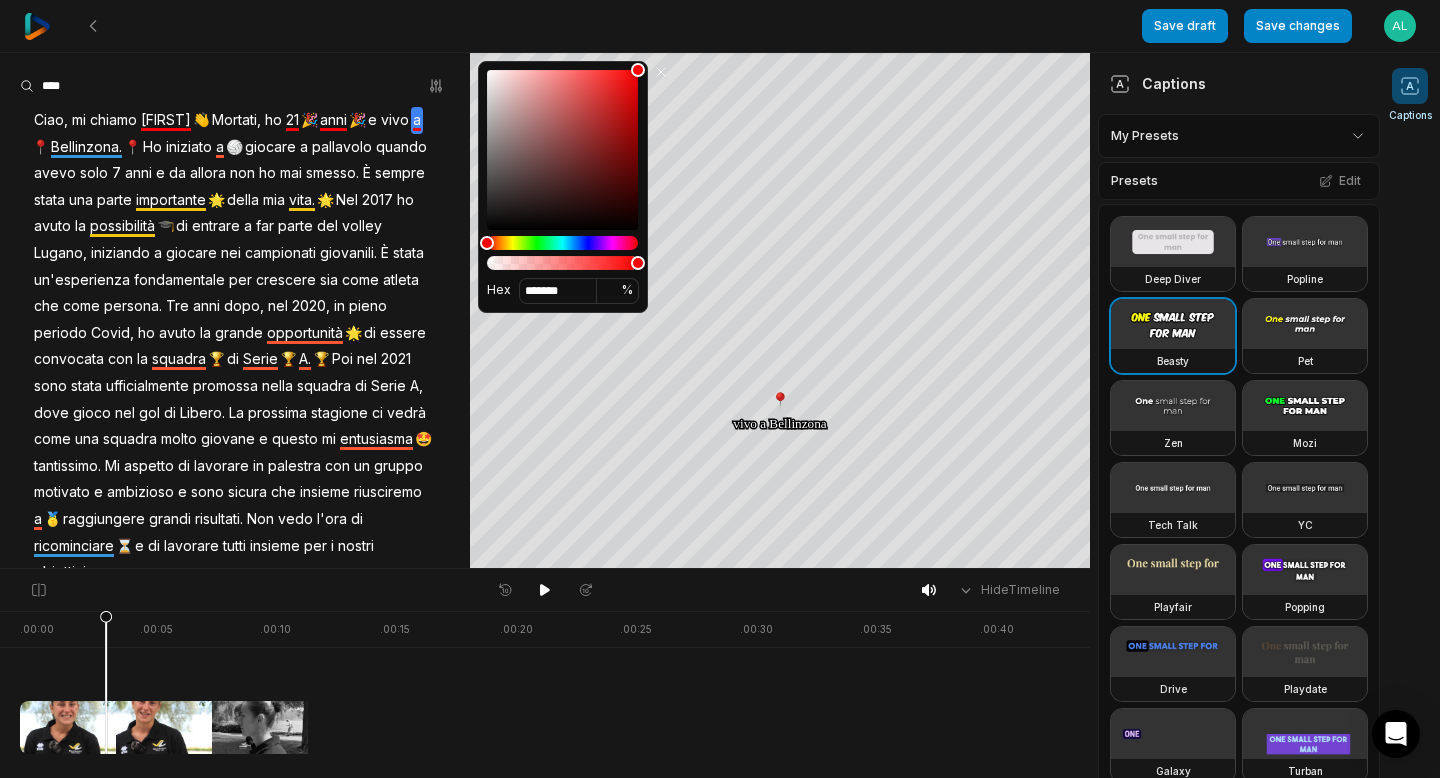 click on "Bellinzona." at bounding box center (86, 147) 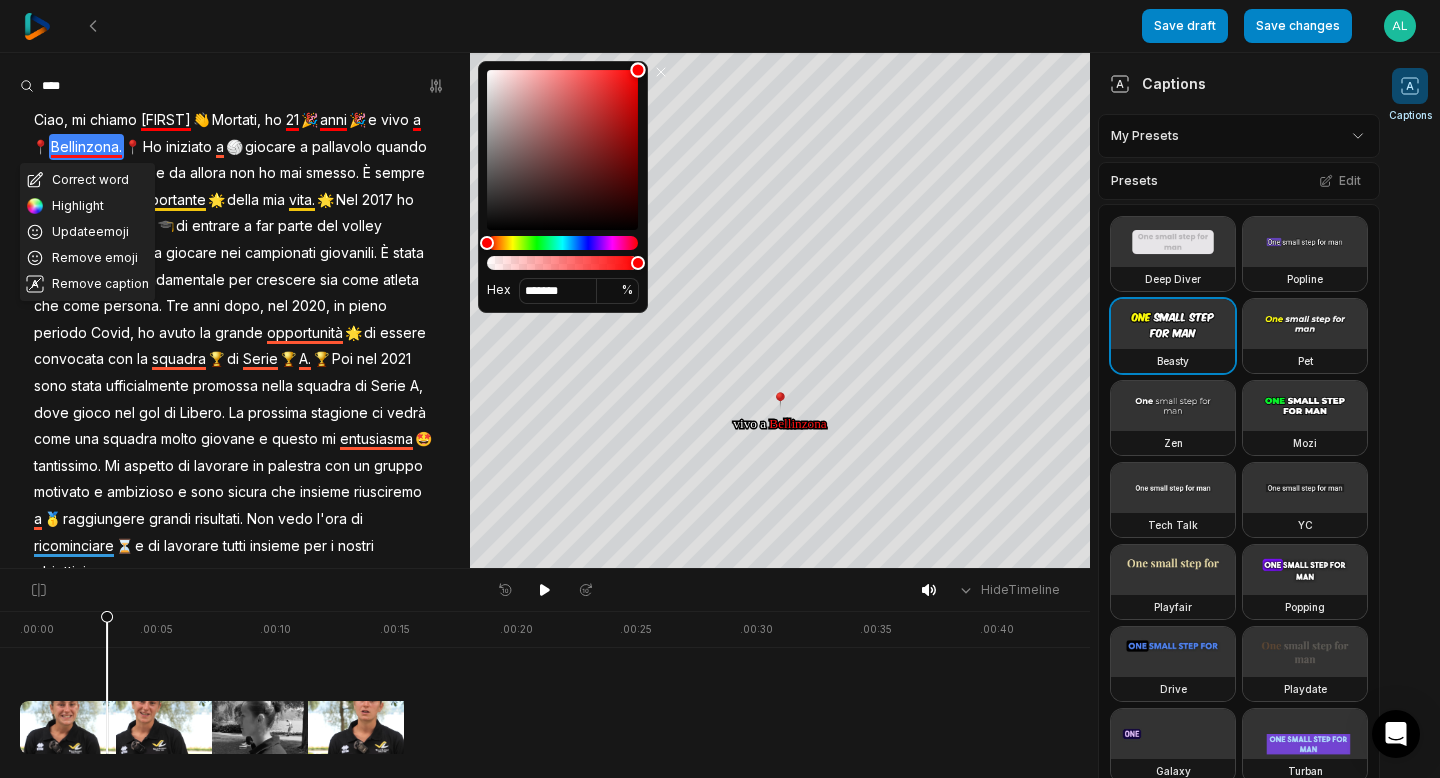 type on "*******" 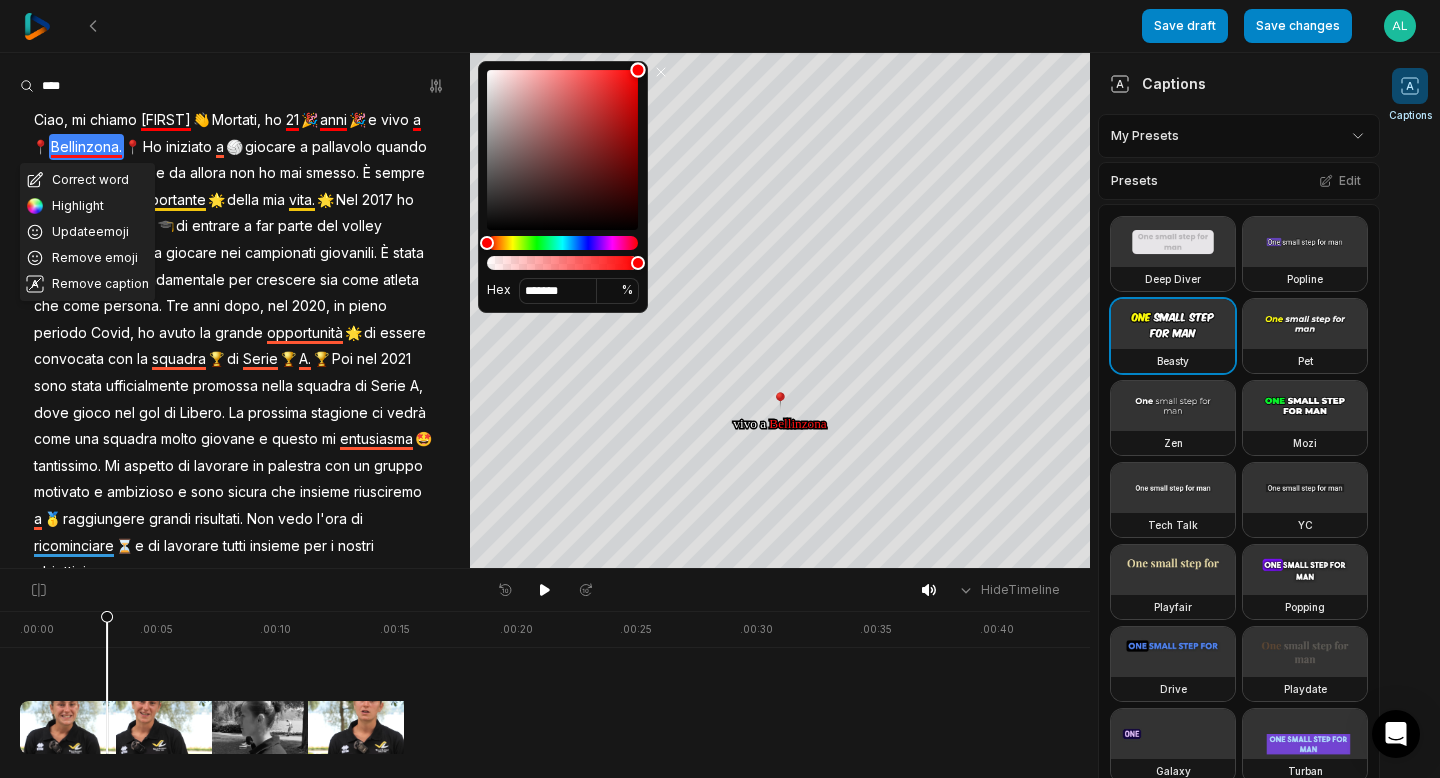 drag, startPoint x: 505, startPoint y: 146, endPoint x: 711, endPoint y: -7, distance: 256.6028 